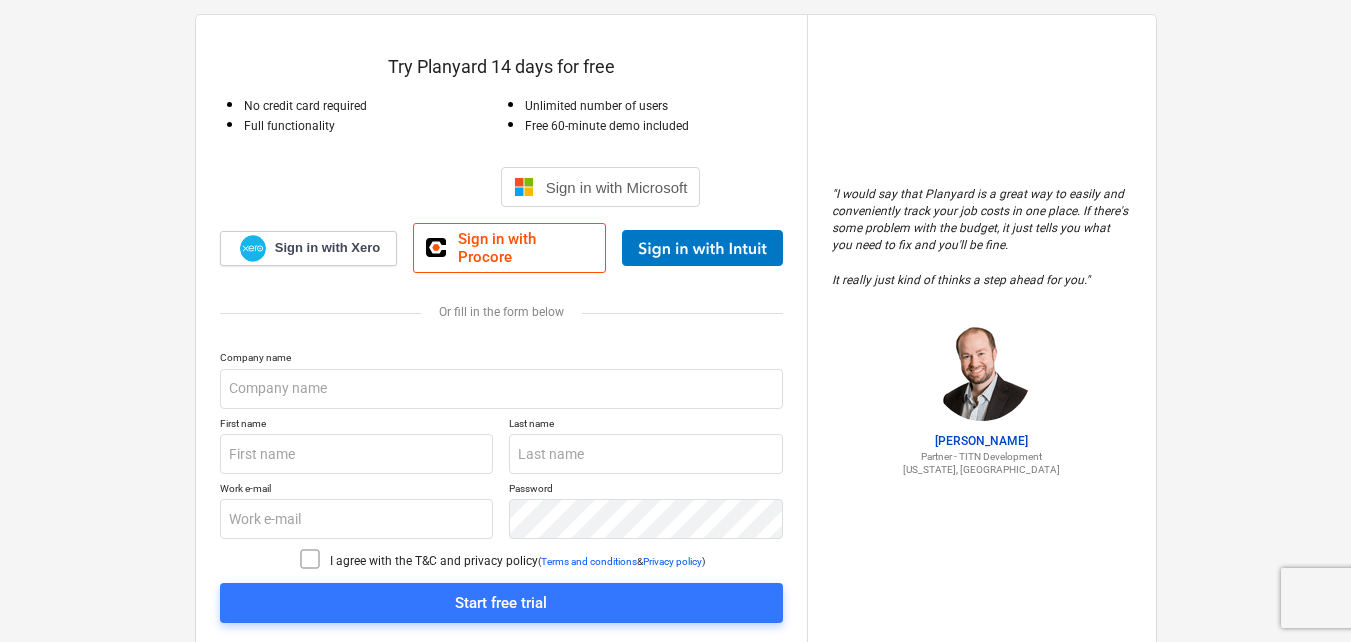 scroll, scrollTop: 87, scrollLeft: 0, axis: vertical 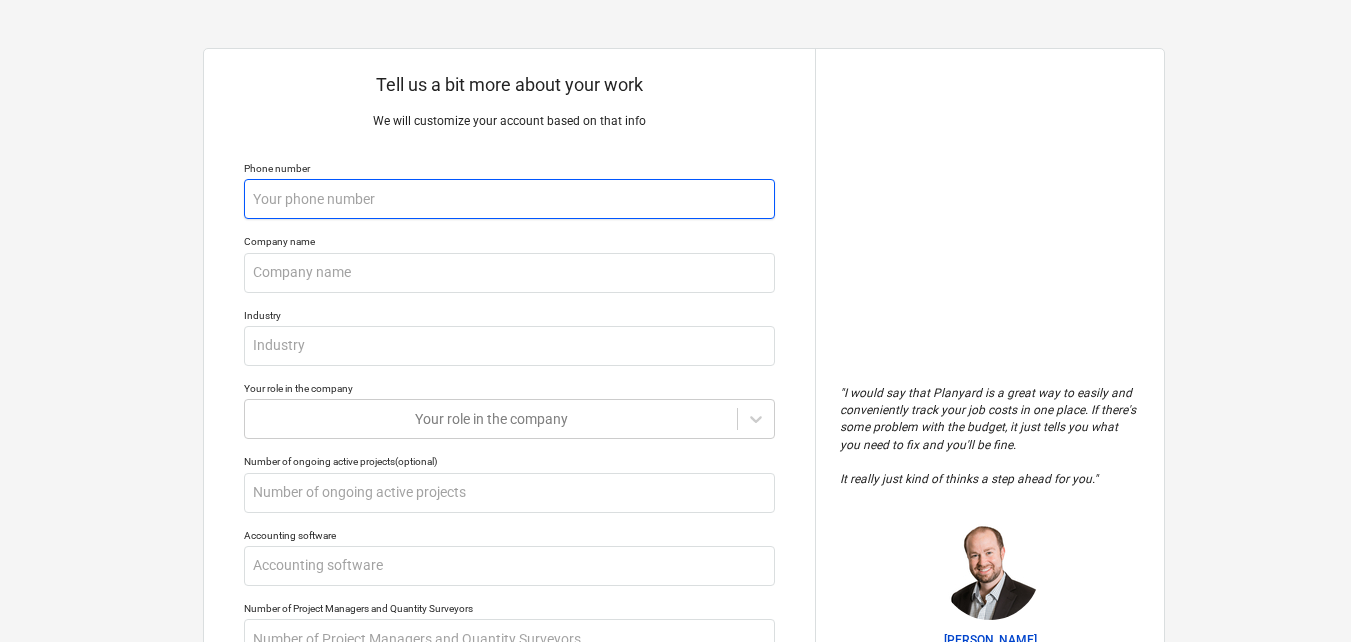 click at bounding box center (509, 199) 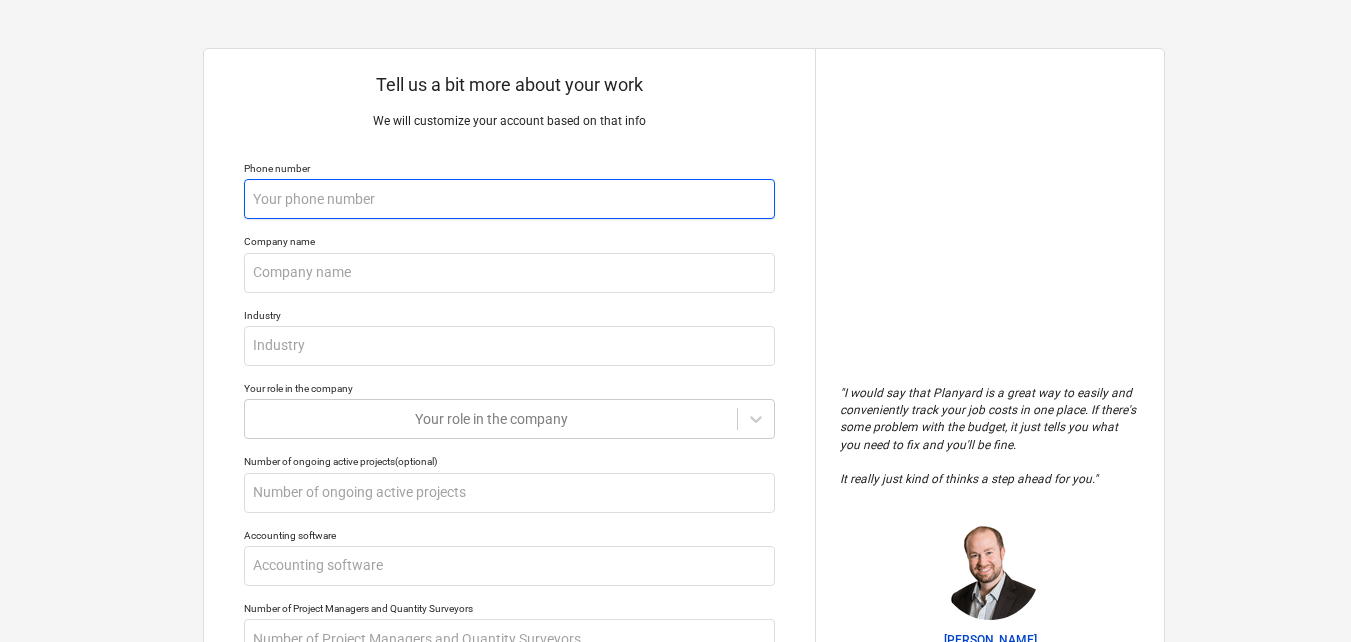 type on "x" 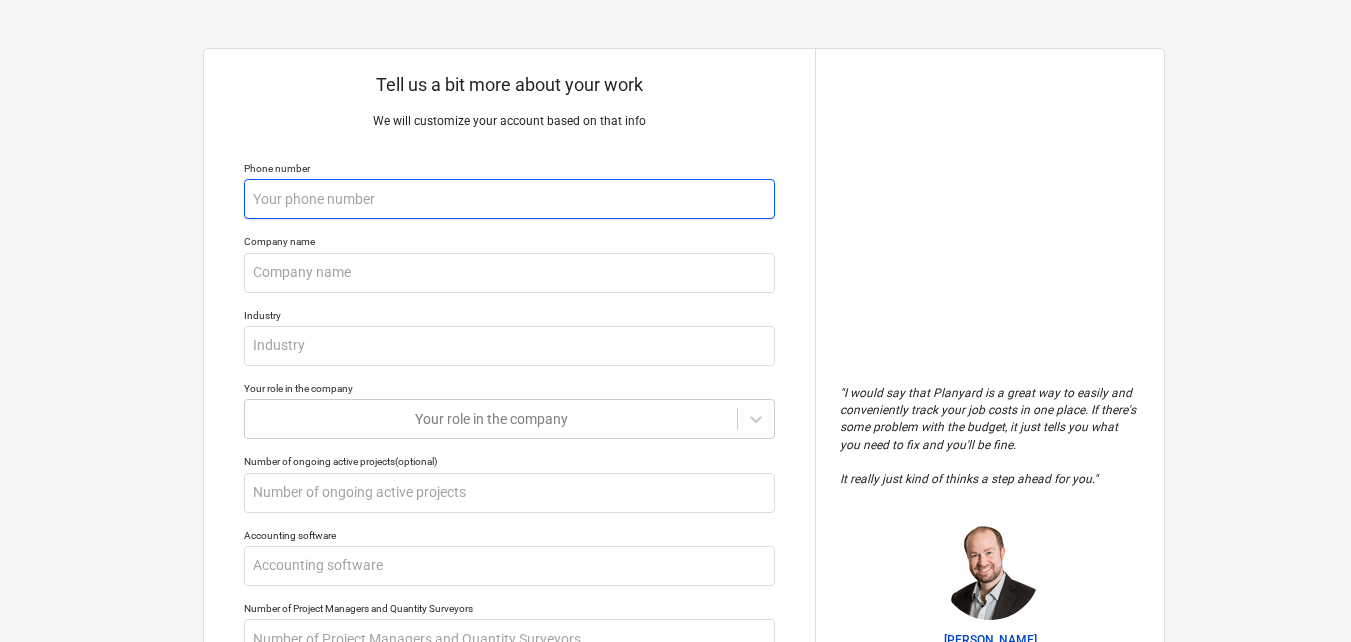 type on "9" 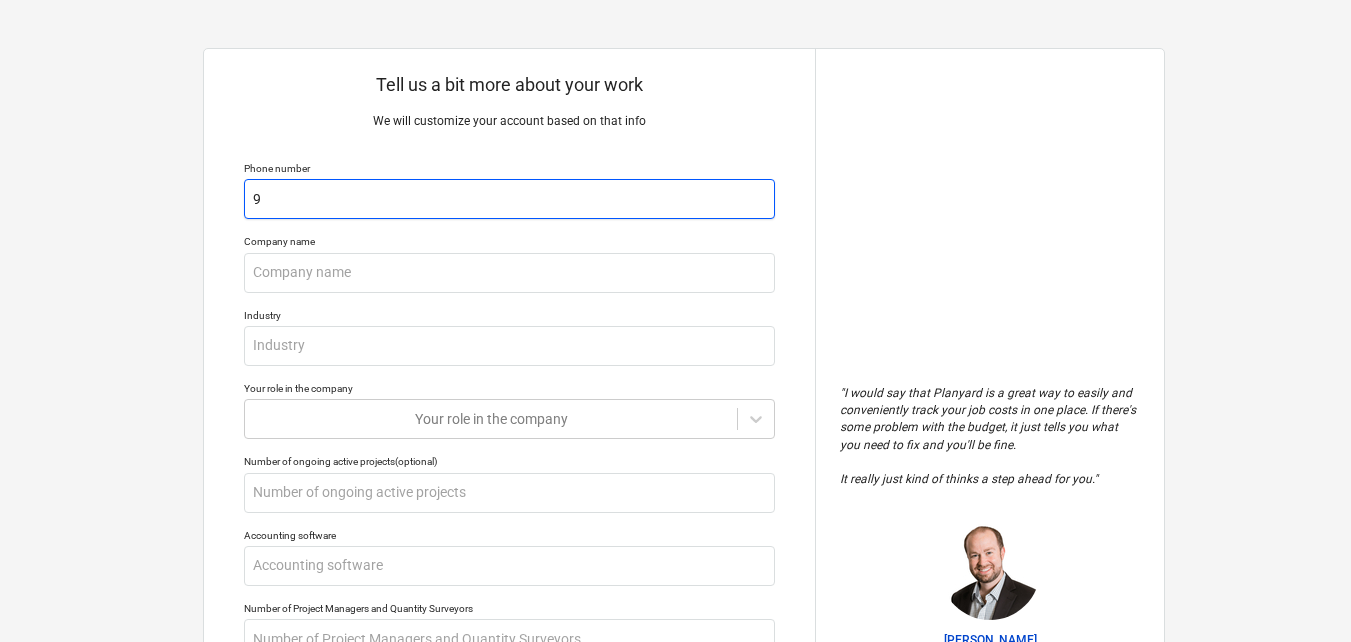 type on "x" 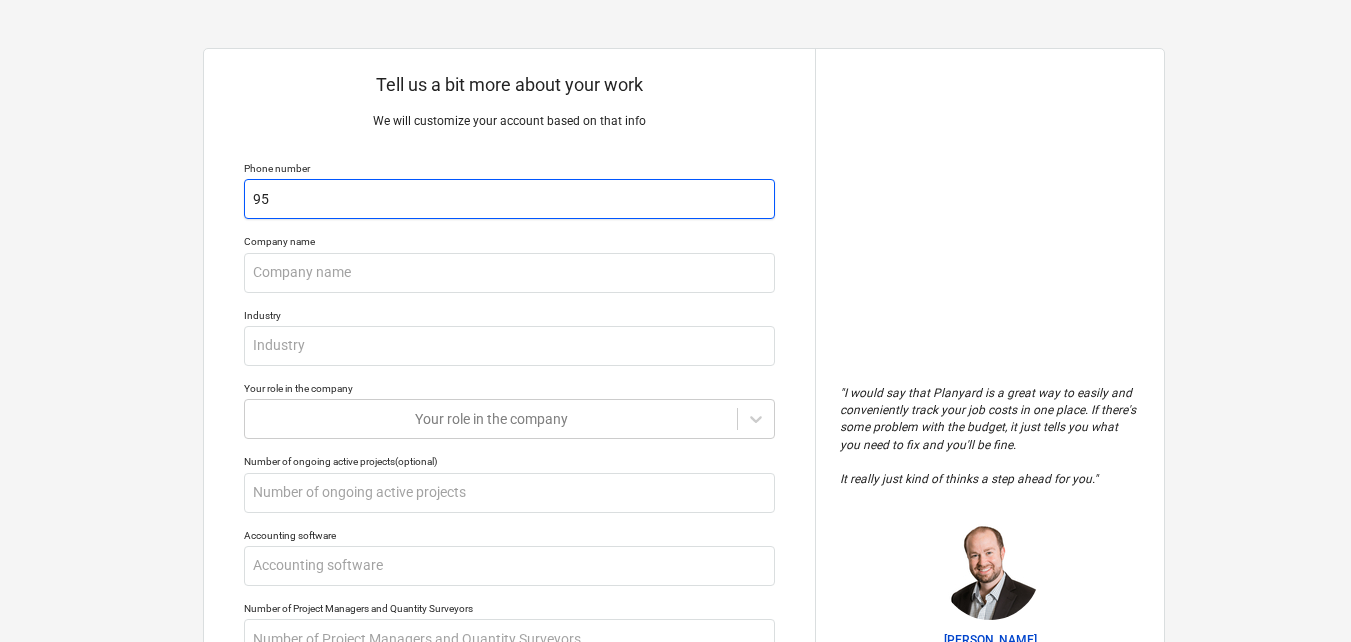 type on "x" 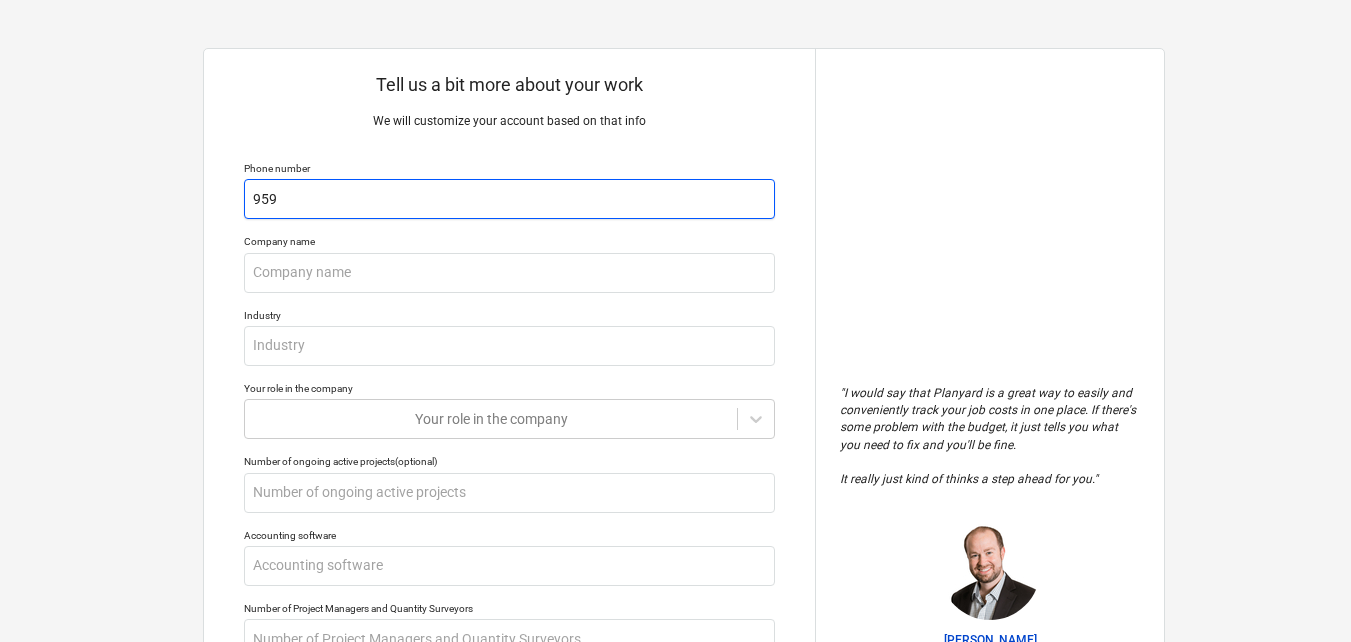 type on "x" 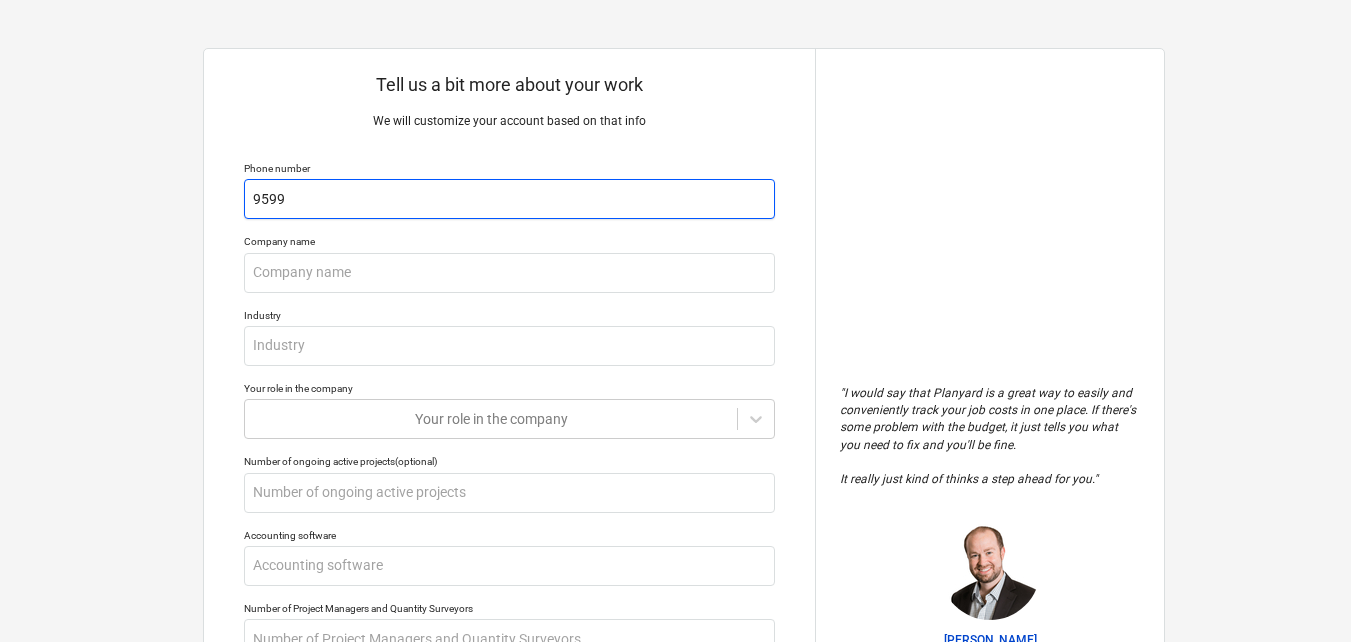 type on "x" 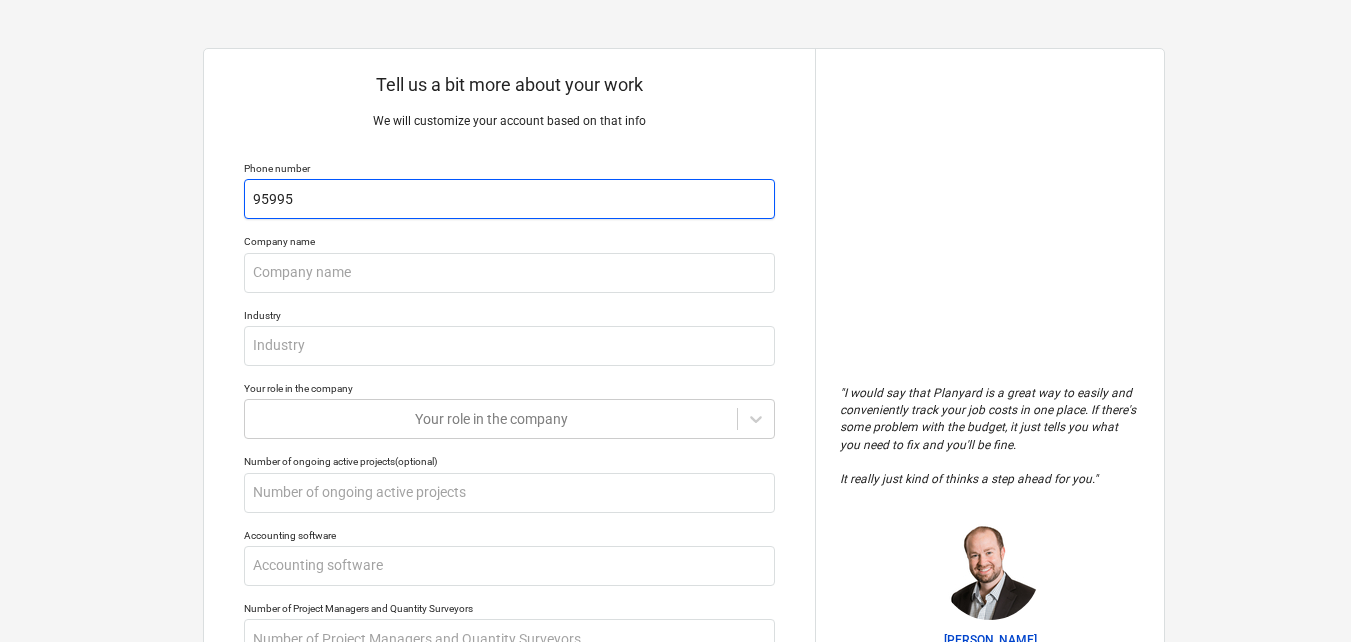 type on "x" 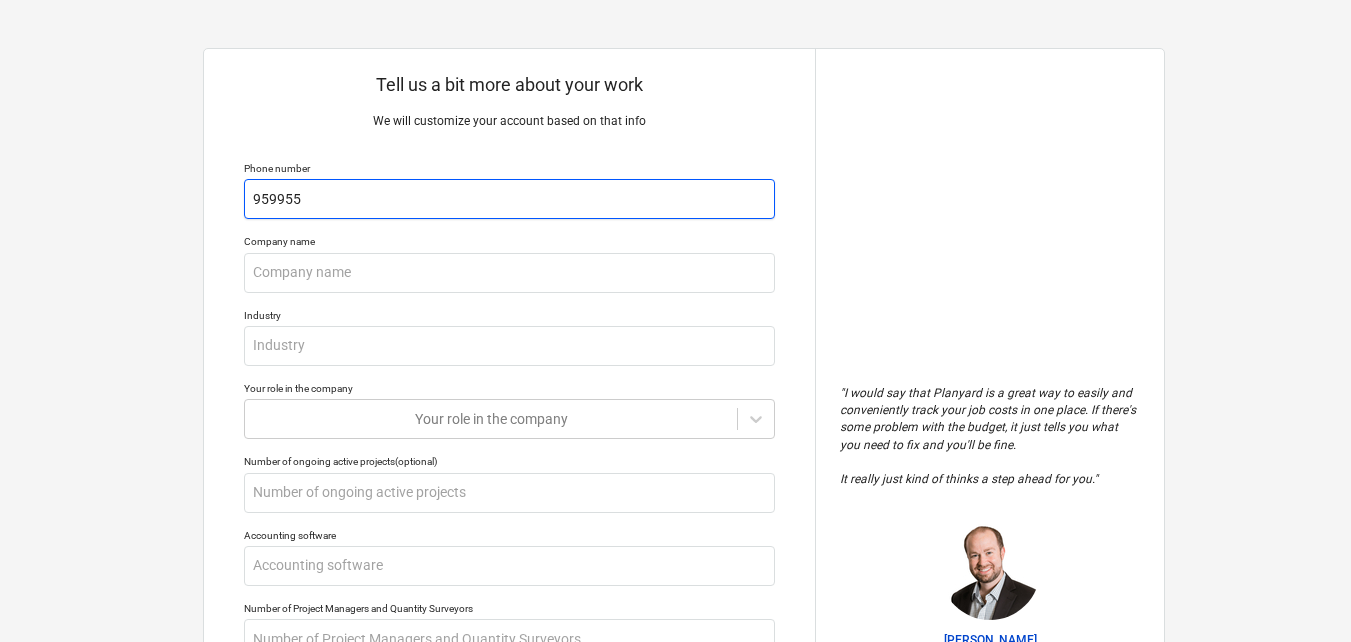 type on "x" 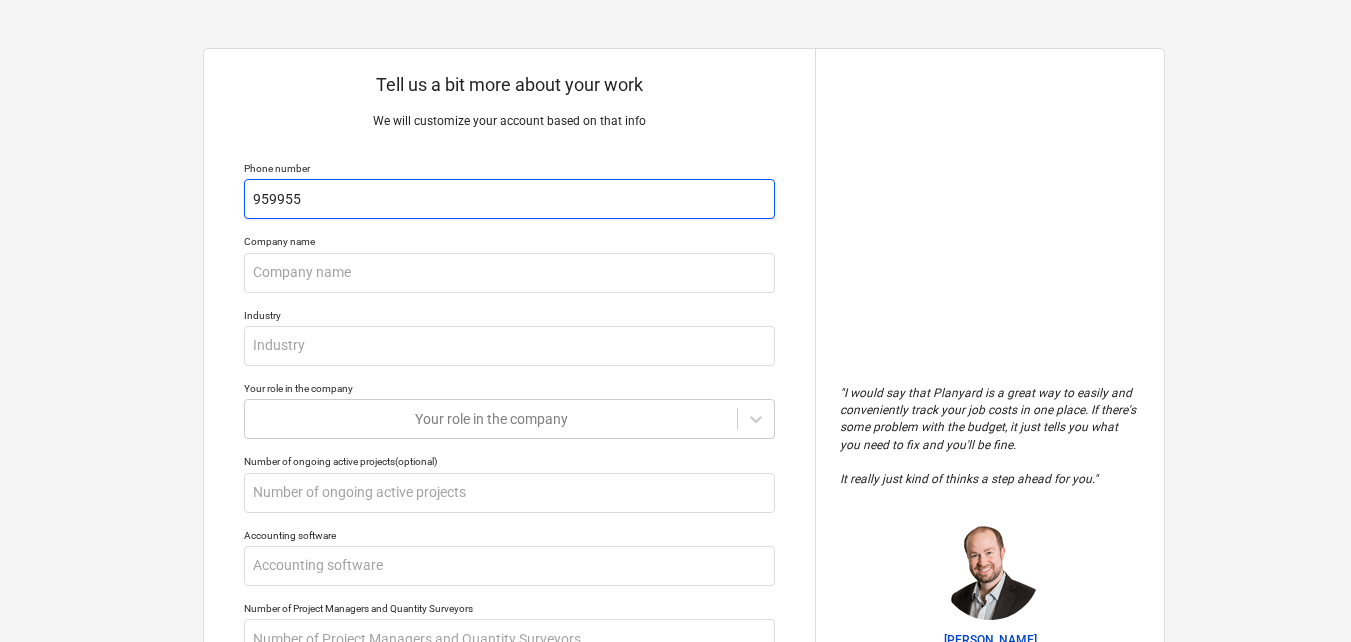 type on "9599559" 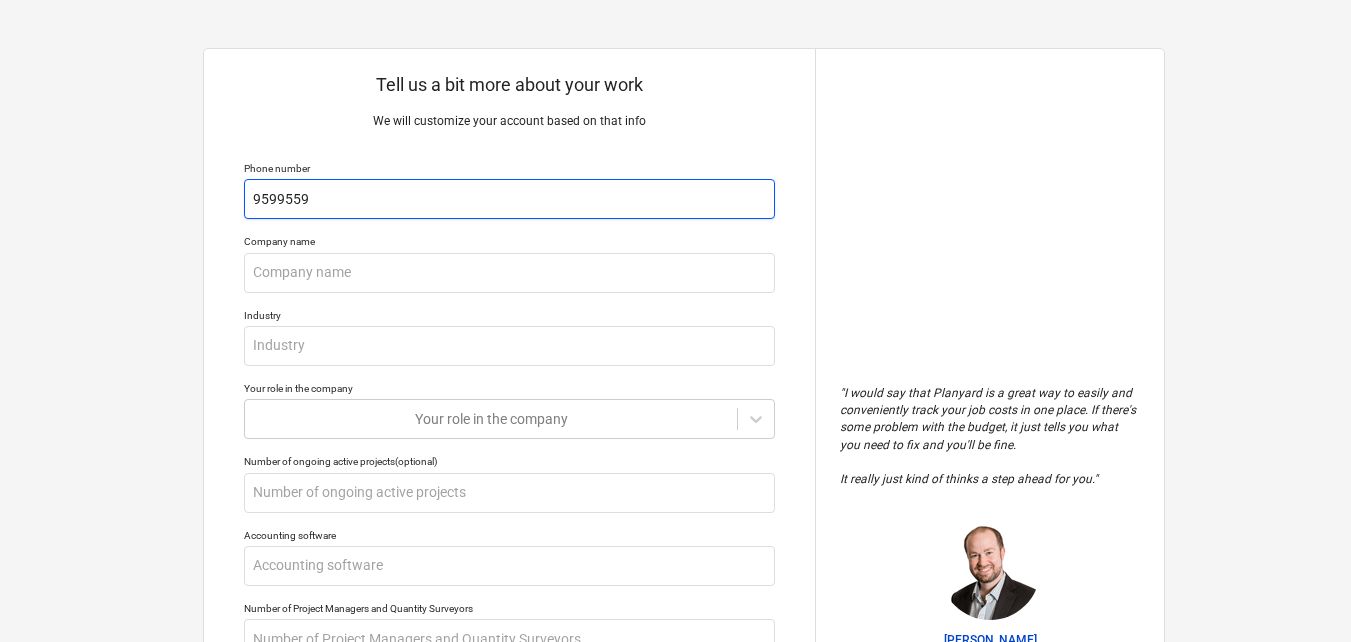 type on "x" 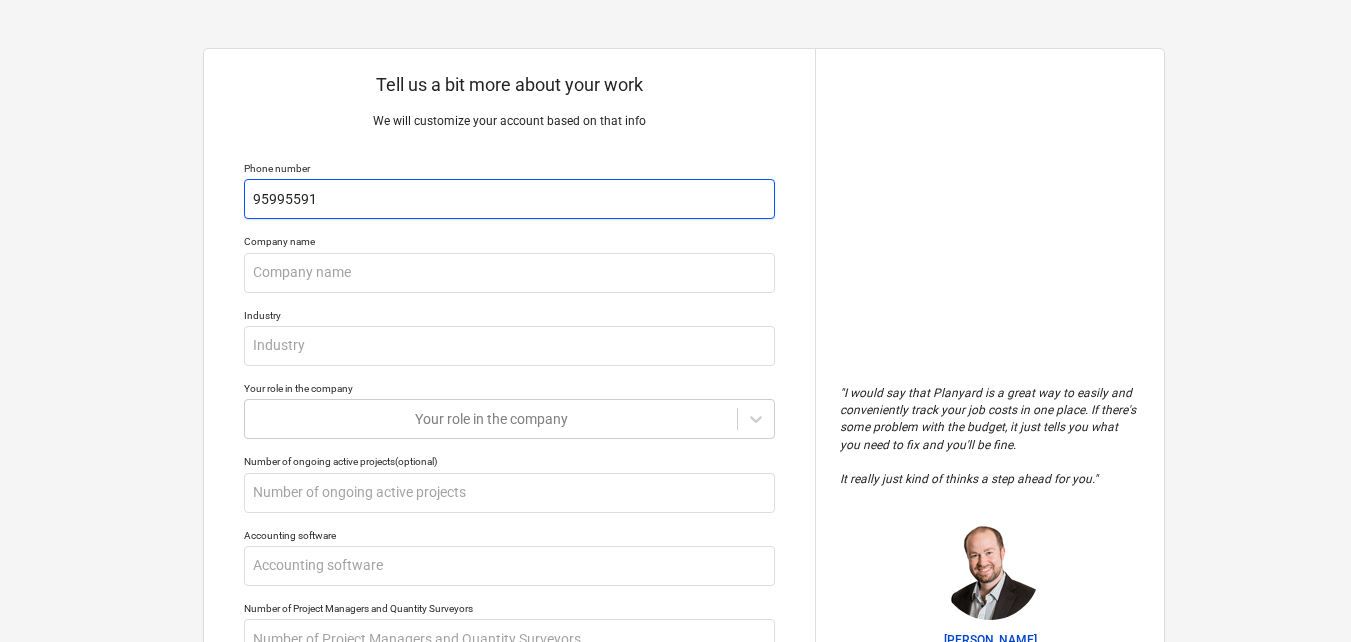 type on "x" 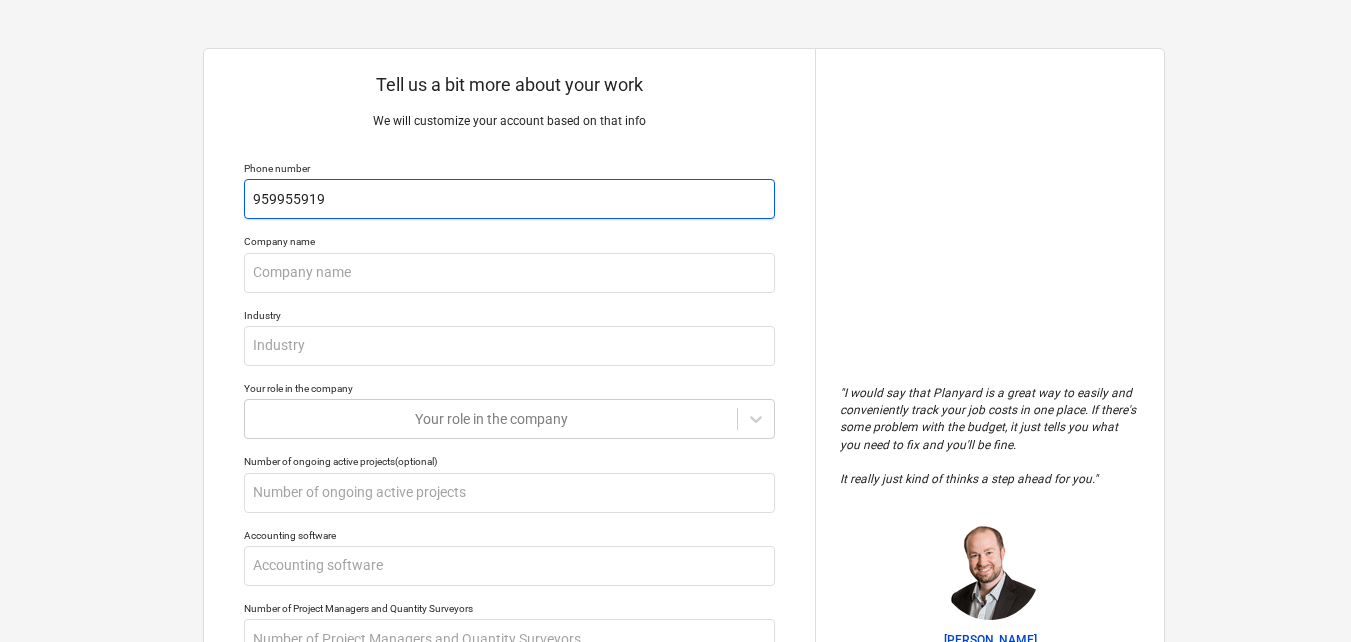 type on "x" 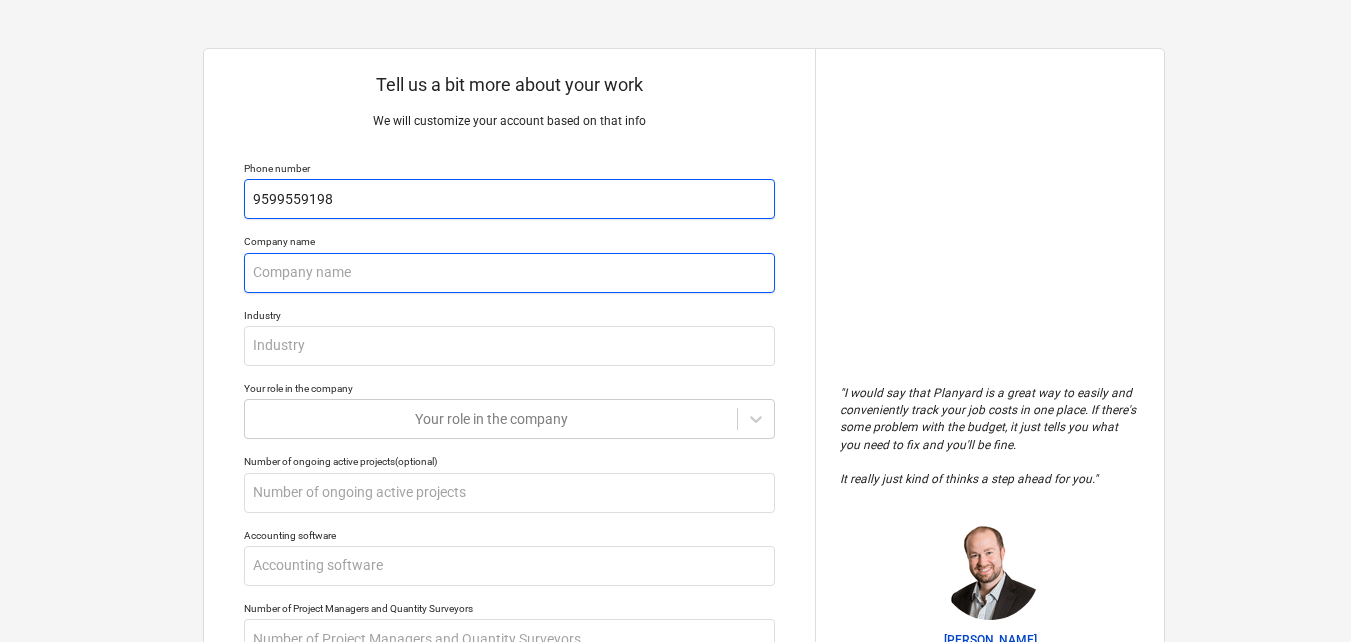 type on "9599559198" 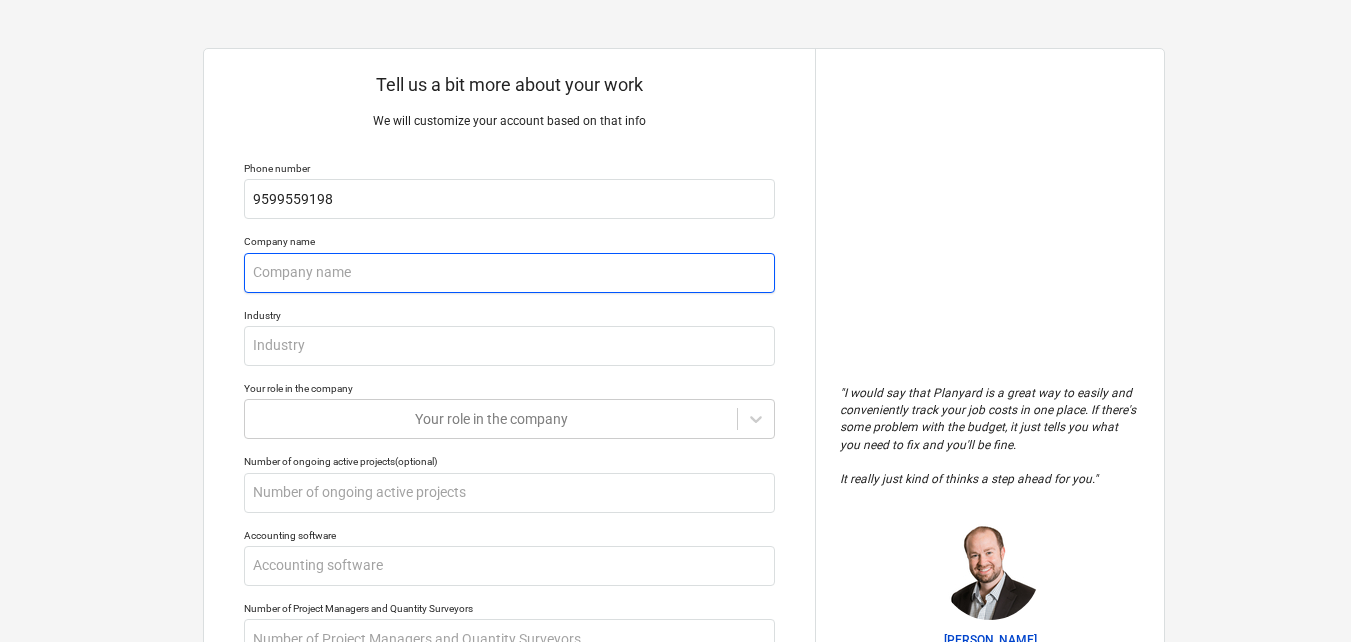 click at bounding box center (509, 273) 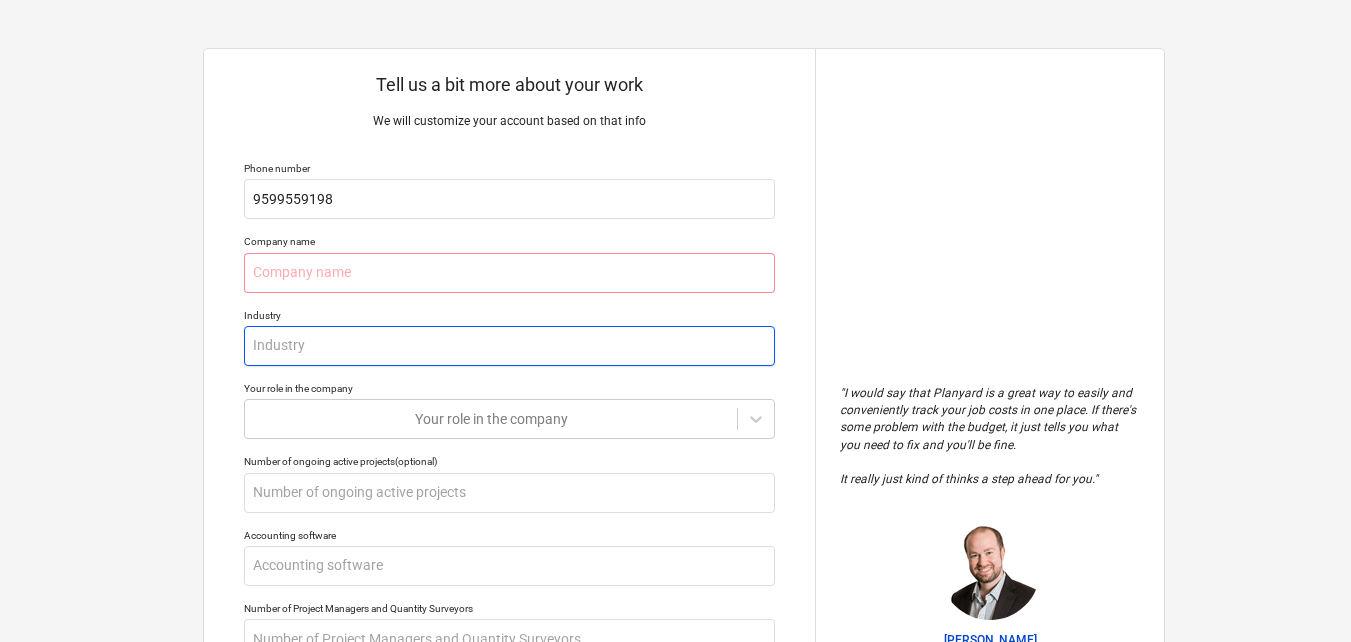 click at bounding box center (509, 346) 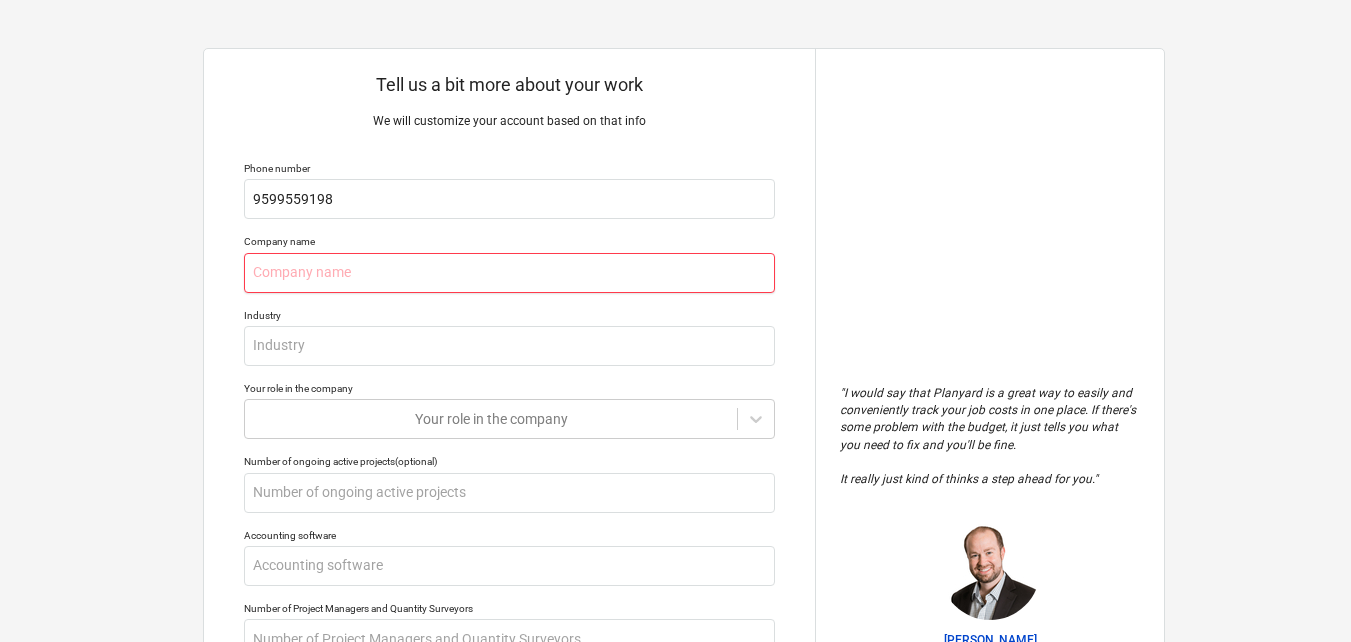 click at bounding box center (509, 273) 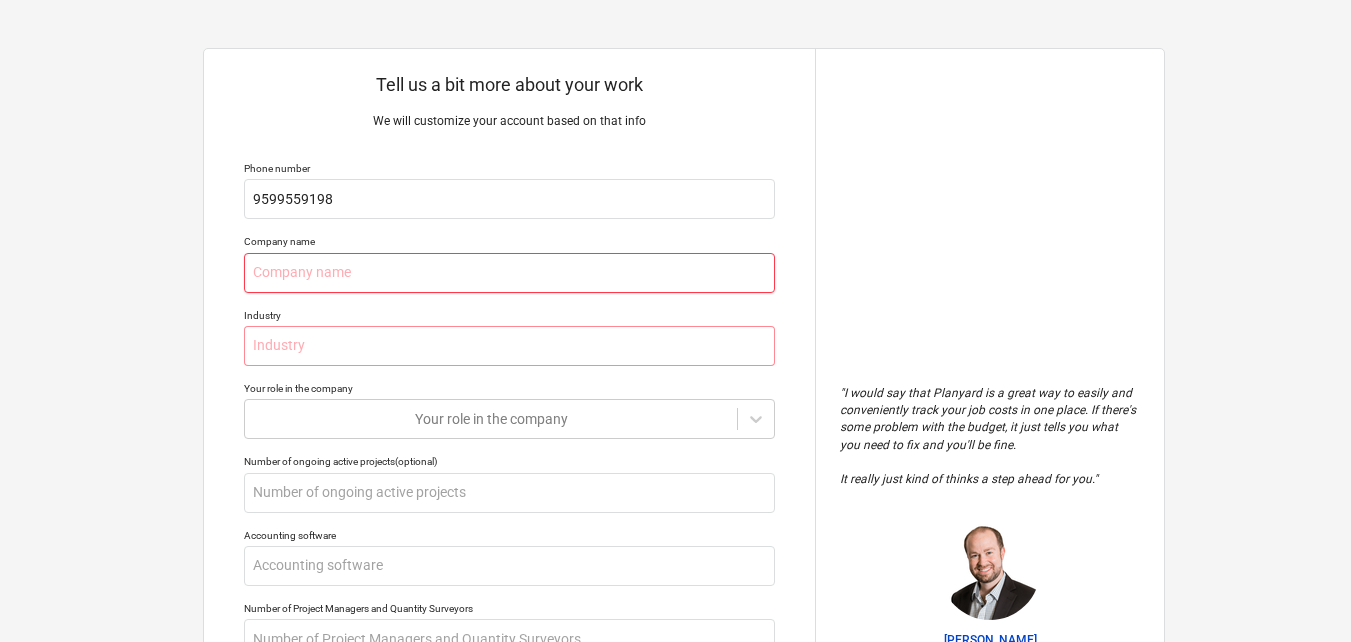 type on "x" 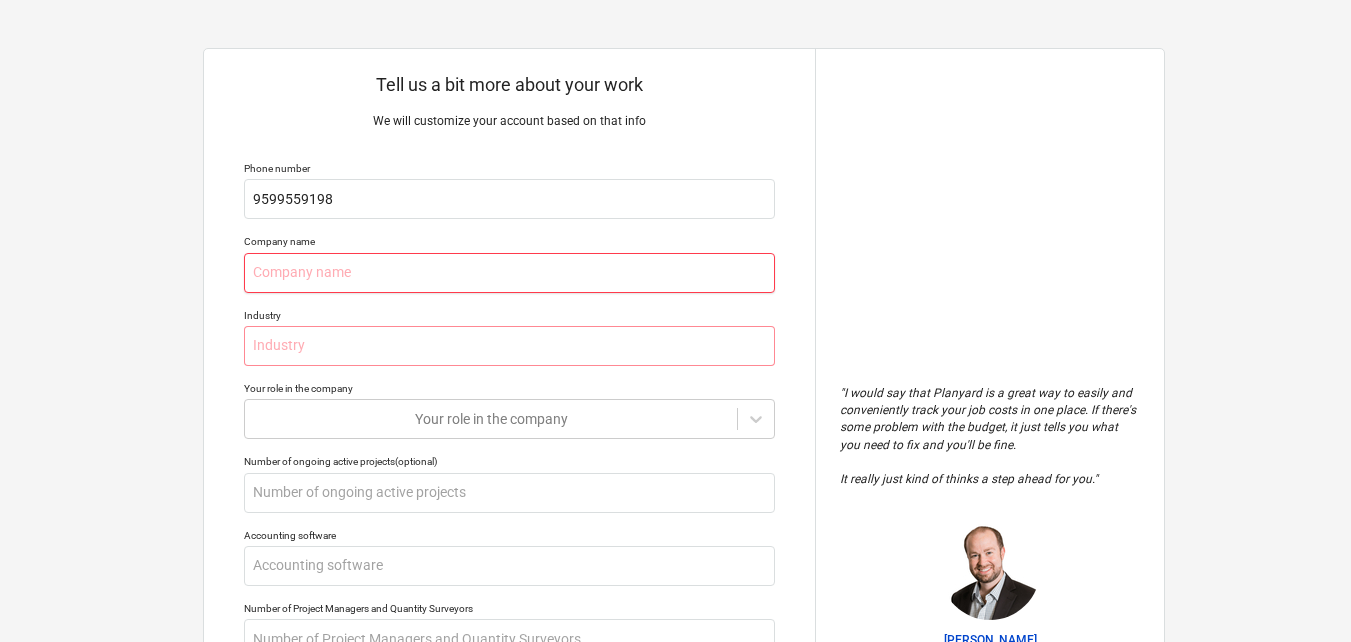 type on "s" 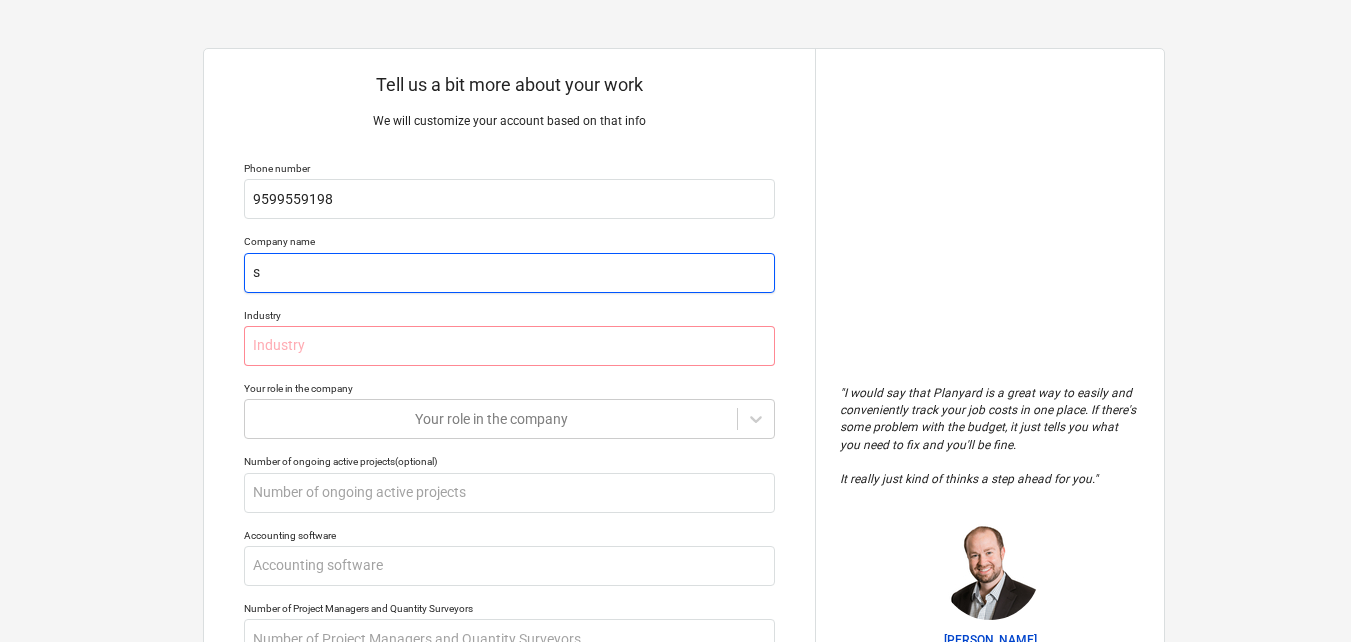 type on "x" 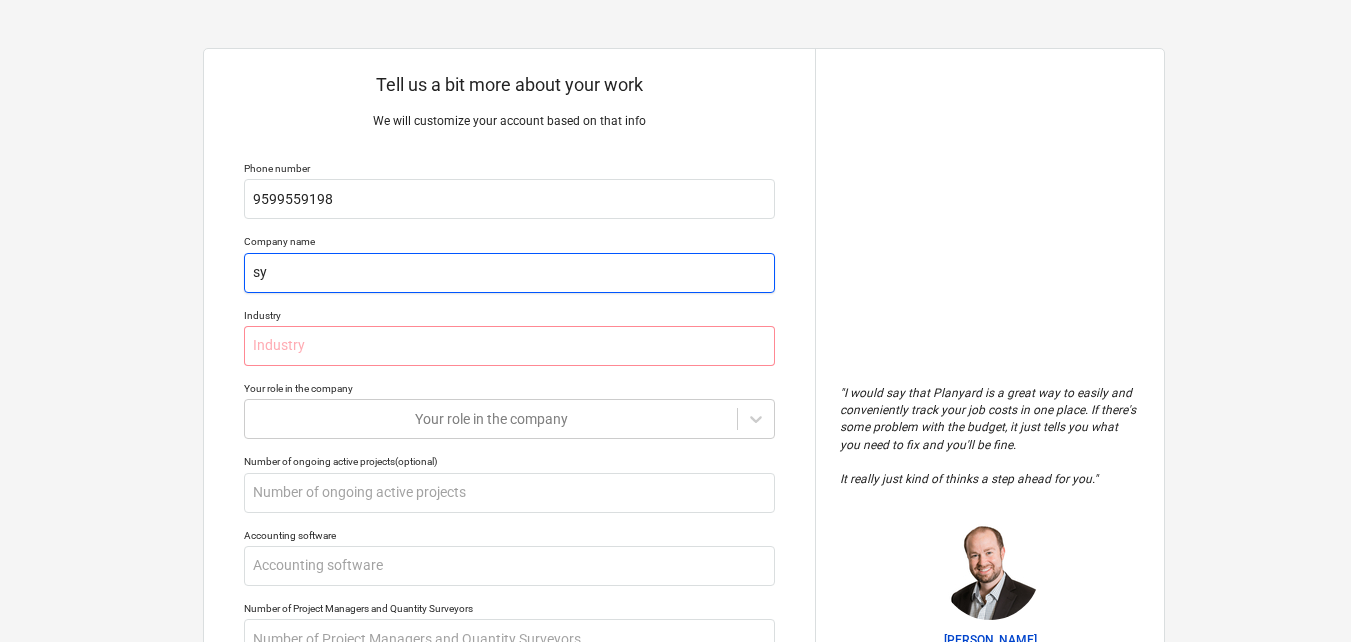 type on "x" 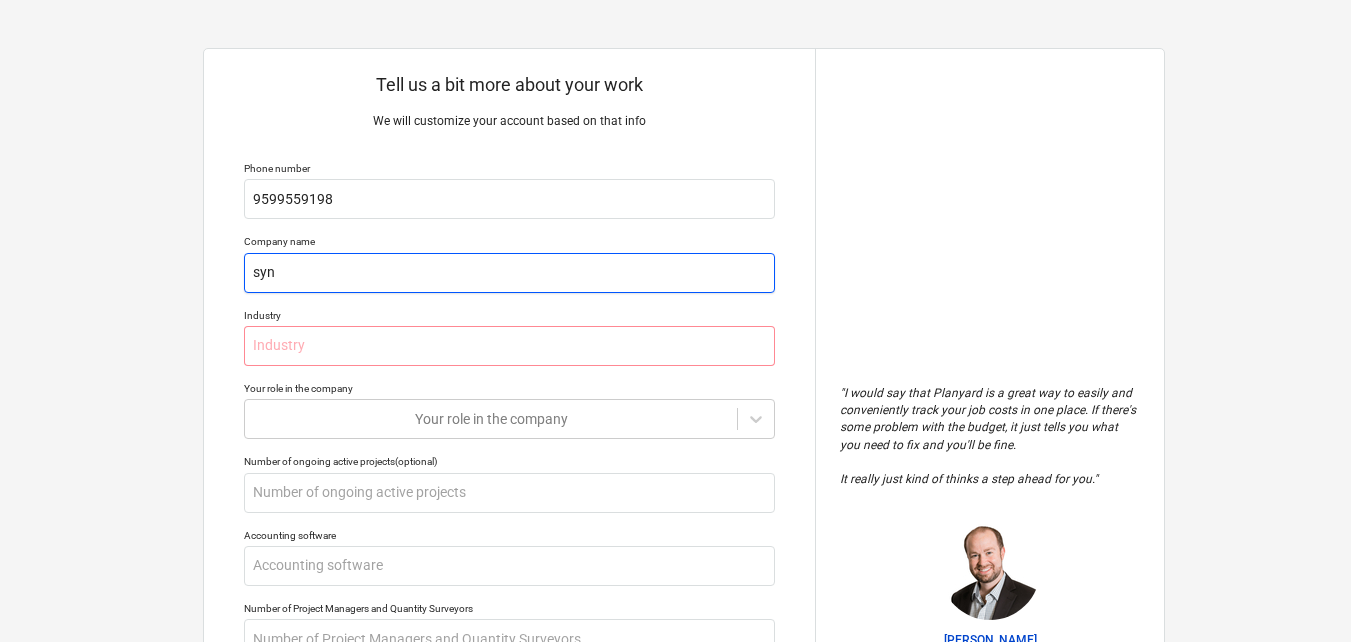 type on "x" 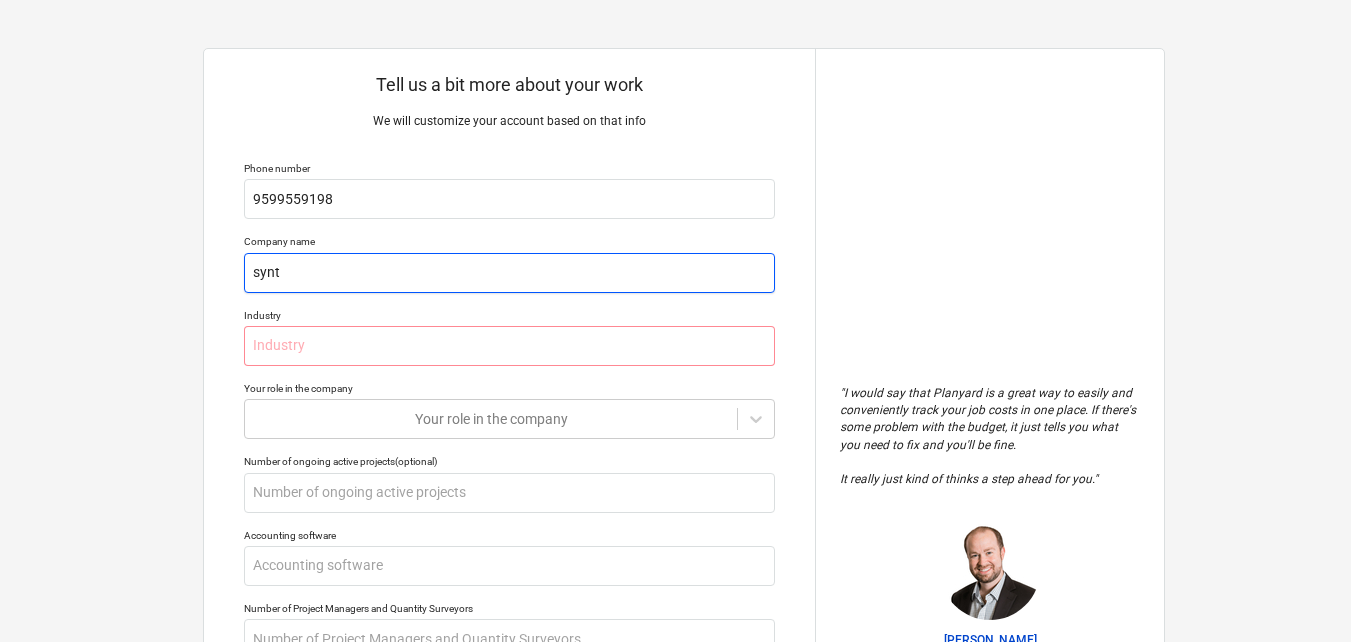 type on "x" 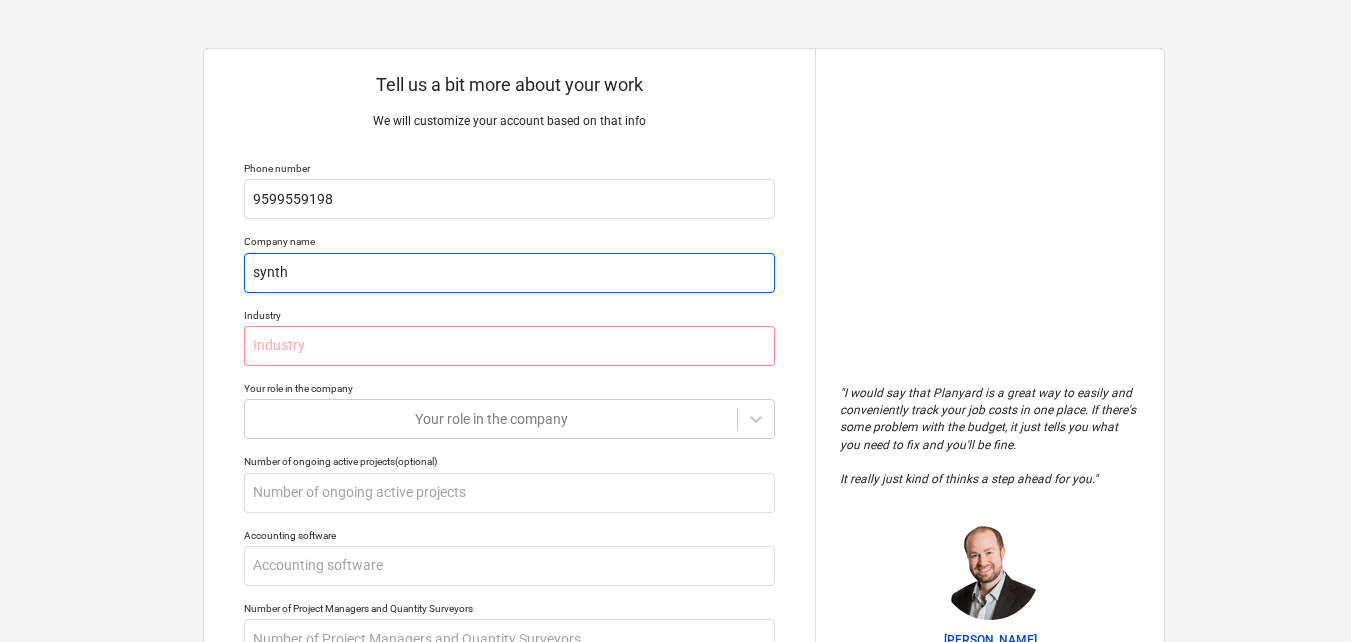 type on "x" 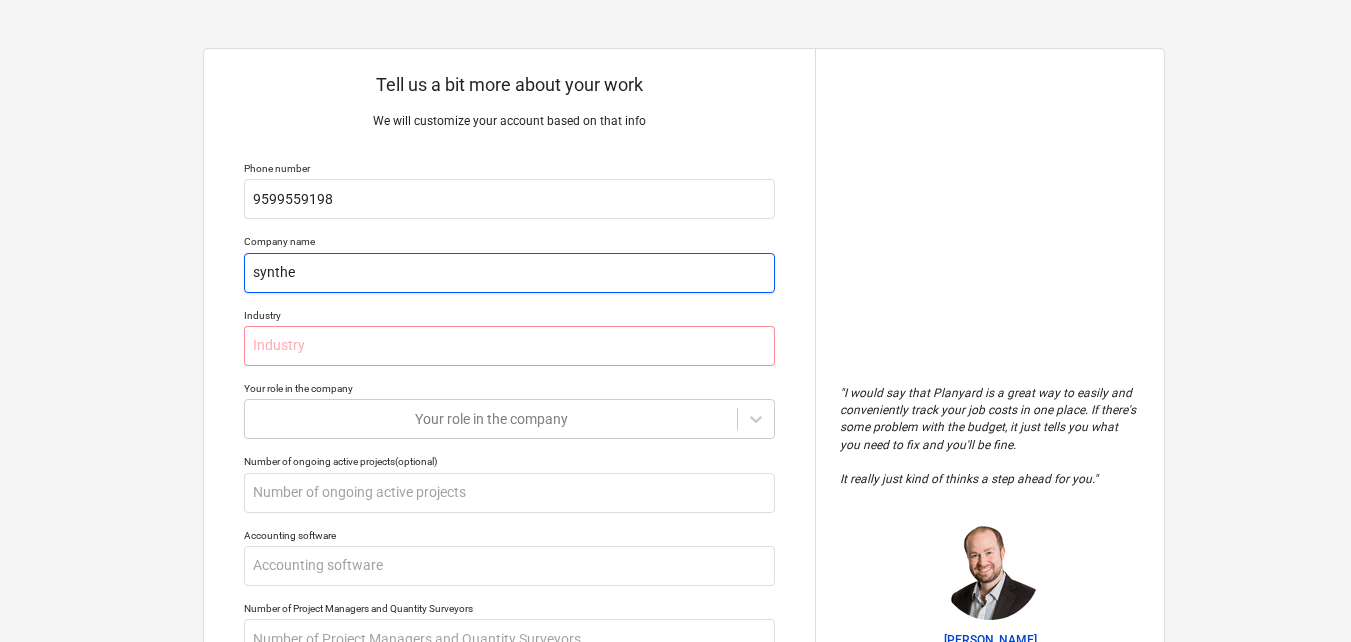 type on "x" 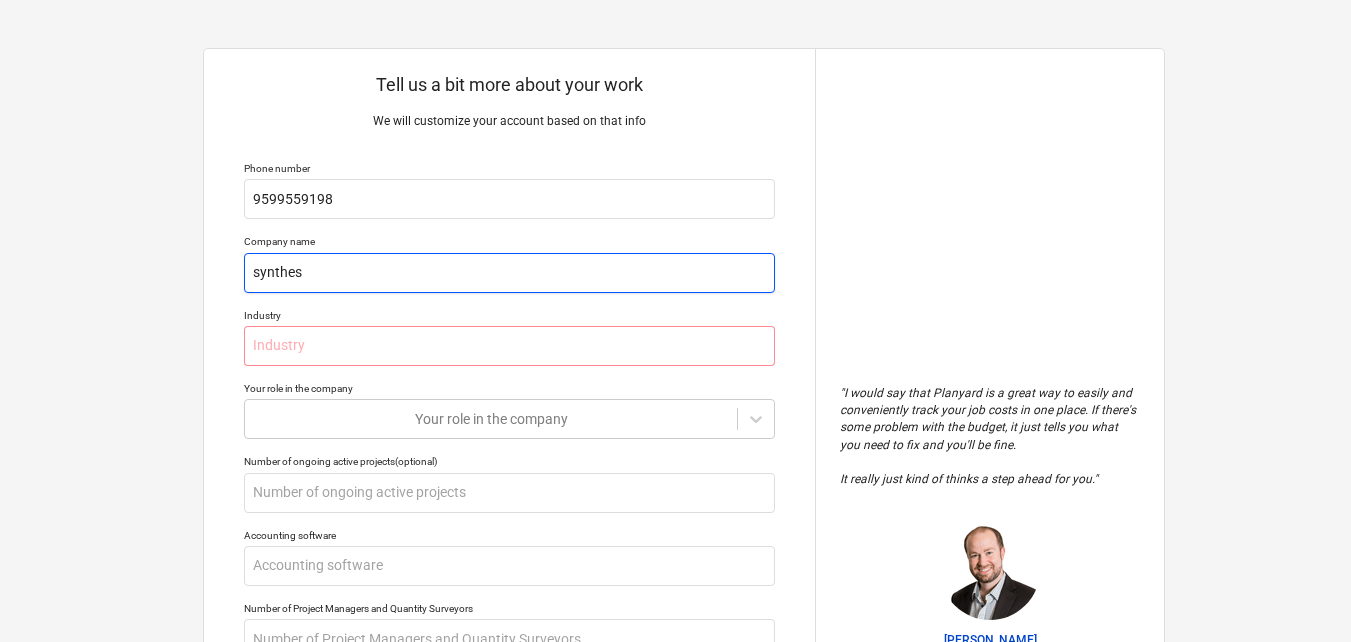 type on "x" 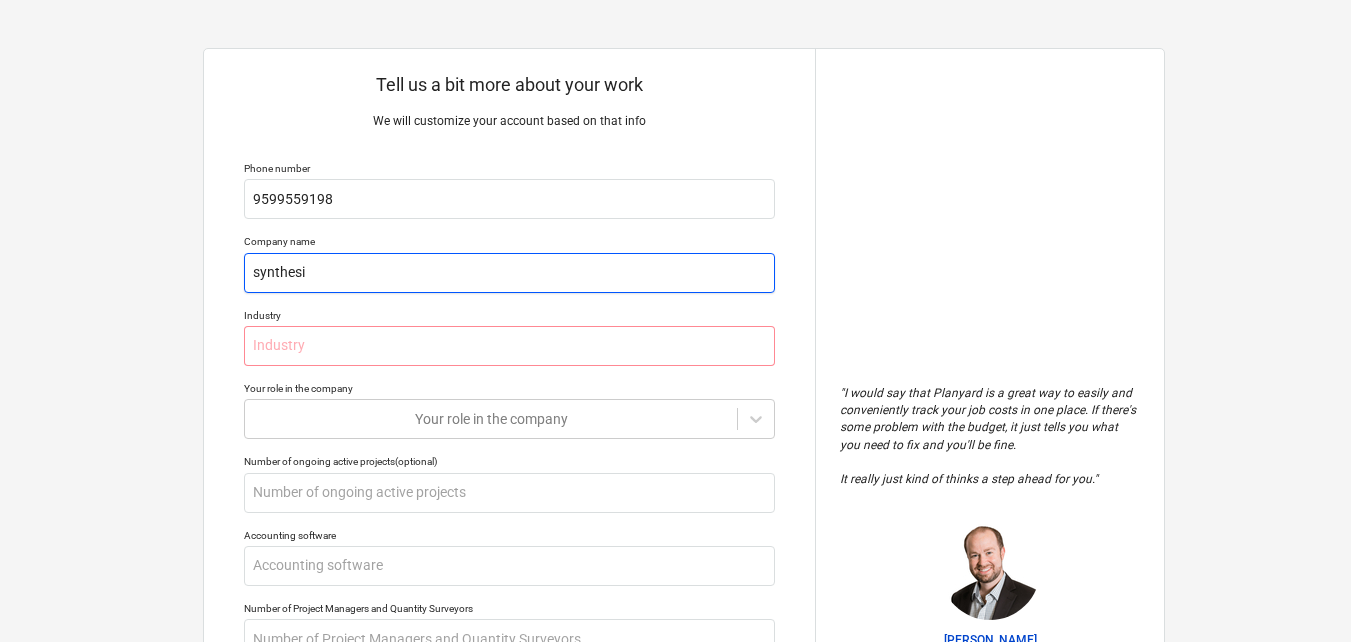 type on "x" 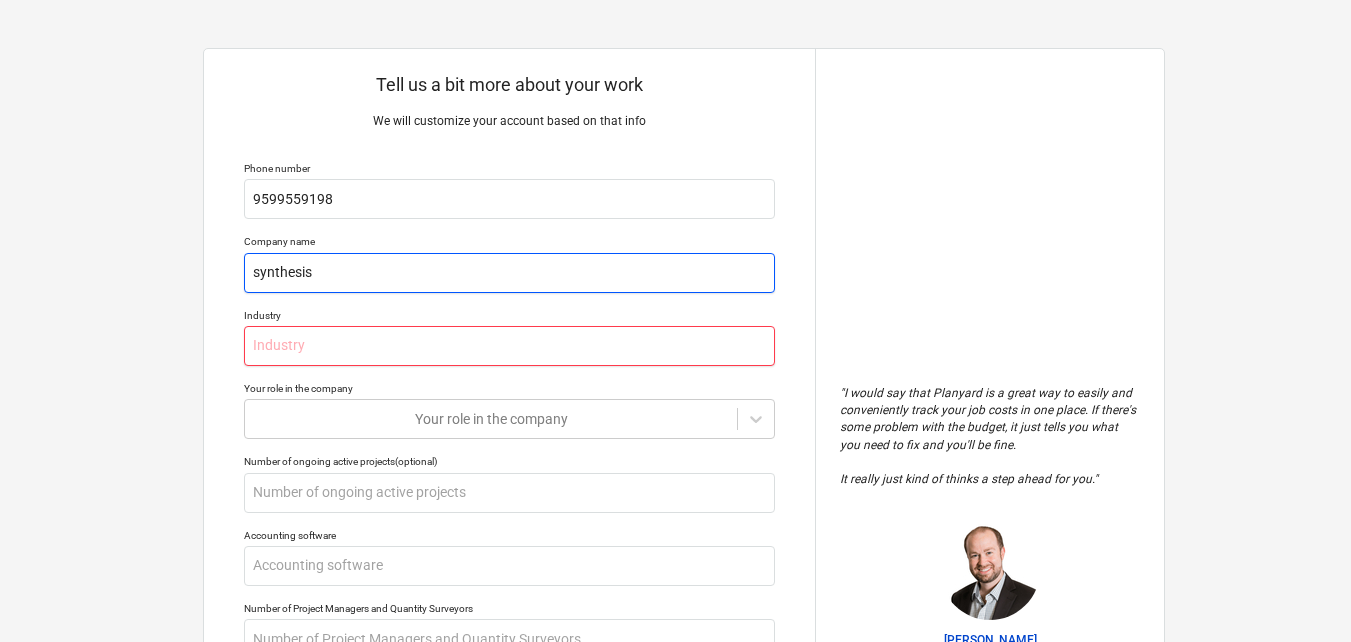 type on "synthesis" 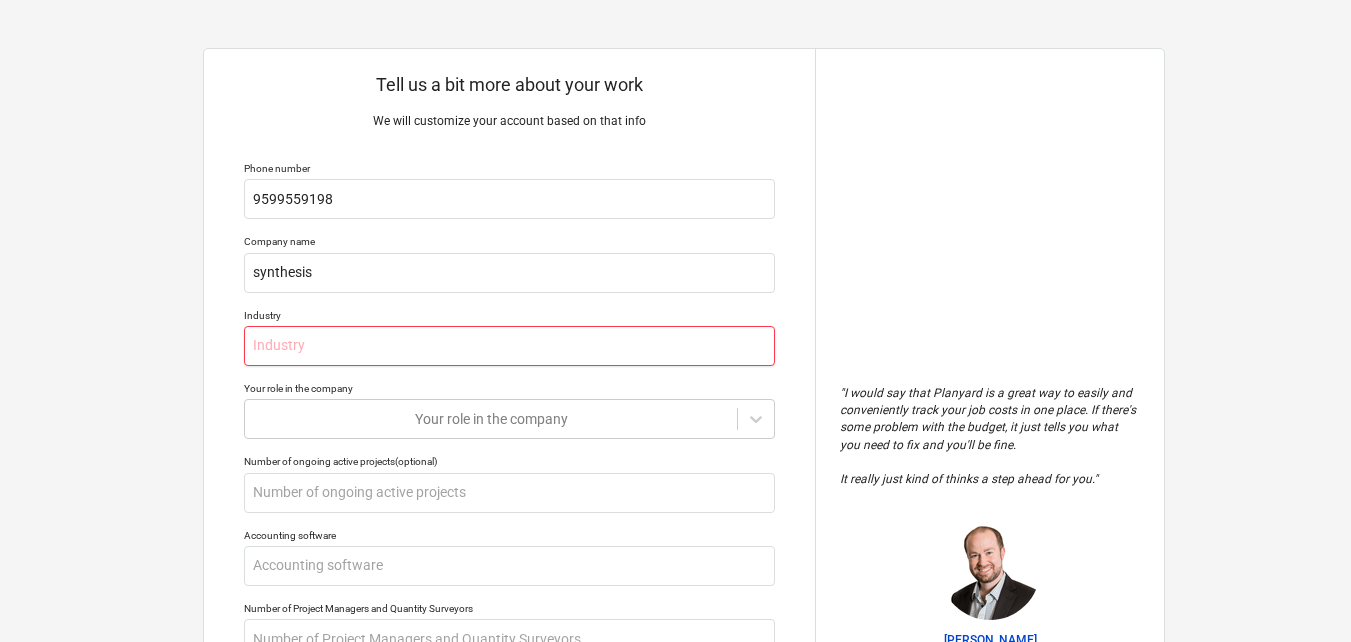 click at bounding box center (509, 346) 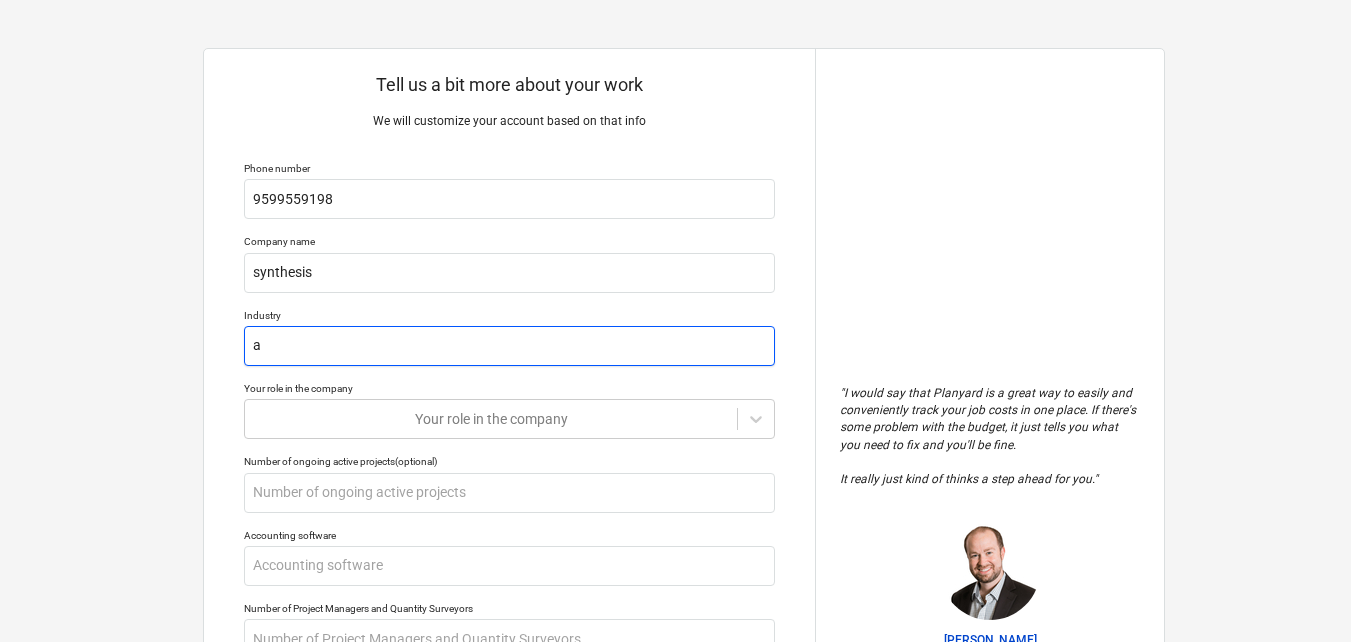 type on "x" 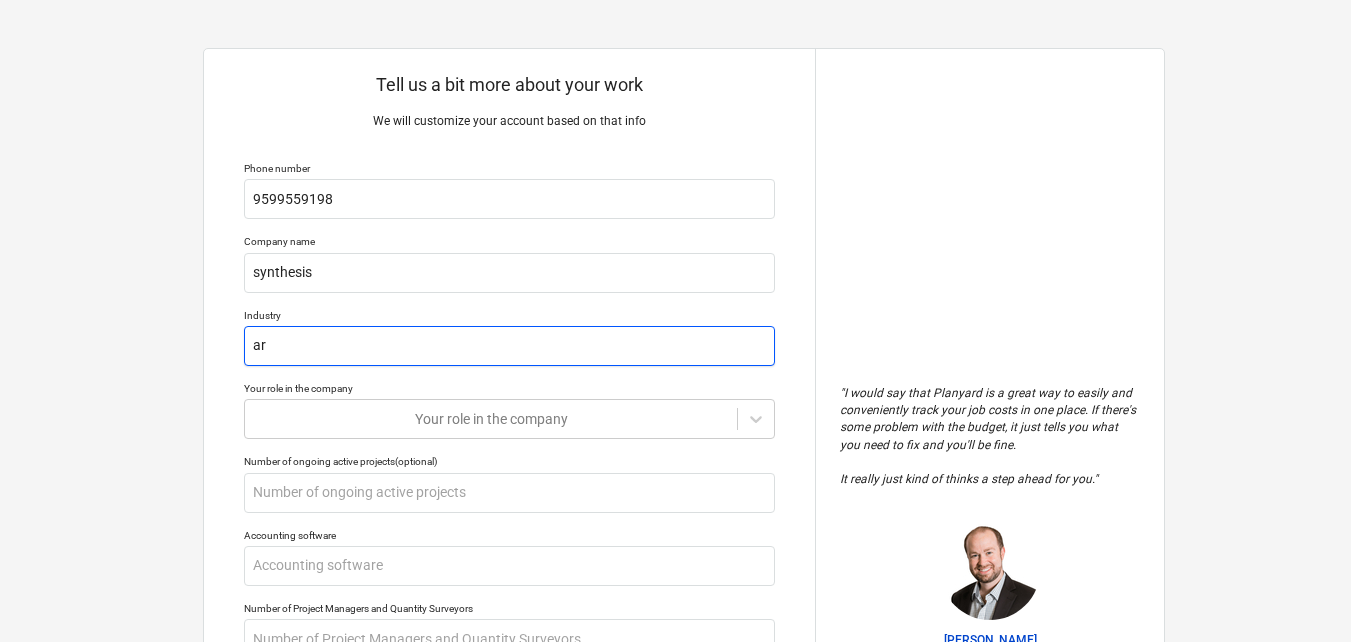 type on "x" 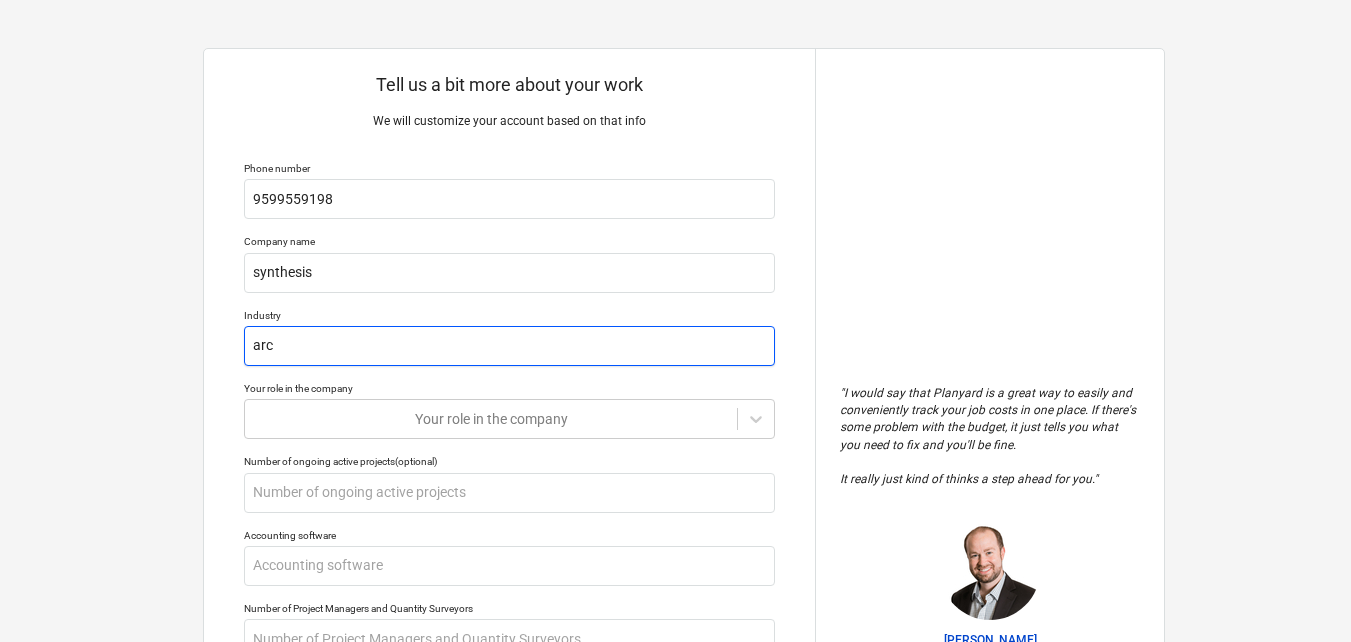 type on "x" 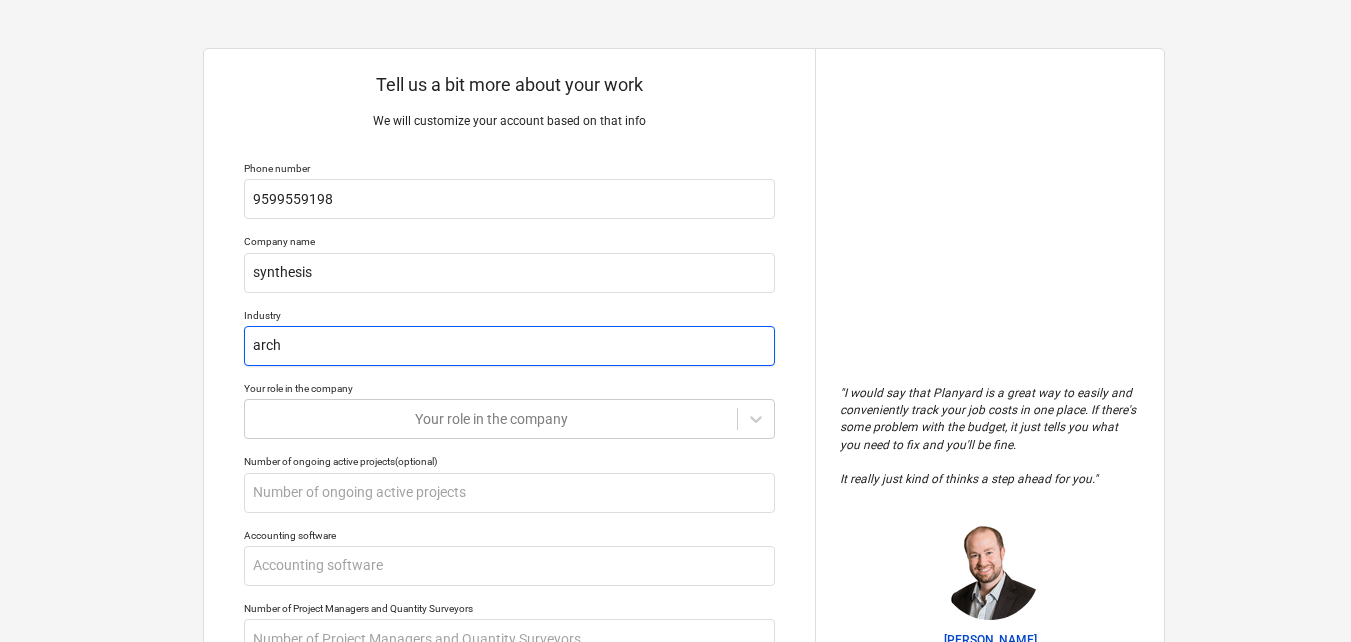 type on "x" 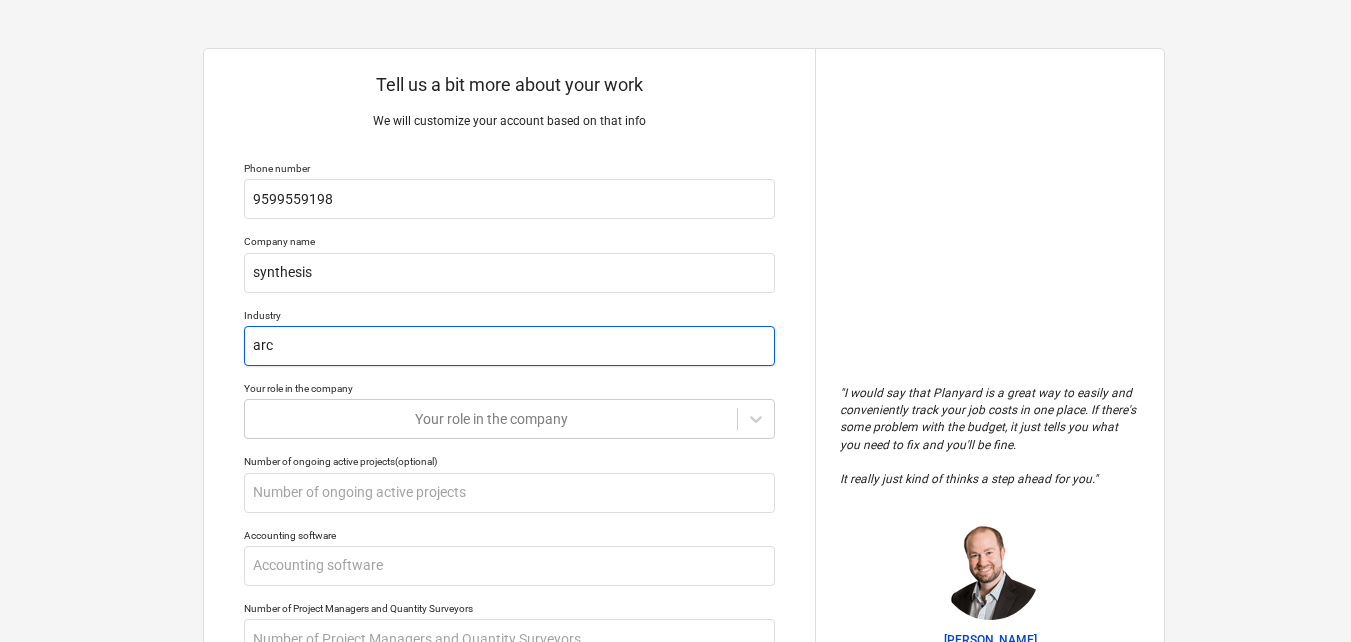 type on "x" 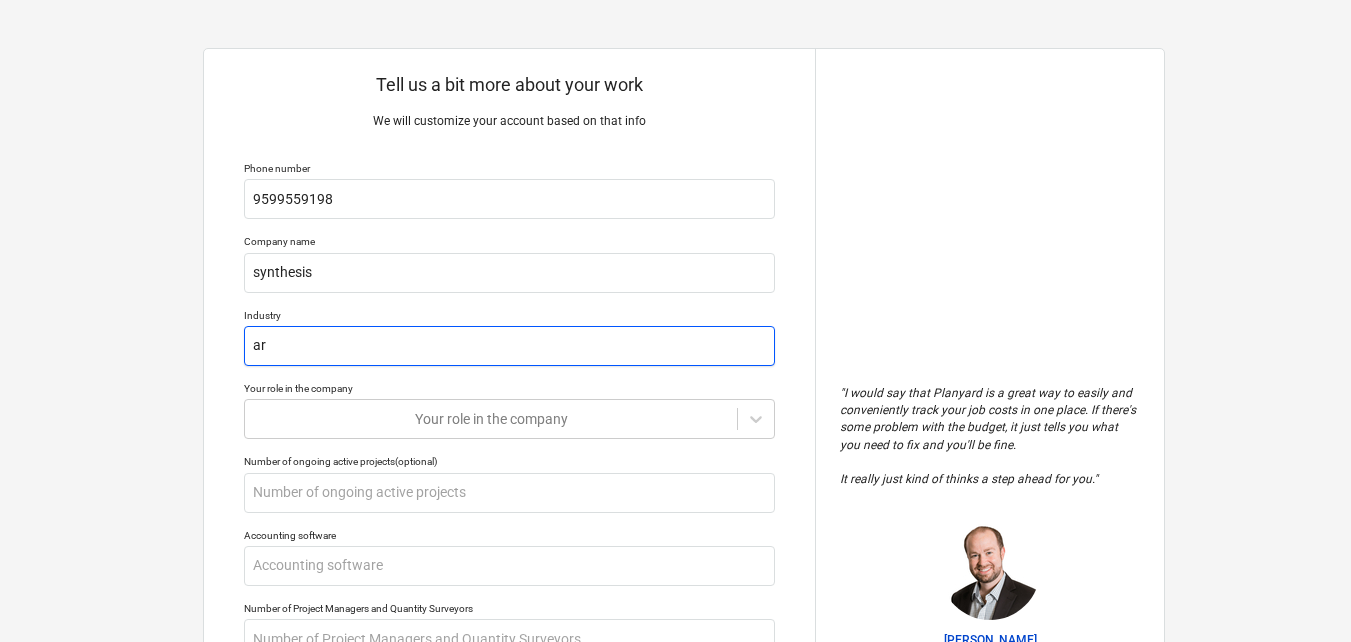 type on "x" 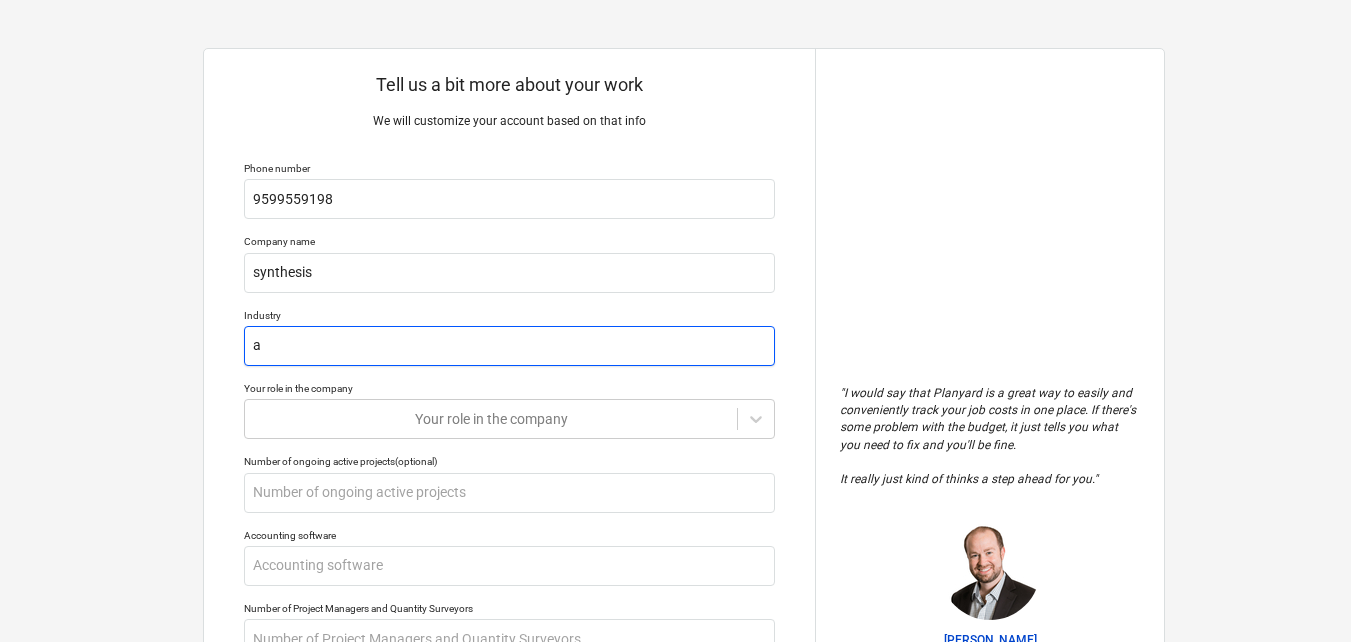 type on "x" 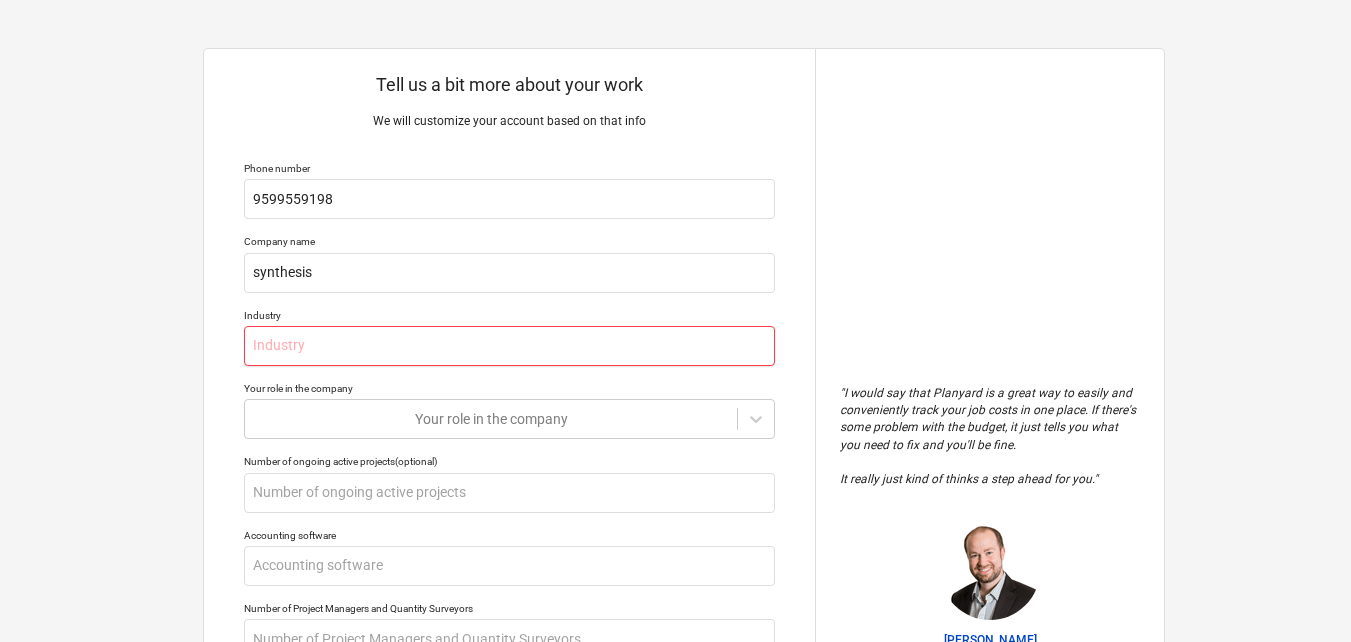 type on "x" 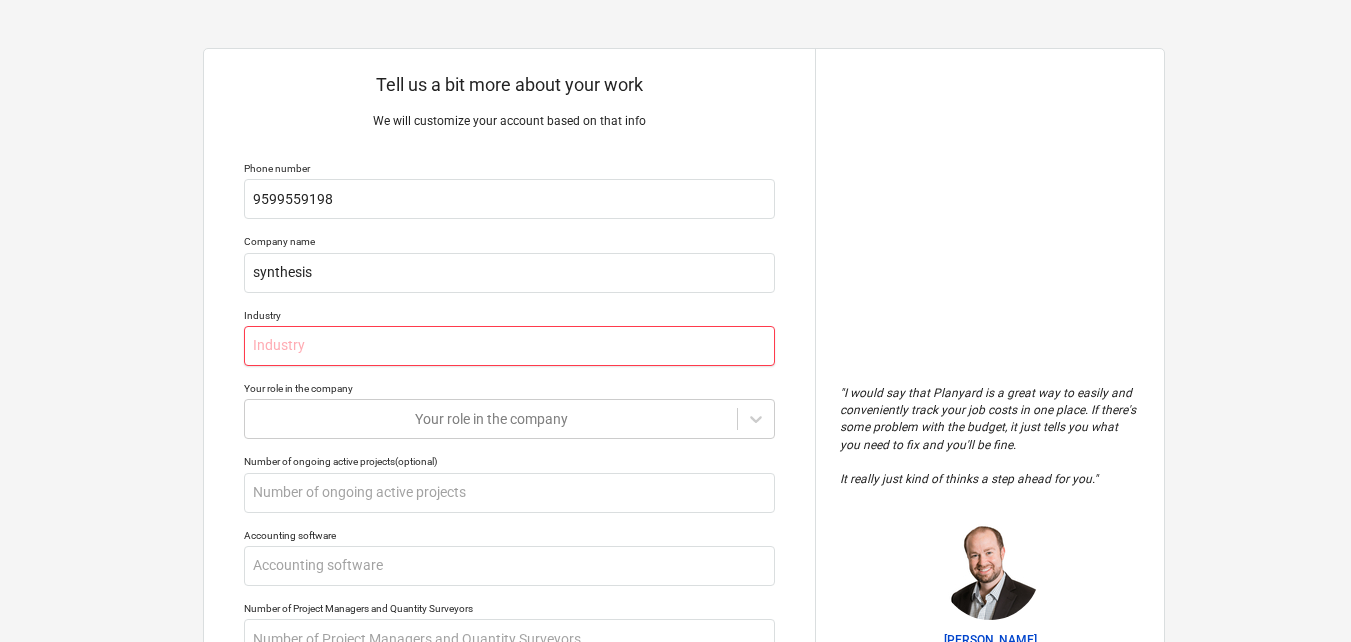 type on "a" 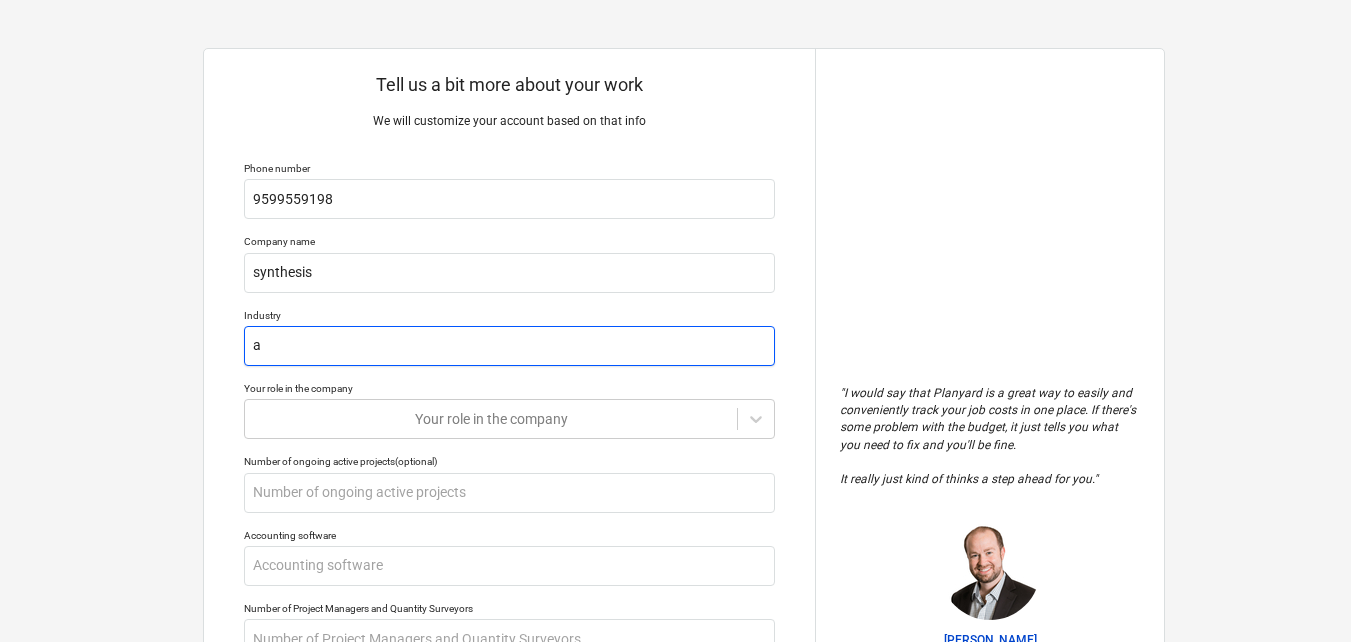 type on "x" 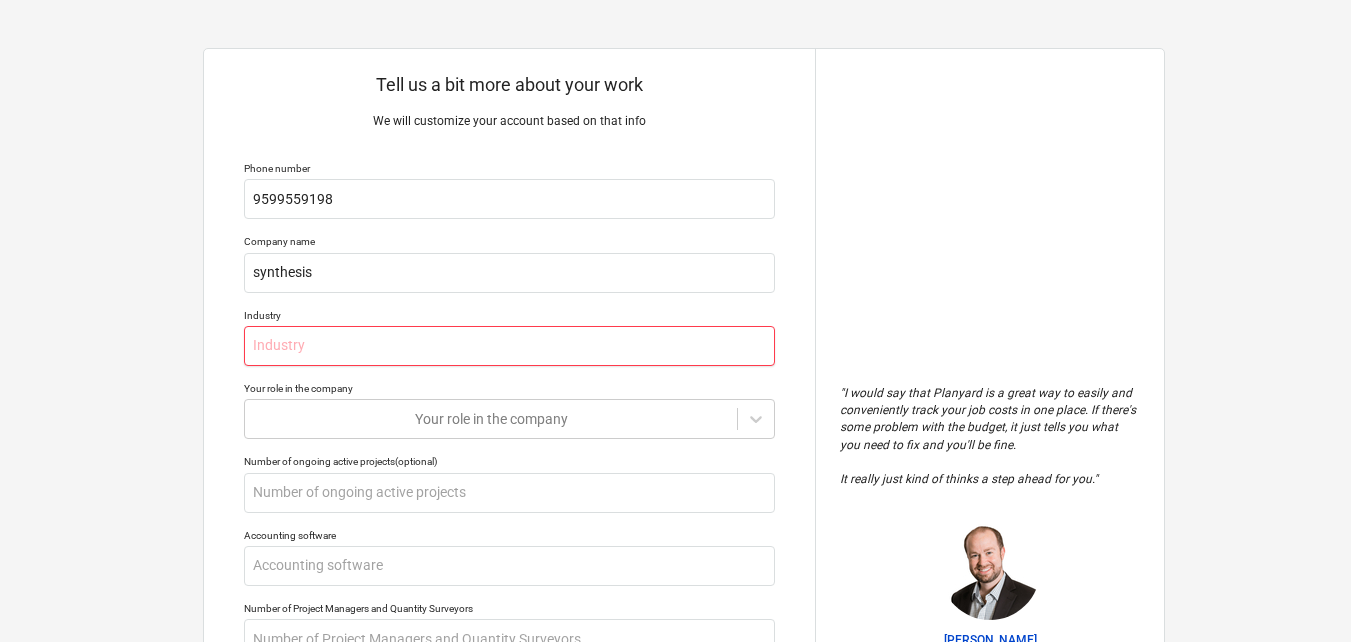 type on "x" 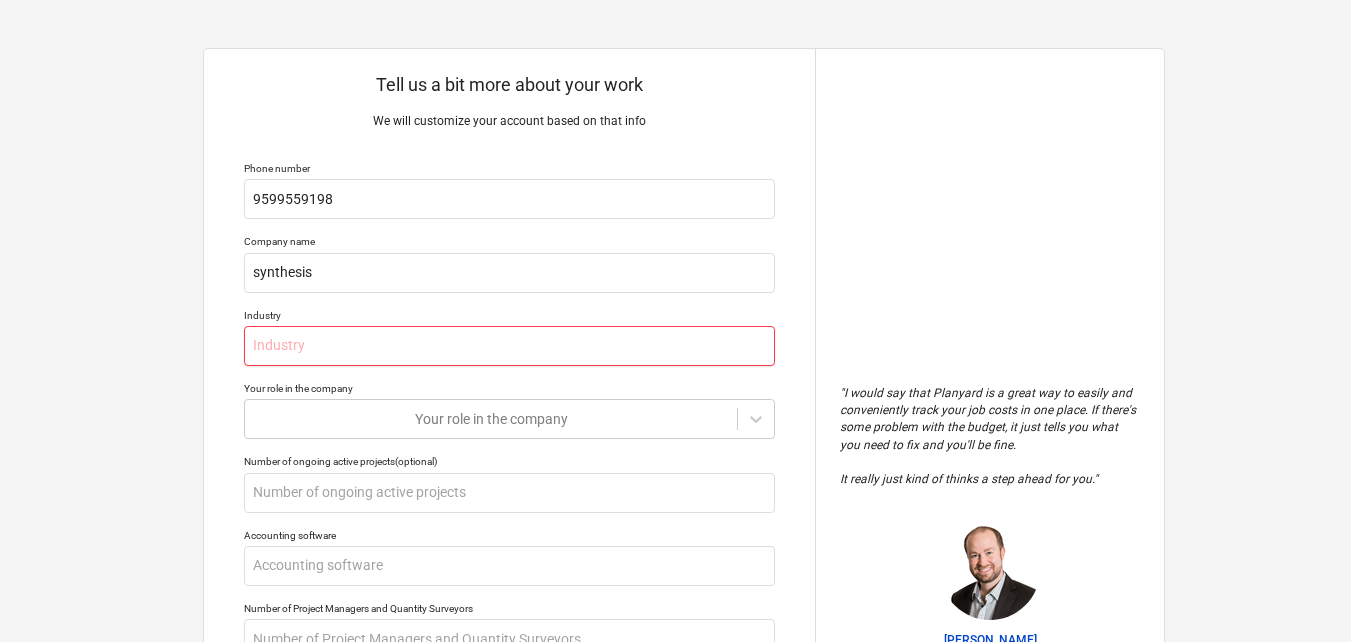 type on "d" 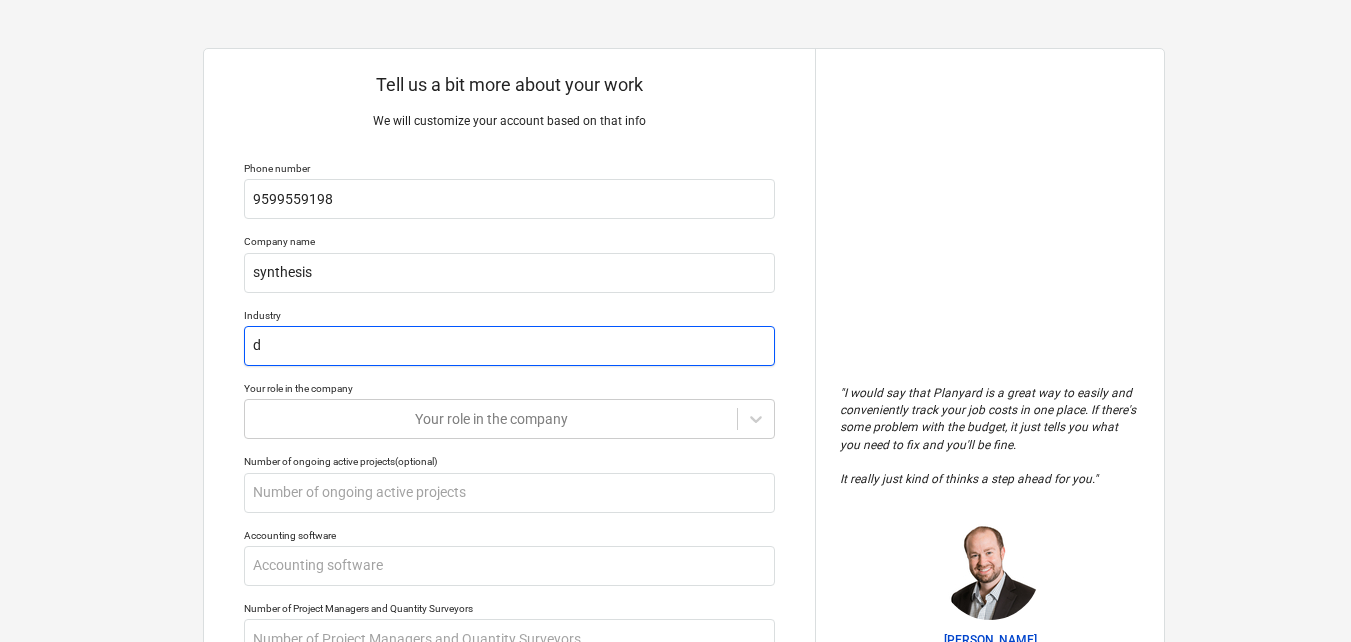 type on "x" 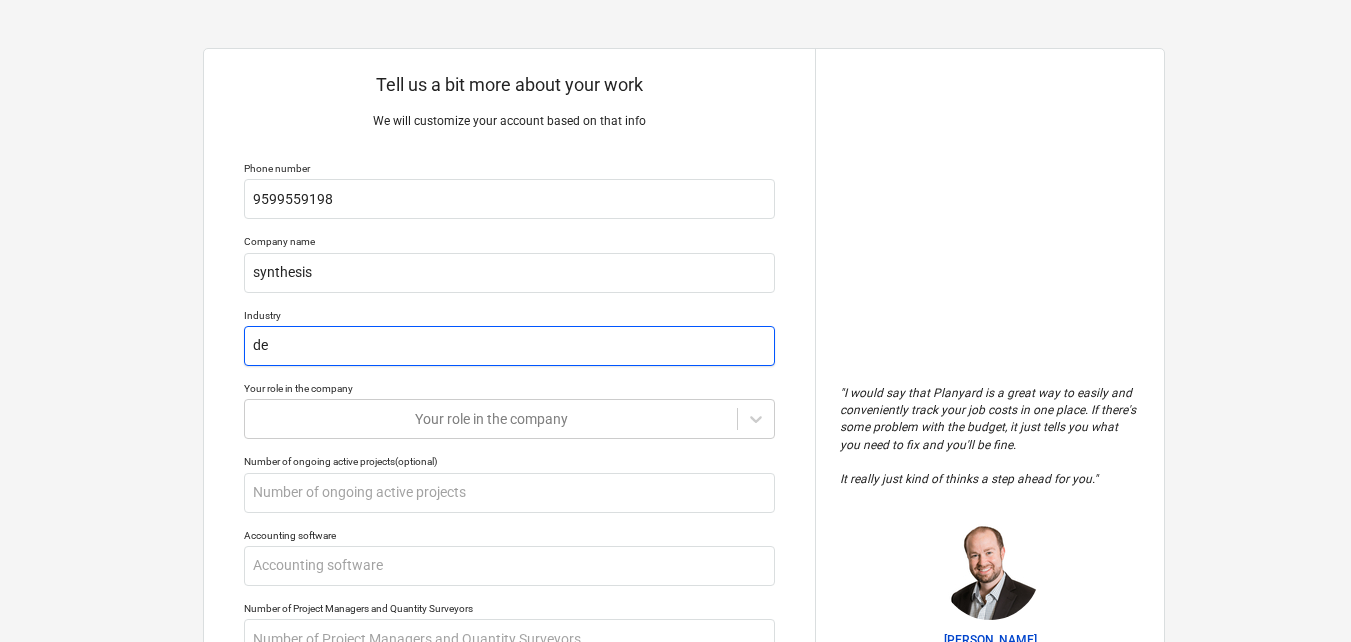 type on "x" 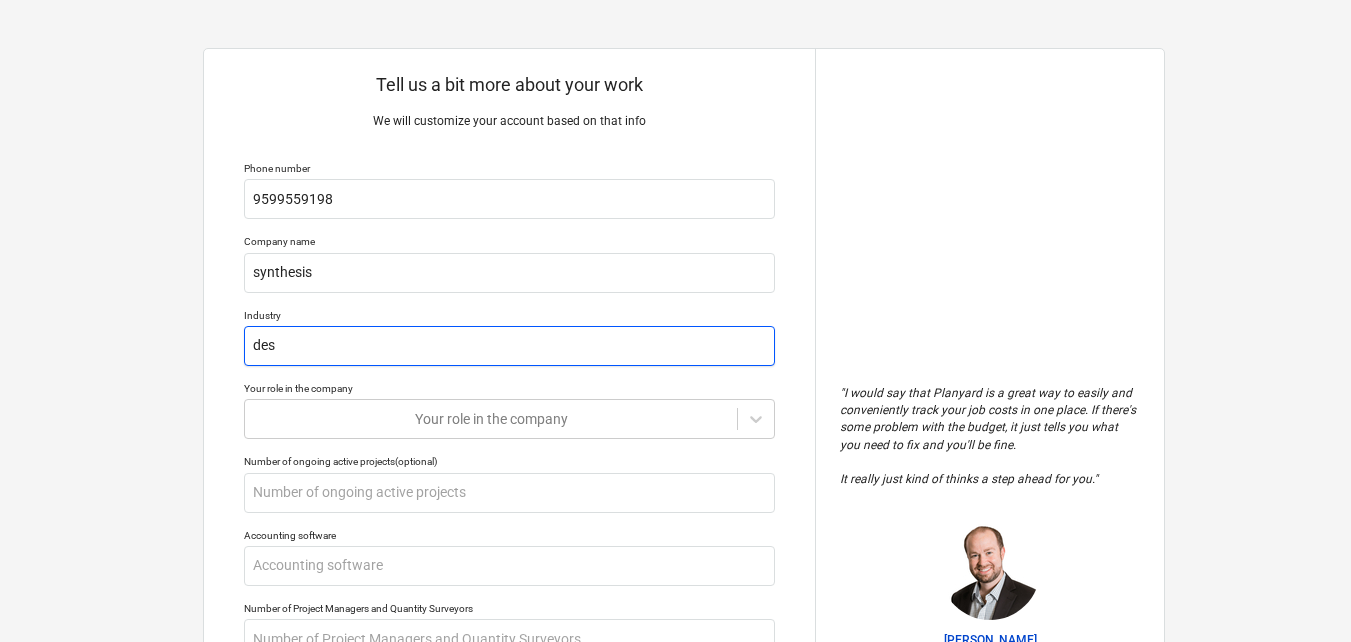 type on "x" 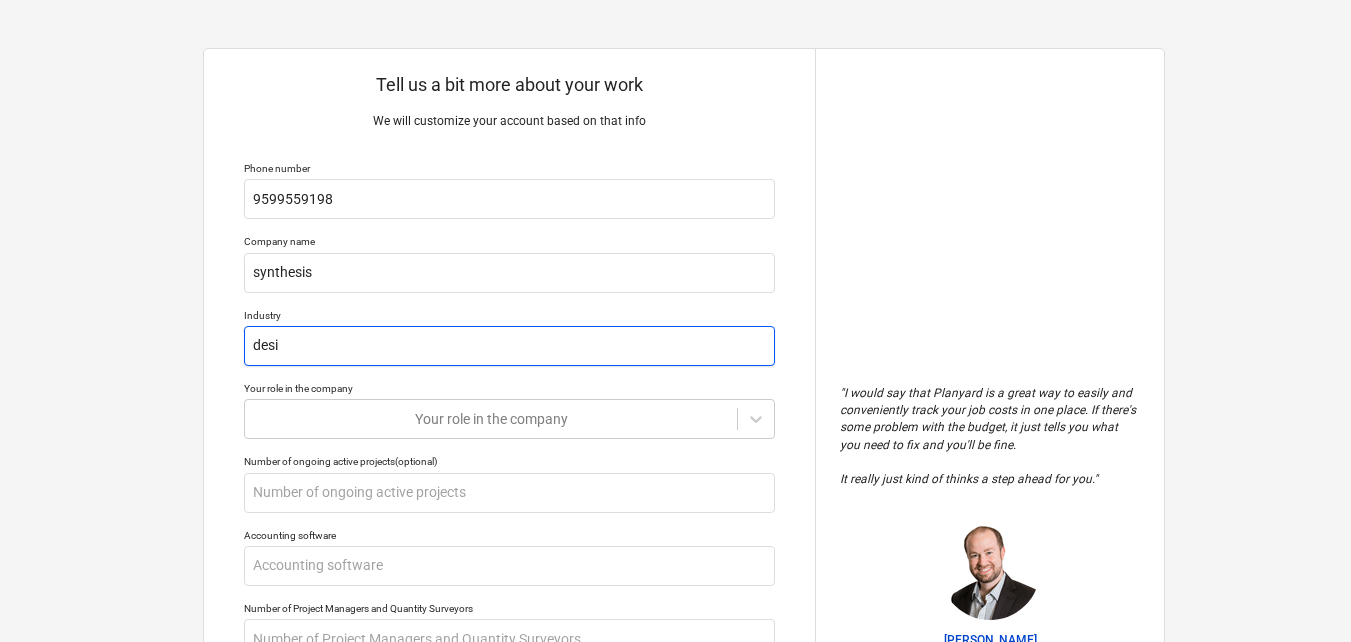 type on "x" 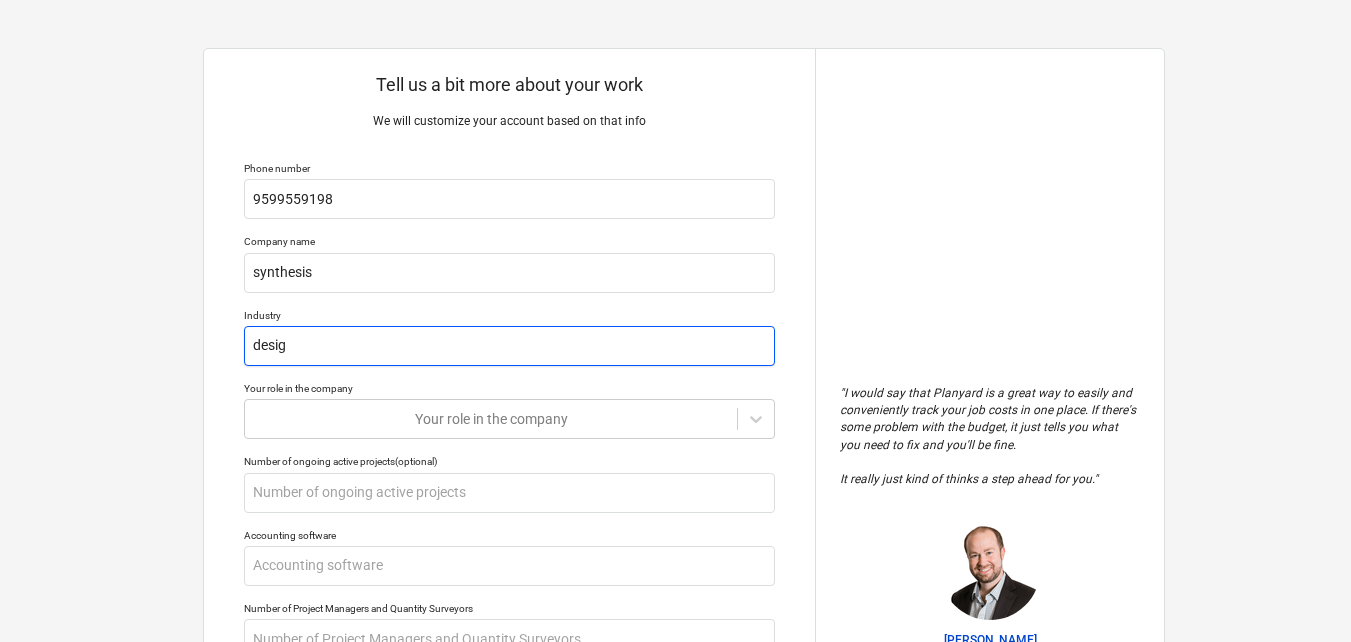 type on "x" 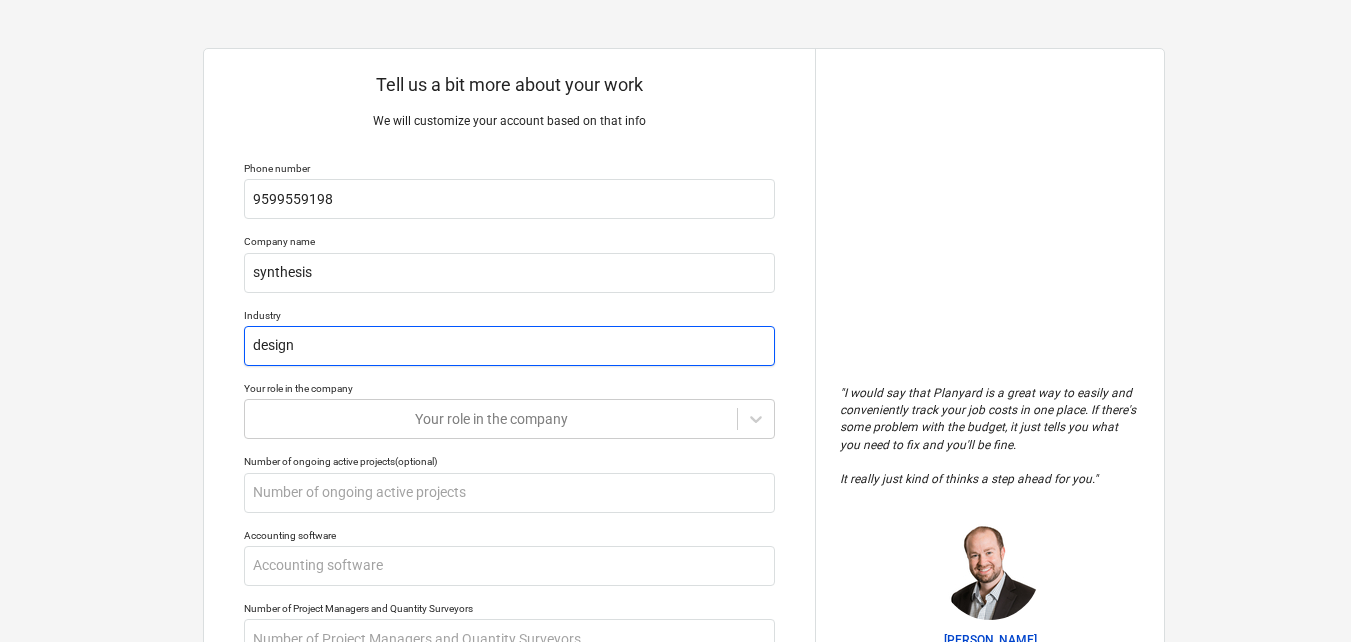 type on "x" 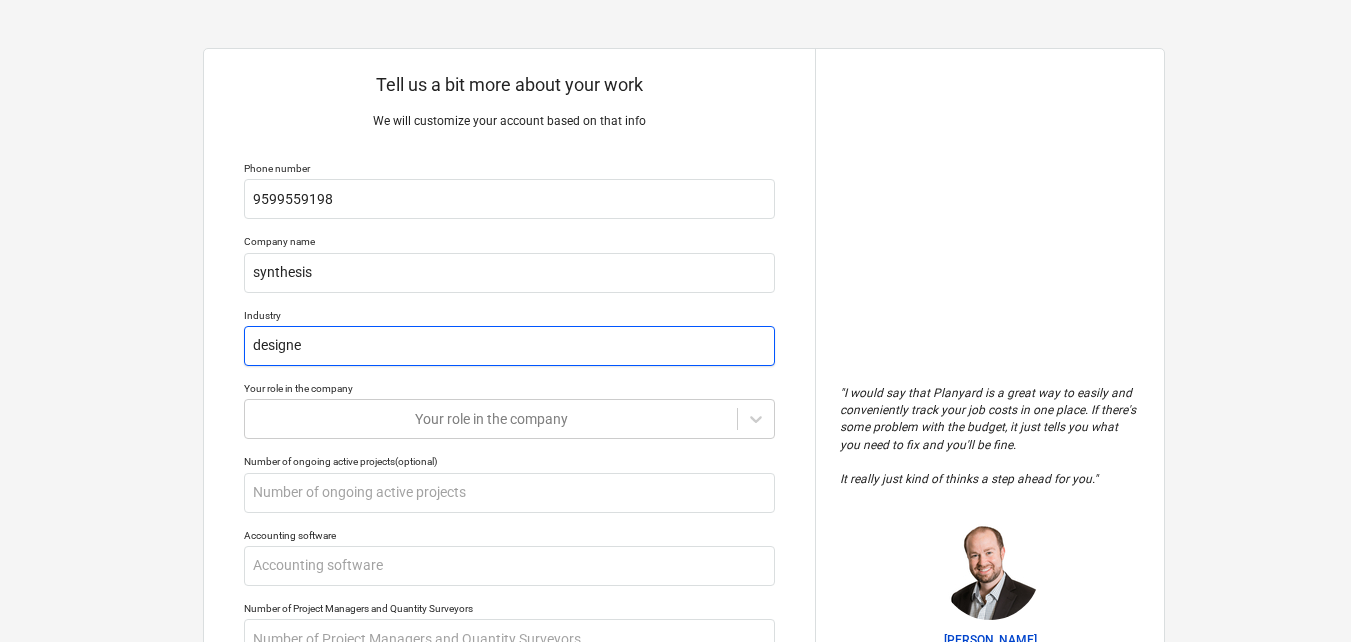 type on "x" 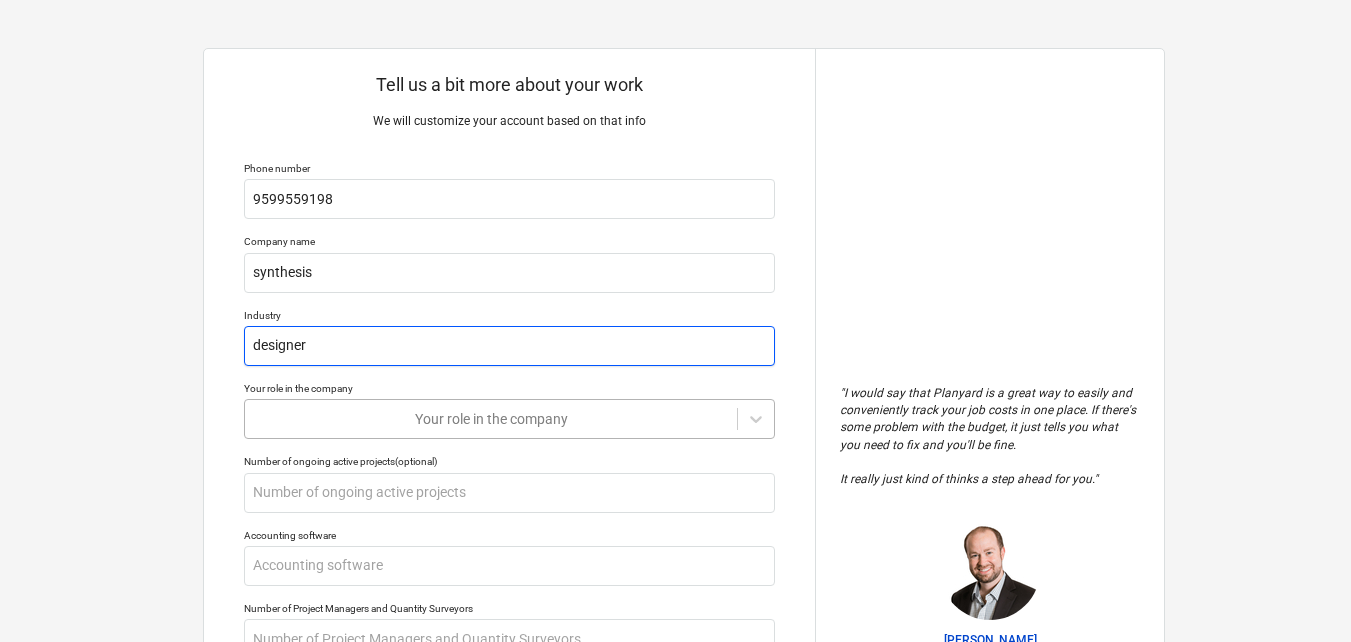 type on "designer" 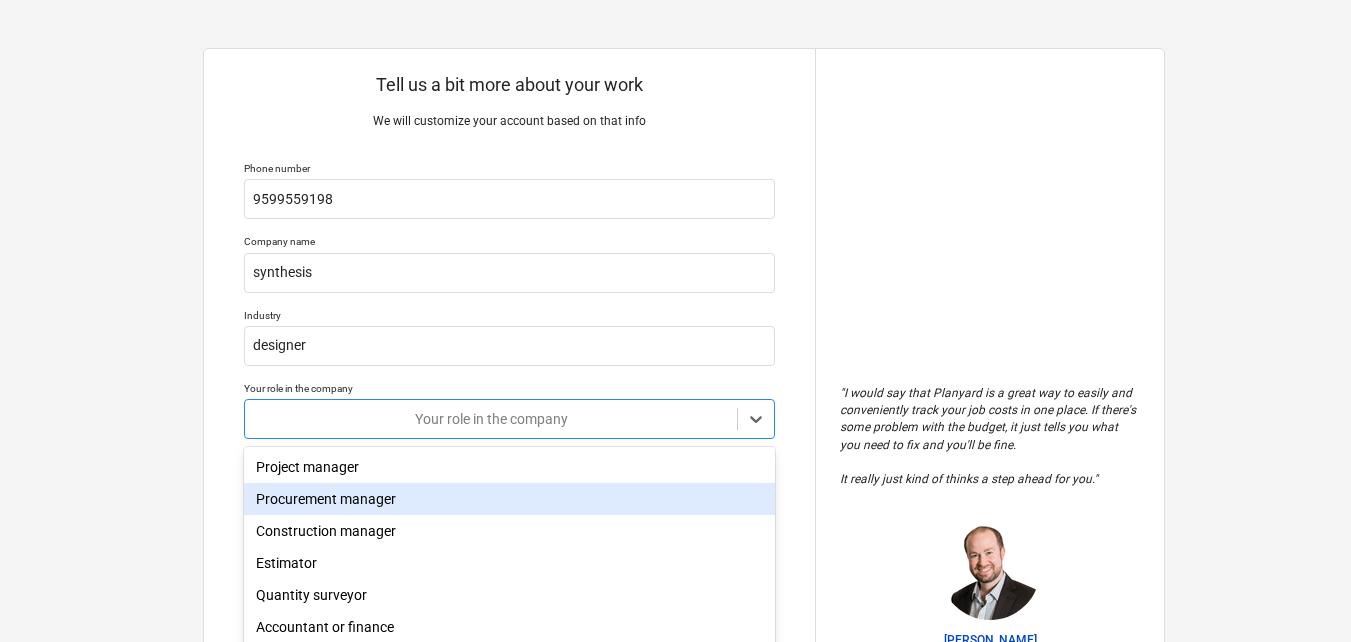 click on "Tell us a bit more about your work We will customize your account based on that info Phone number [PHONE_NUMBER] Company name synthesis Industry designer Your role in the company option Procurement manager focused, 2 of 11. 11 results available. Use Up and Down to choose options, press Enter to select the currently focused option, press Escape to exit the menu, press Tab to select the option and exit the menu. Your role in the company Number of ongoing active projects  (optional) Accounting software Number of Project Managers and Quantity Surveyors Short project description (1-2 sentences) Why do you need a new tool? Submit " I would say that Planyard is a great way to easily and conveniently track your job costs in one place. If there's some problem with the budget, it just tells you what you need to fix and you'll be fine.
It really just kind of thinks a step ahead for you. " [PERSON_NAME] Partner - TITN Development [US_STATE], [GEOGRAPHIC_DATA]
x Project manager Procurement manager Construction manager" at bounding box center (675, 330) 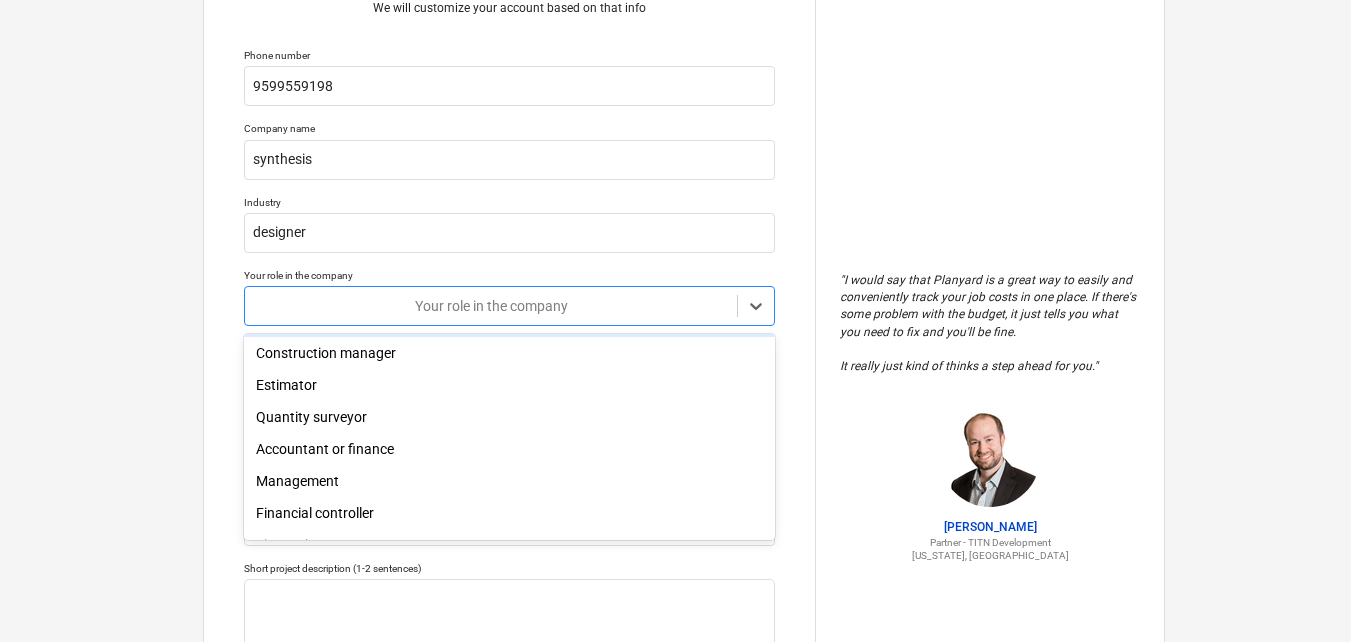 scroll, scrollTop: 0, scrollLeft: 0, axis: both 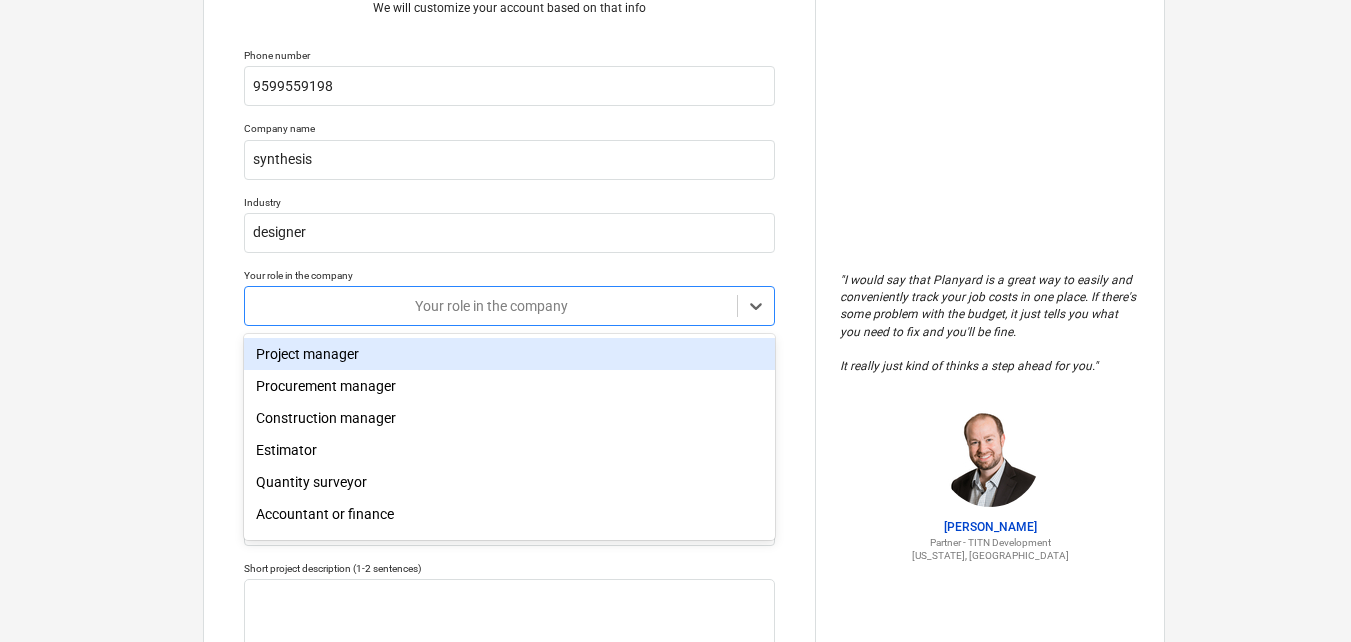 click on "Project manager" at bounding box center [509, 354] 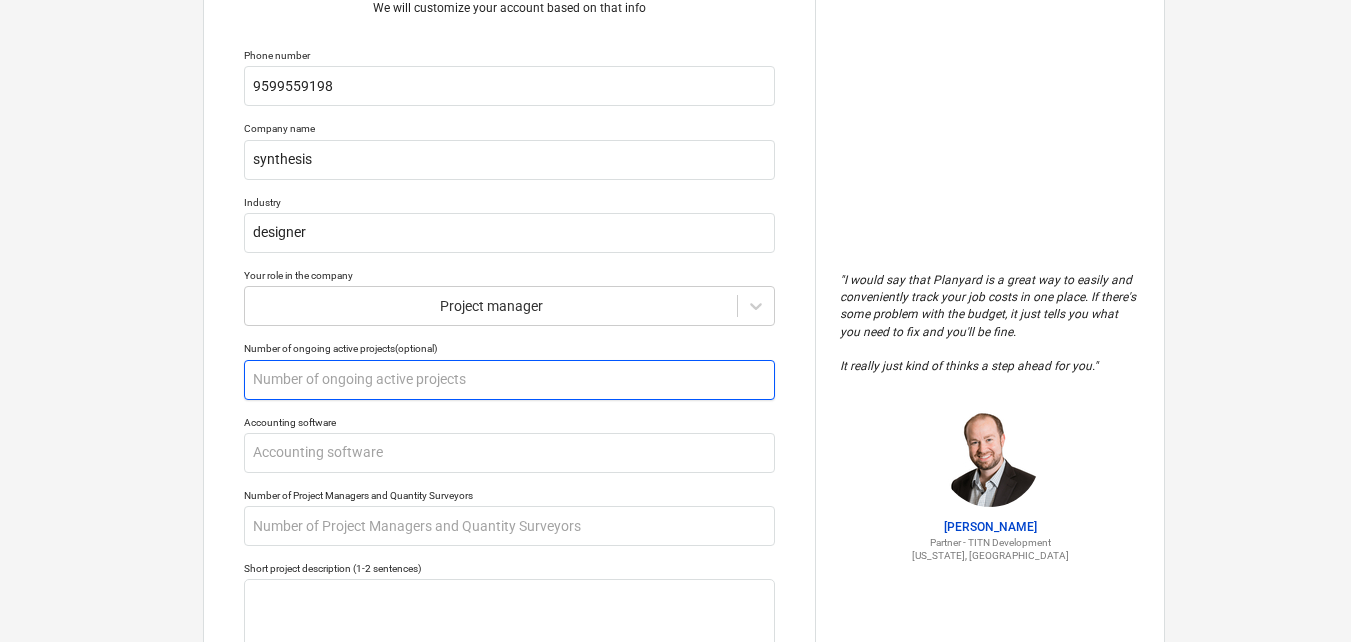 click at bounding box center [509, 380] 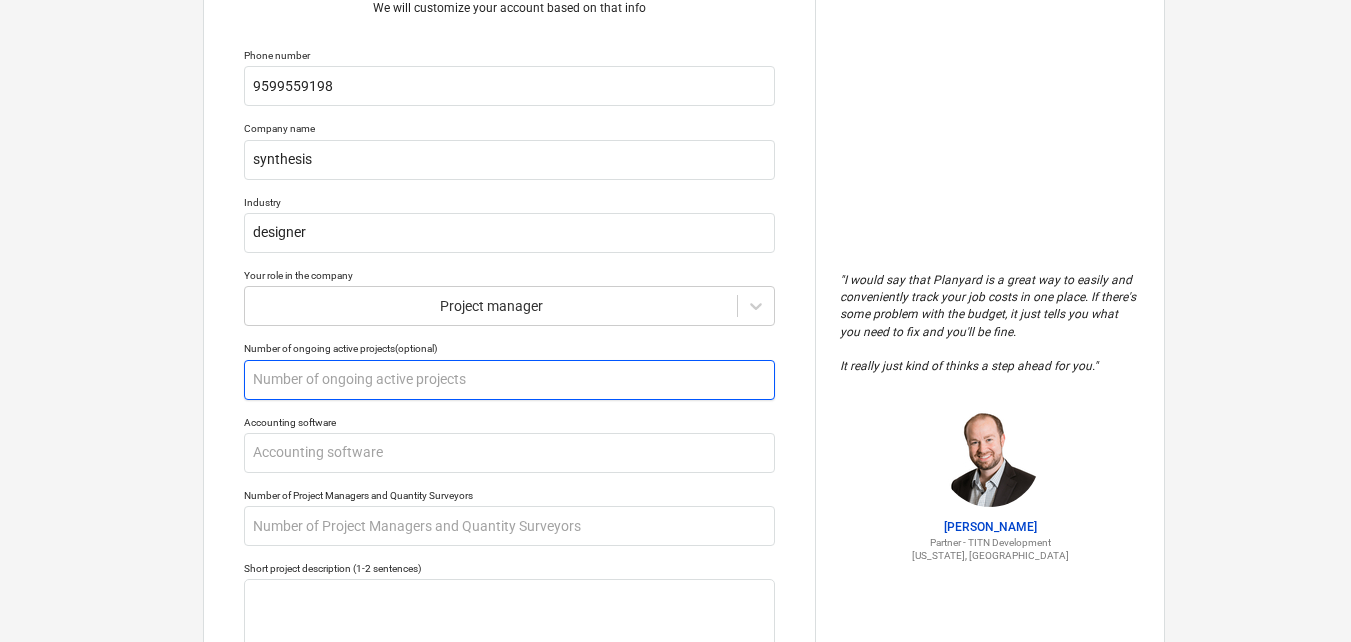 type on "x" 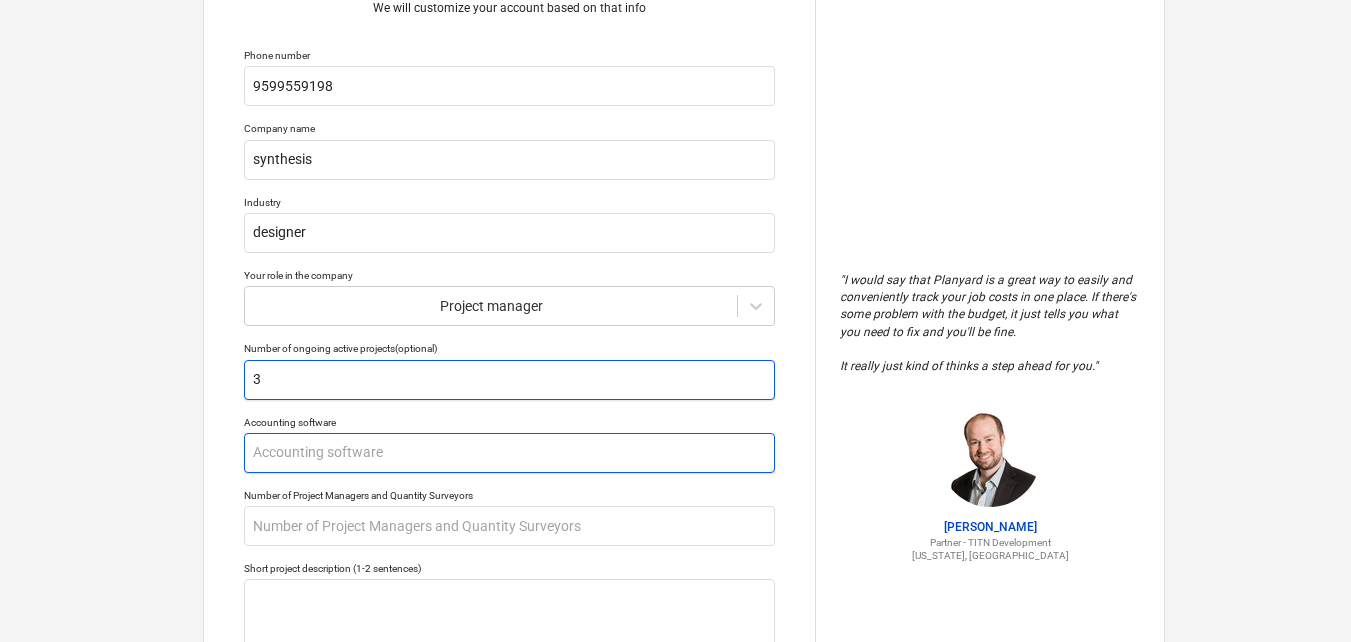 type on "3" 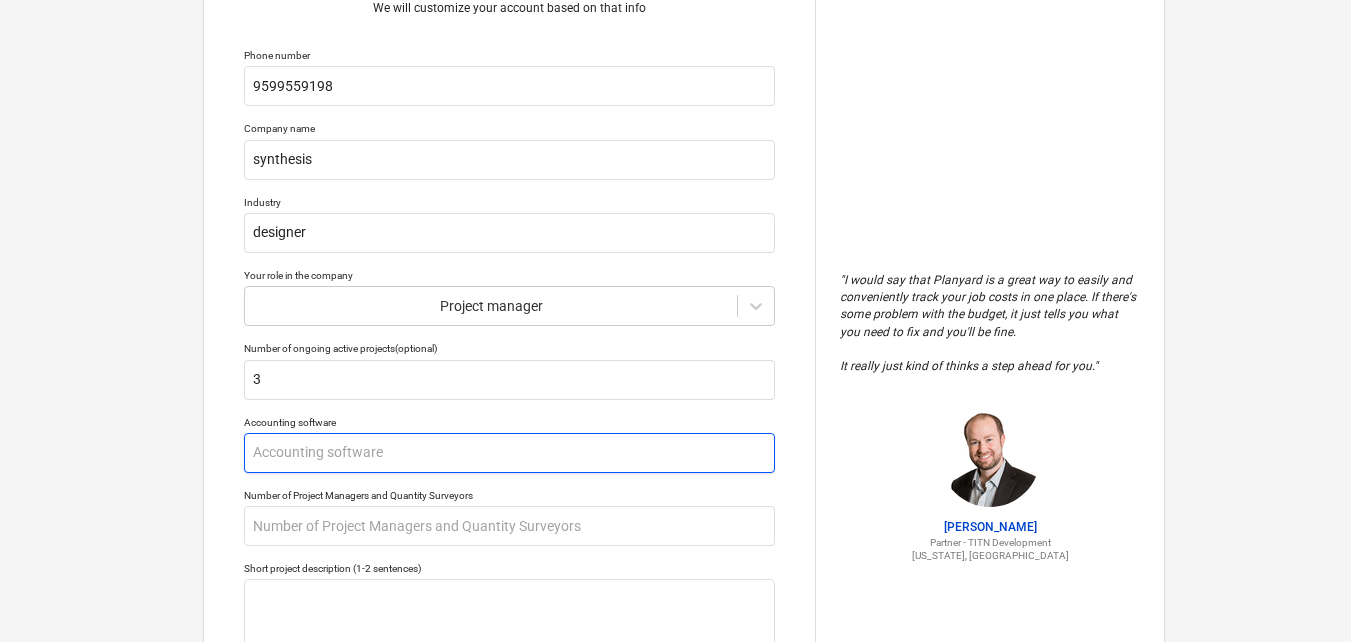 click at bounding box center (509, 453) 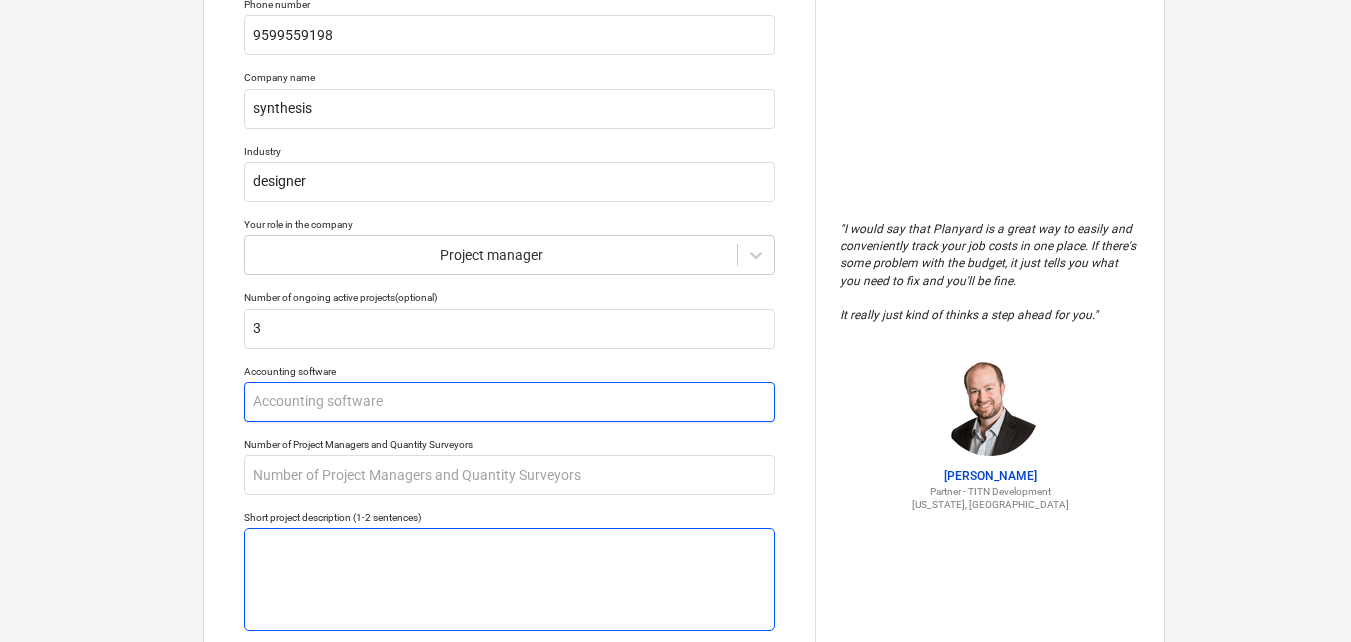 scroll, scrollTop: 213, scrollLeft: 0, axis: vertical 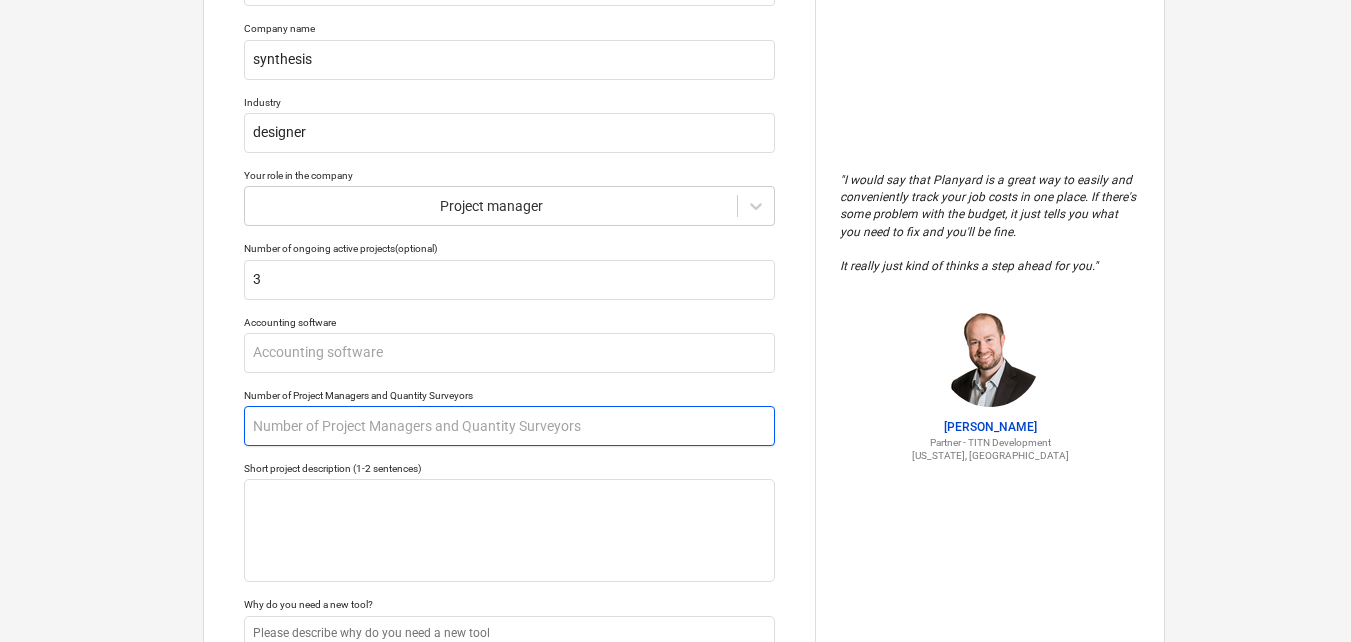 click at bounding box center (509, 426) 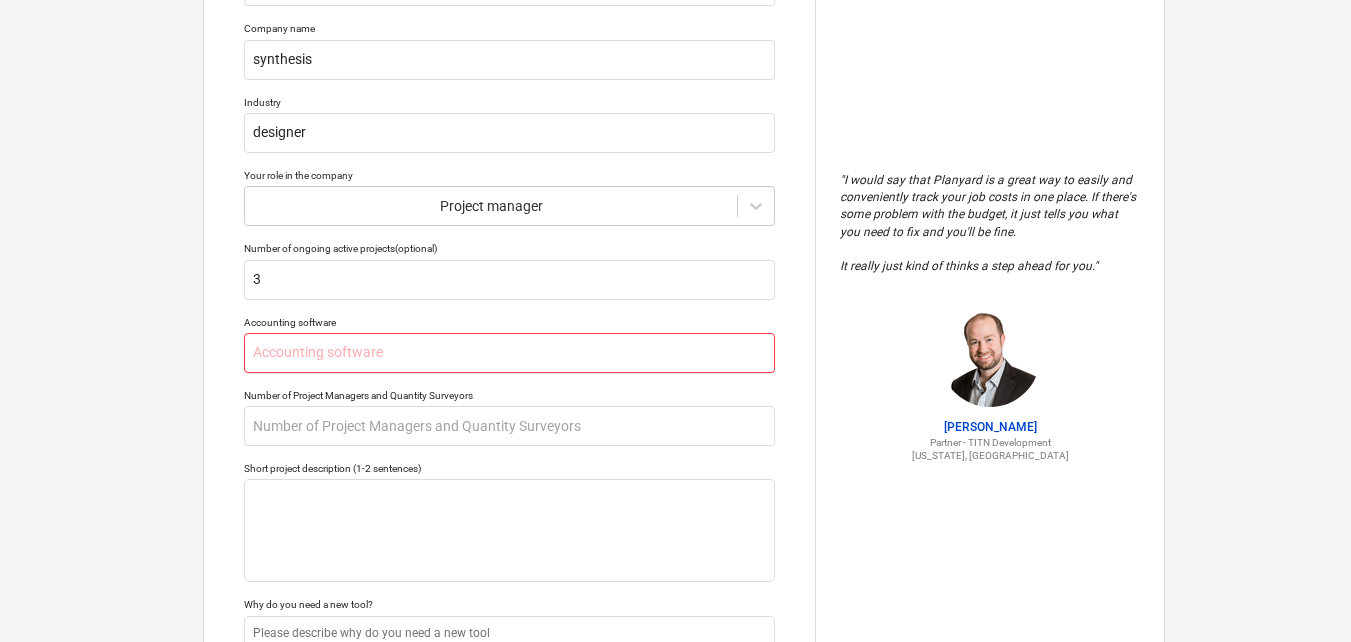 click at bounding box center [509, 353] 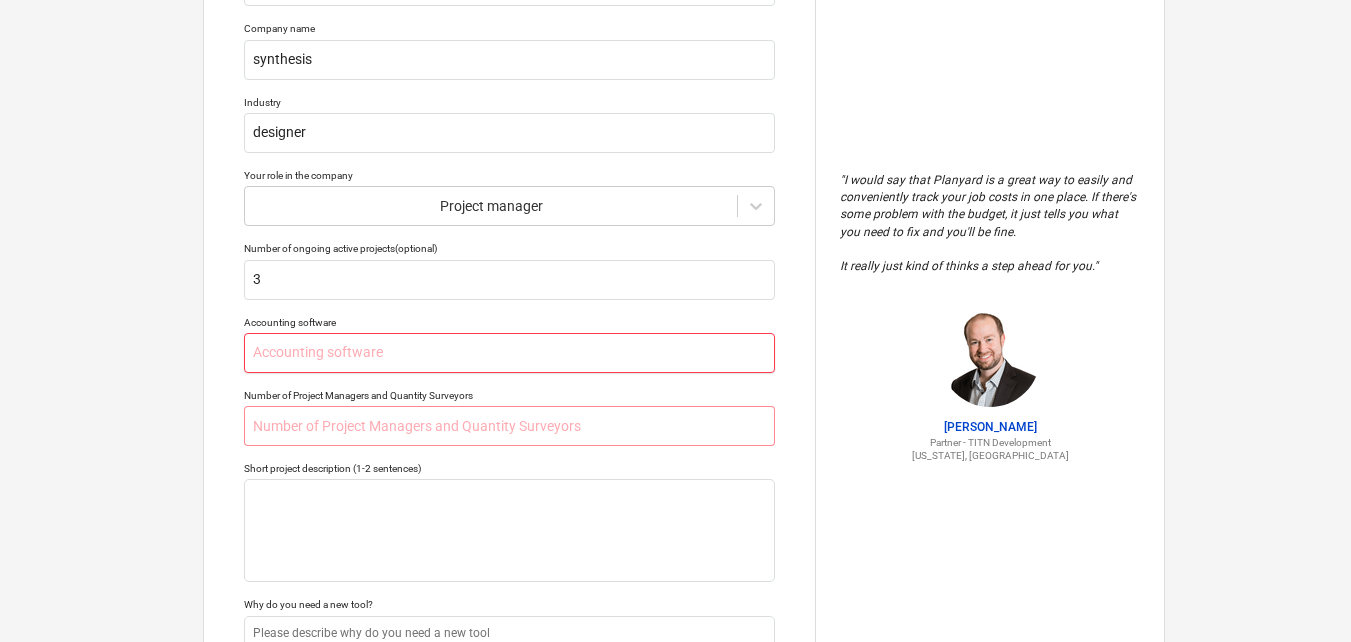 type on "x" 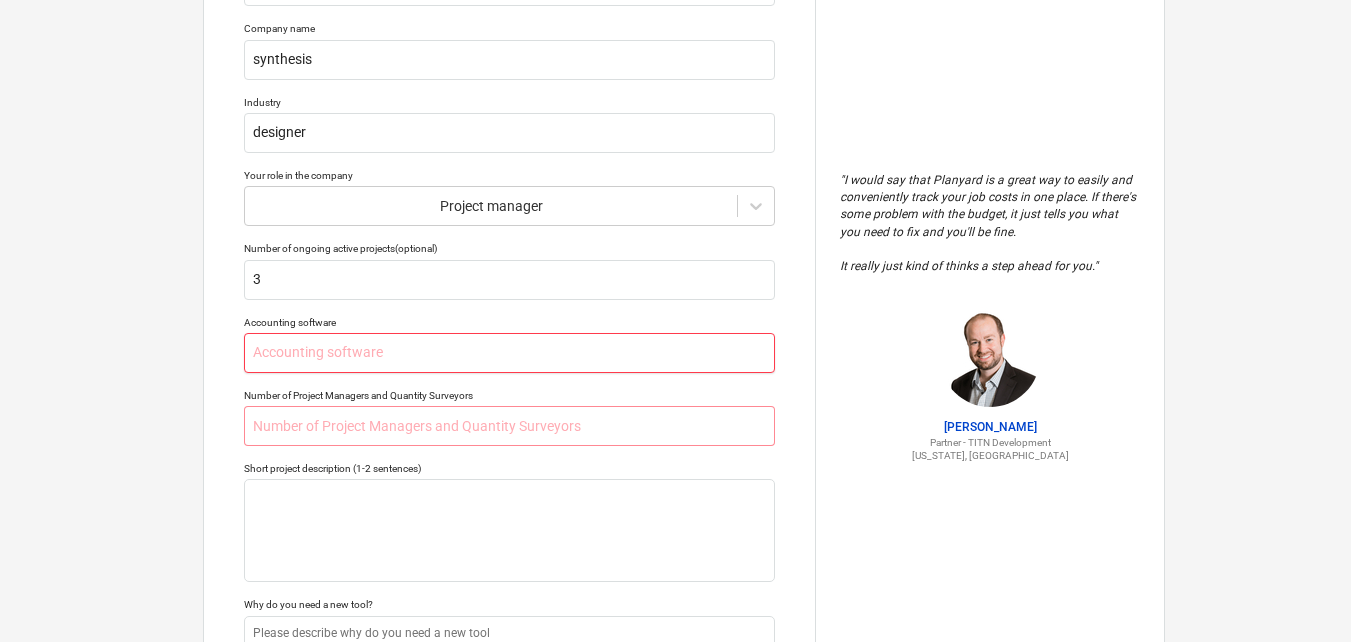 type on "n" 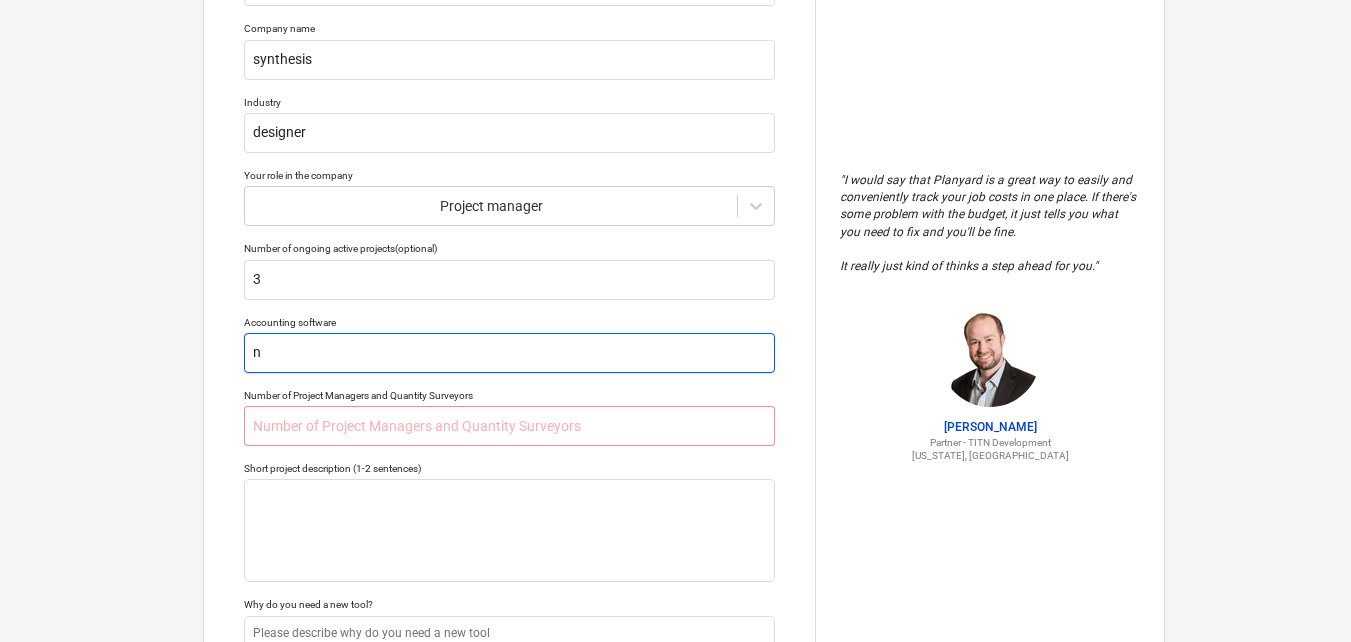 type on "x" 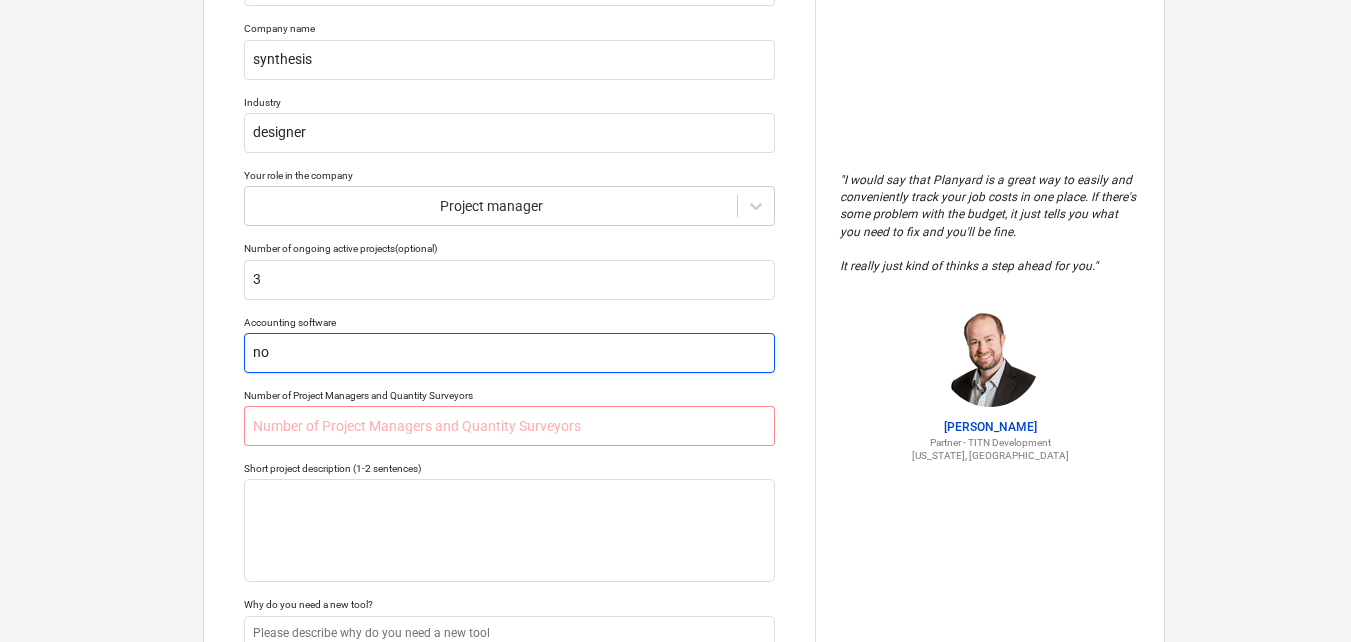 type on "x" 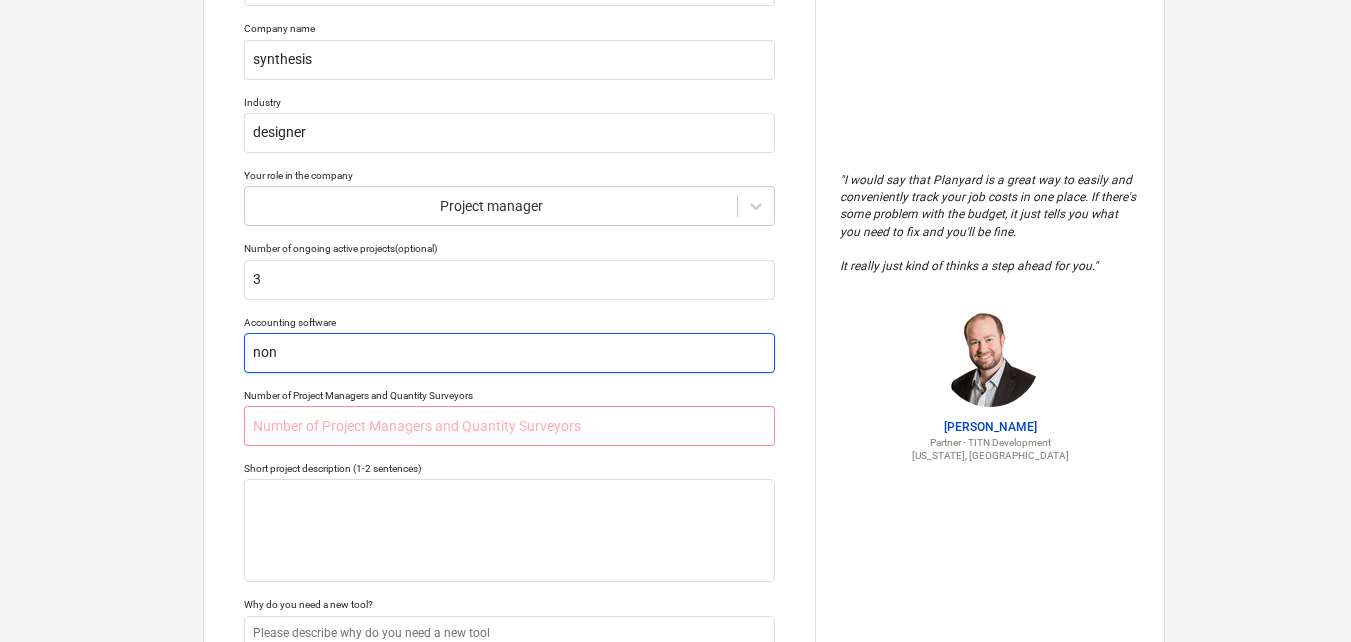 type on "x" 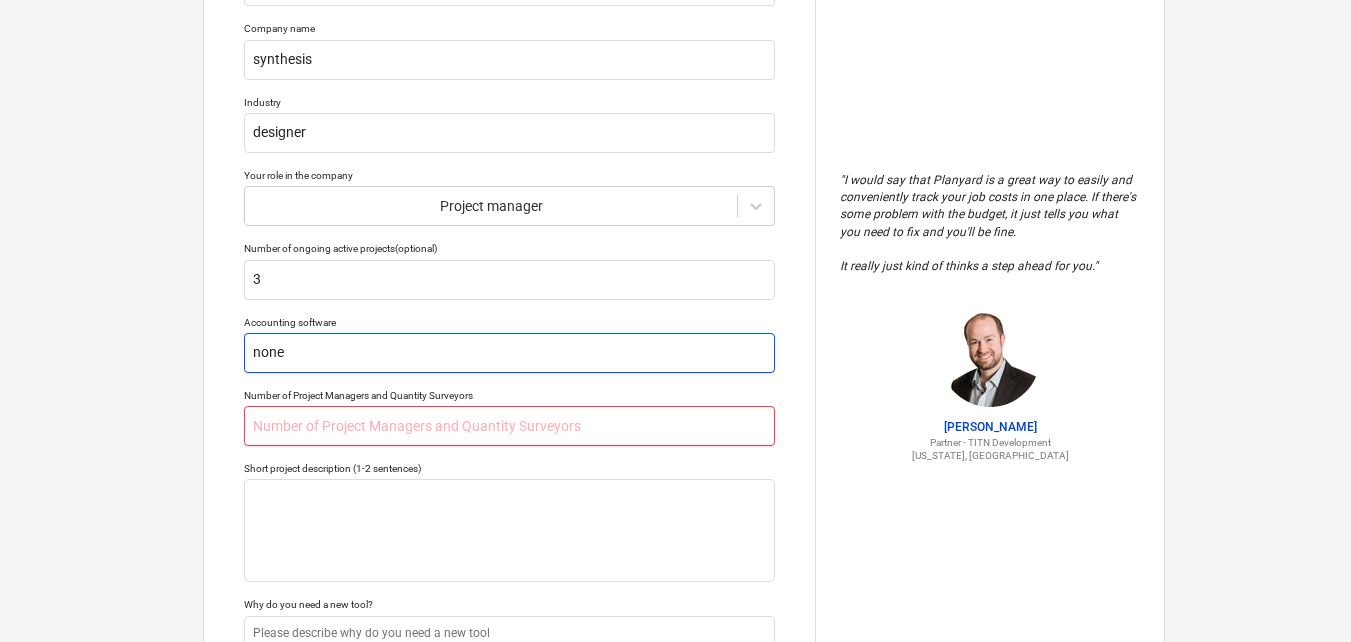 type on "none" 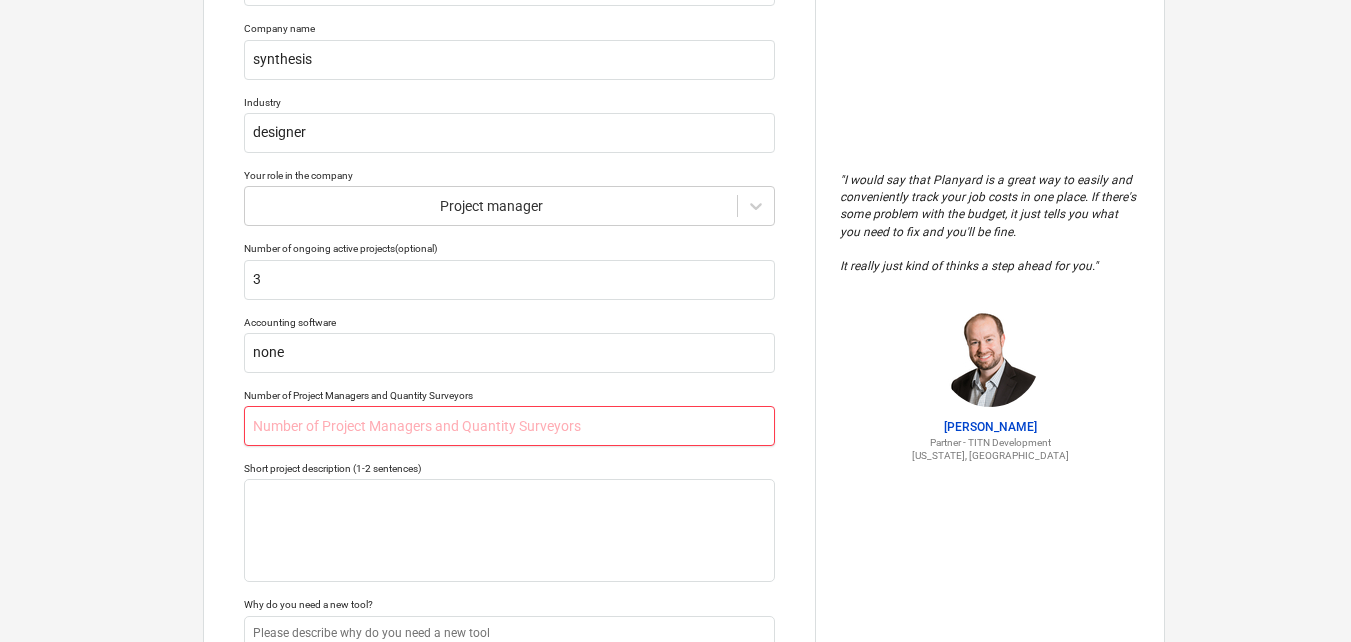 click at bounding box center (509, 426) 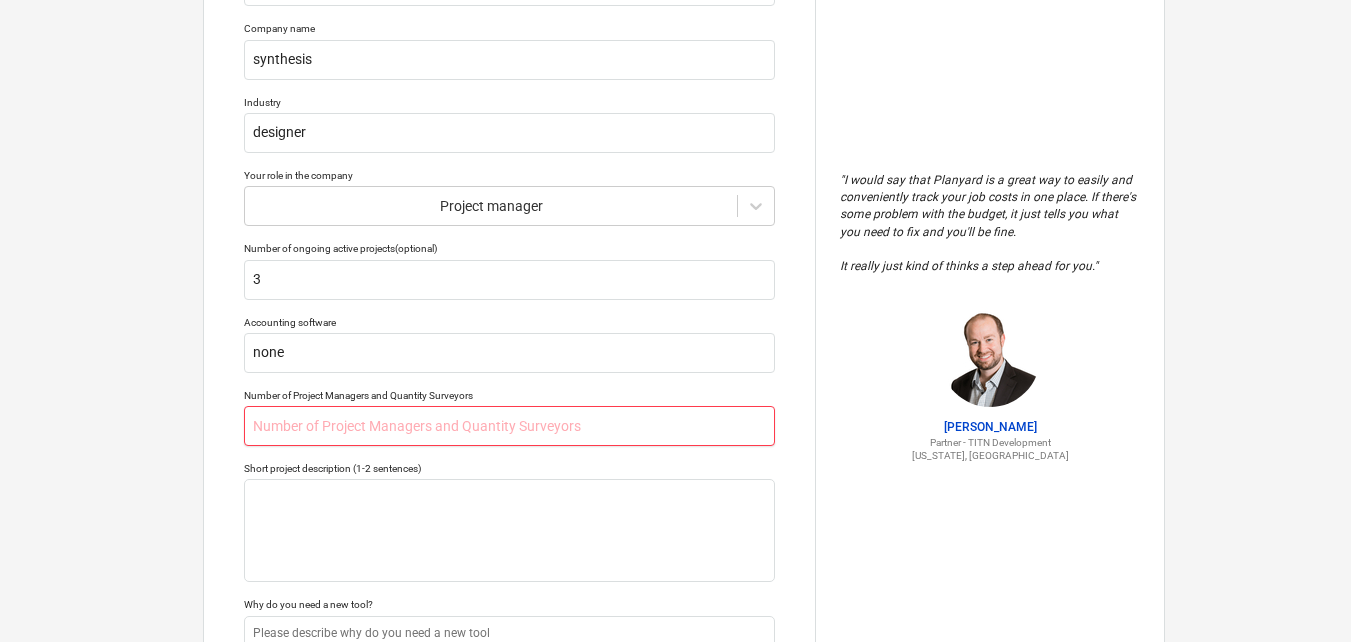 type on "x" 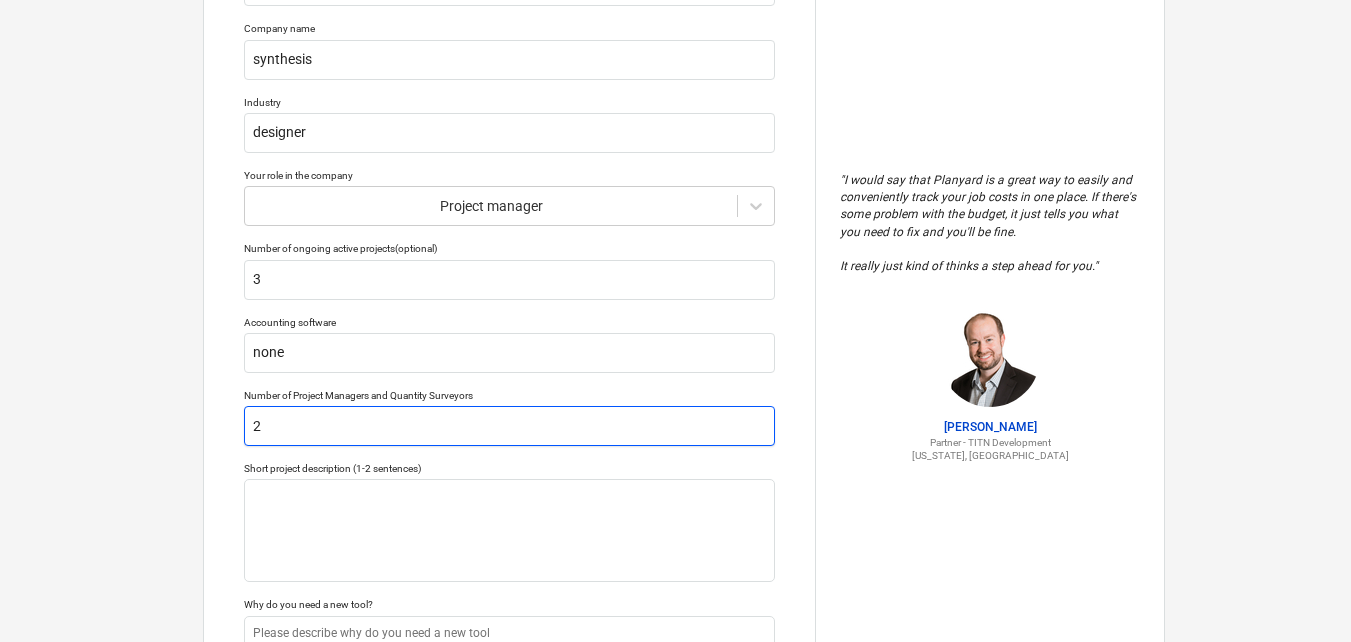 scroll, scrollTop: 313, scrollLeft: 0, axis: vertical 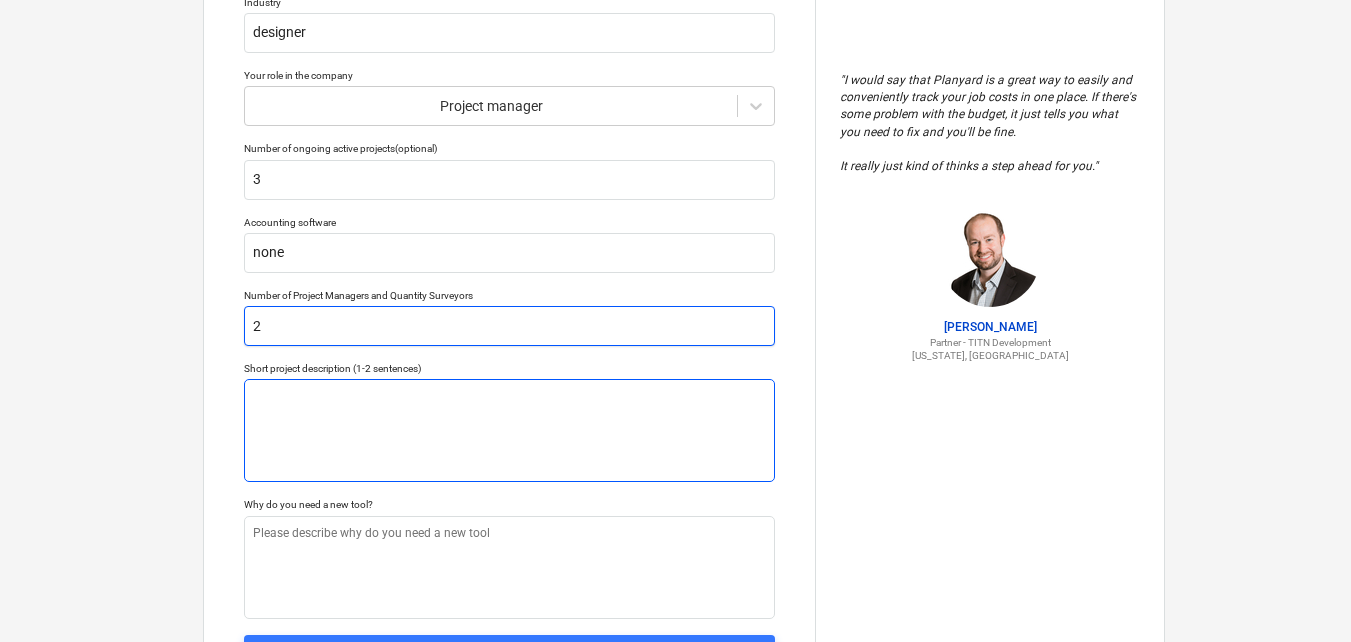 type on "2" 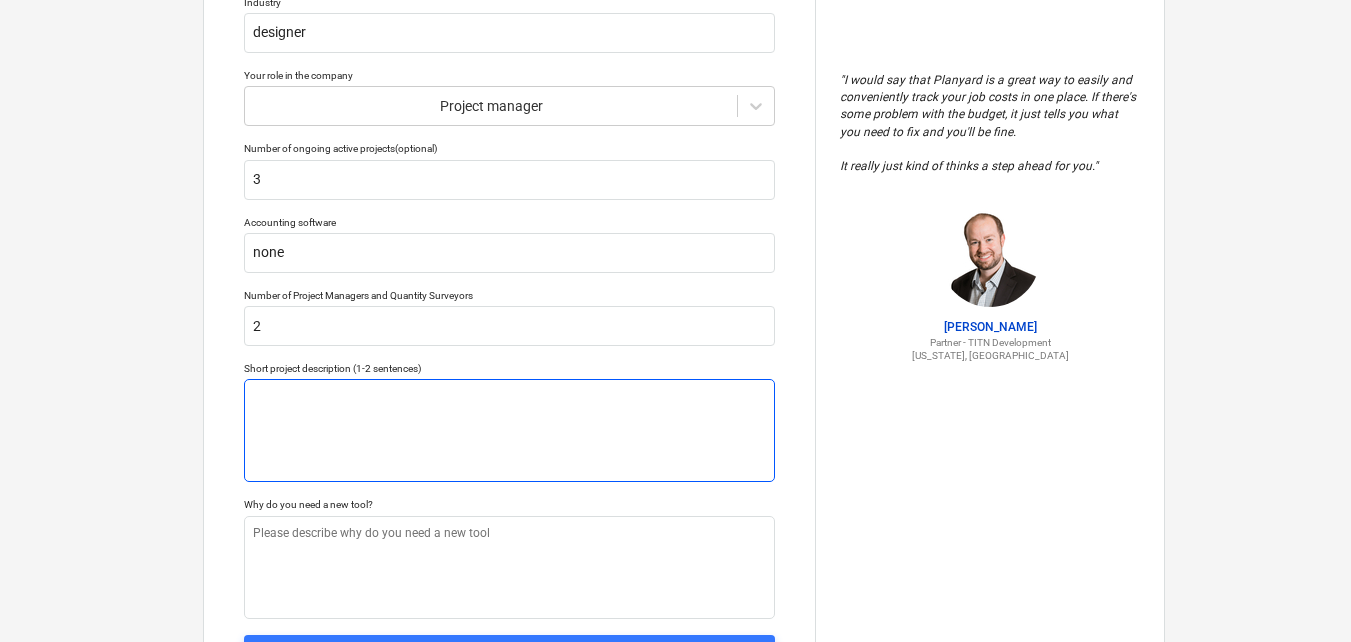 click at bounding box center (509, 430) 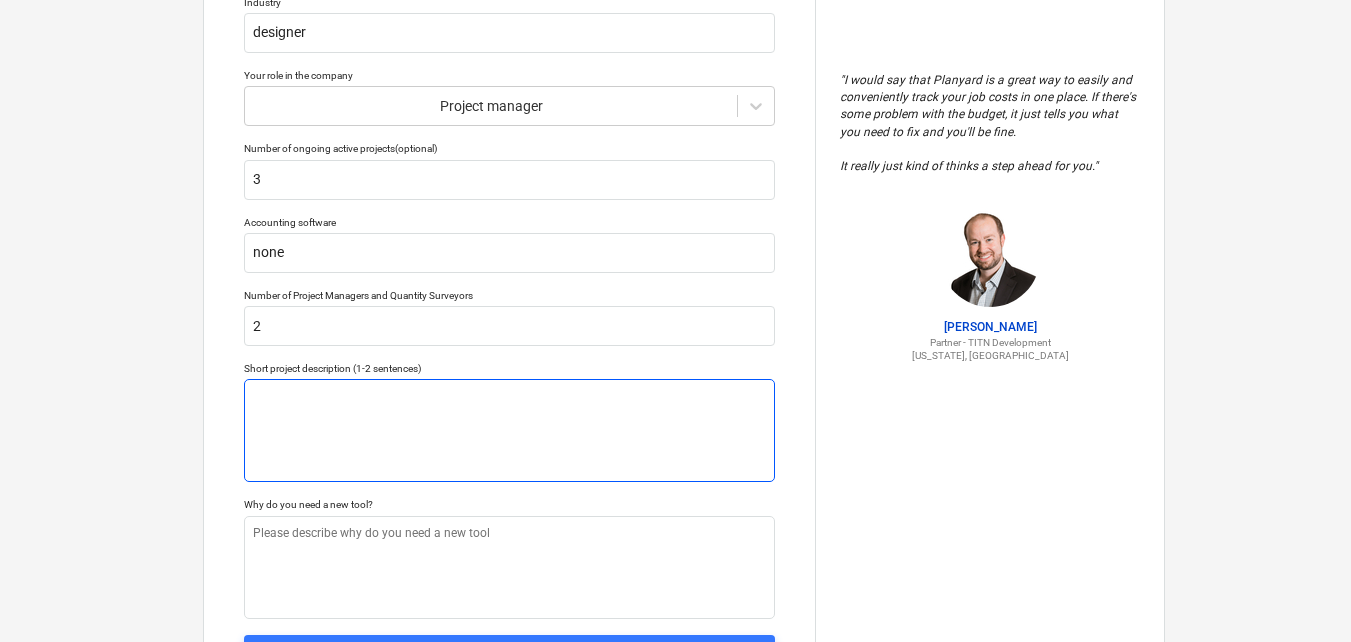 type on "x" 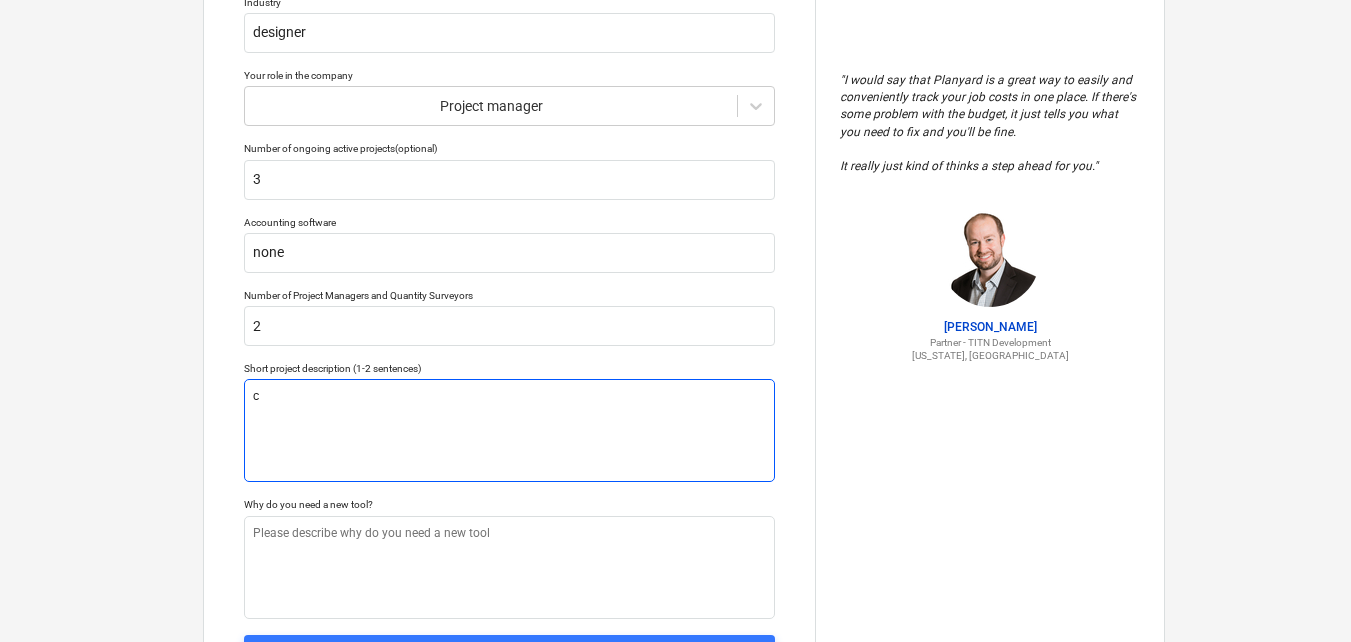type on "x" 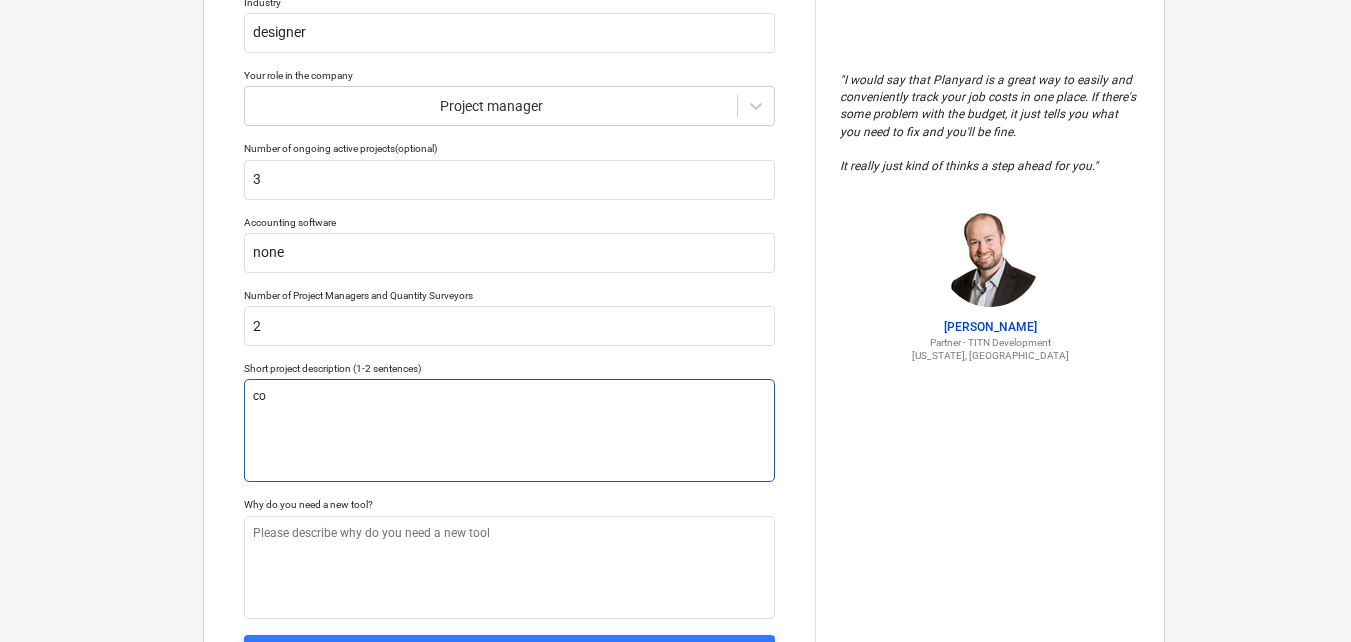 type on "x" 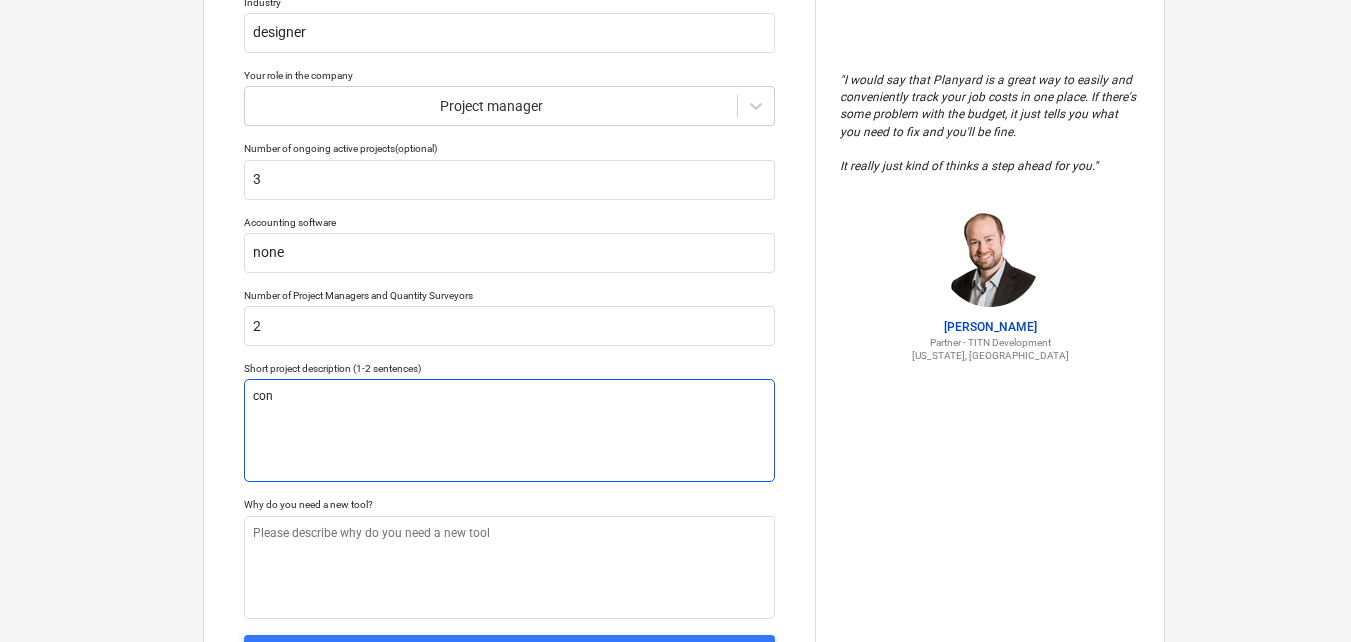 type on "x" 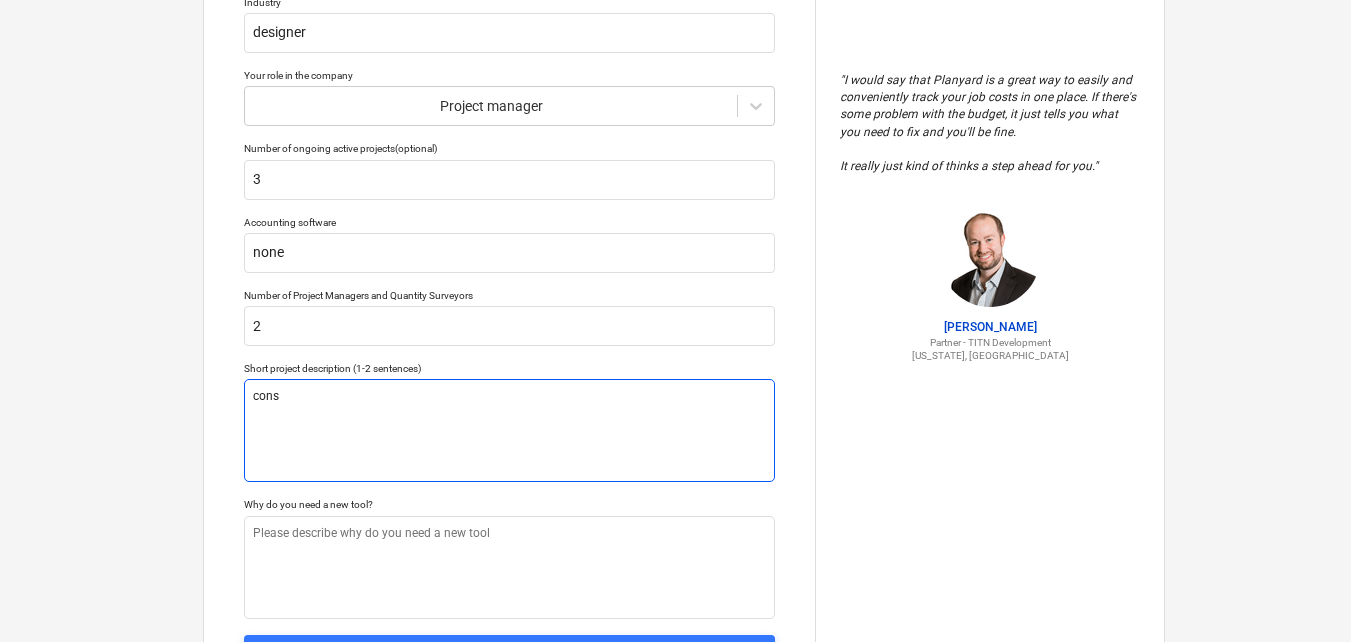 type on "x" 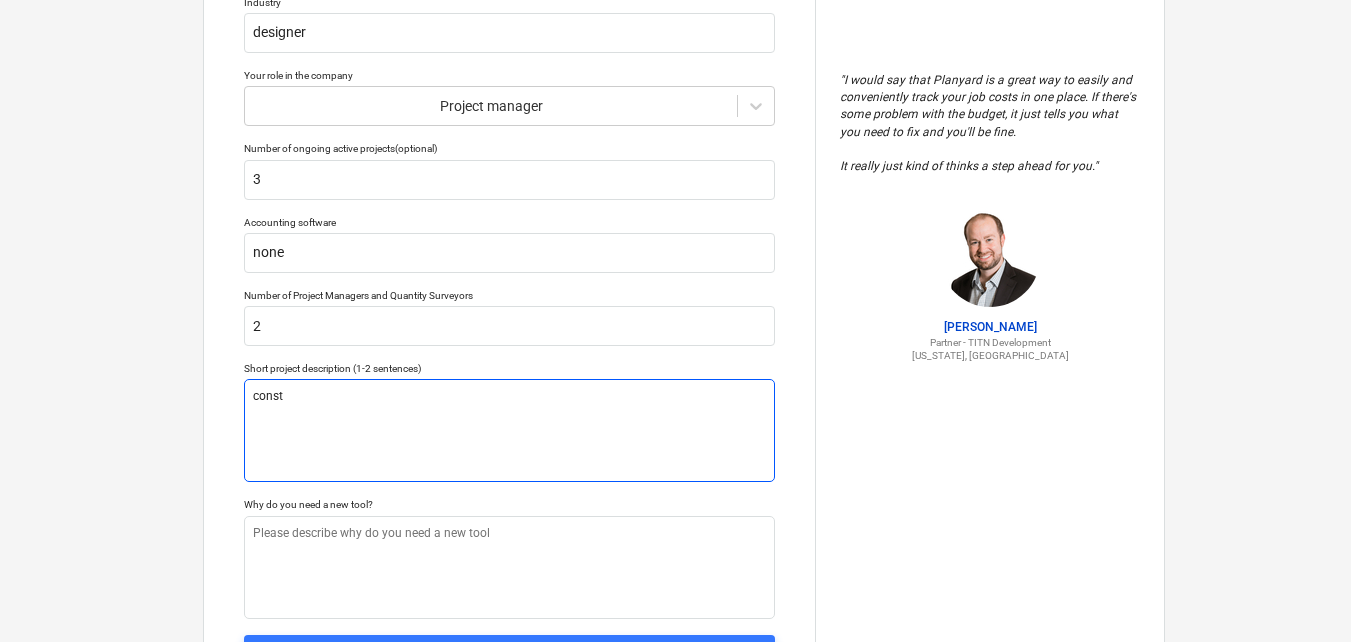 type on "x" 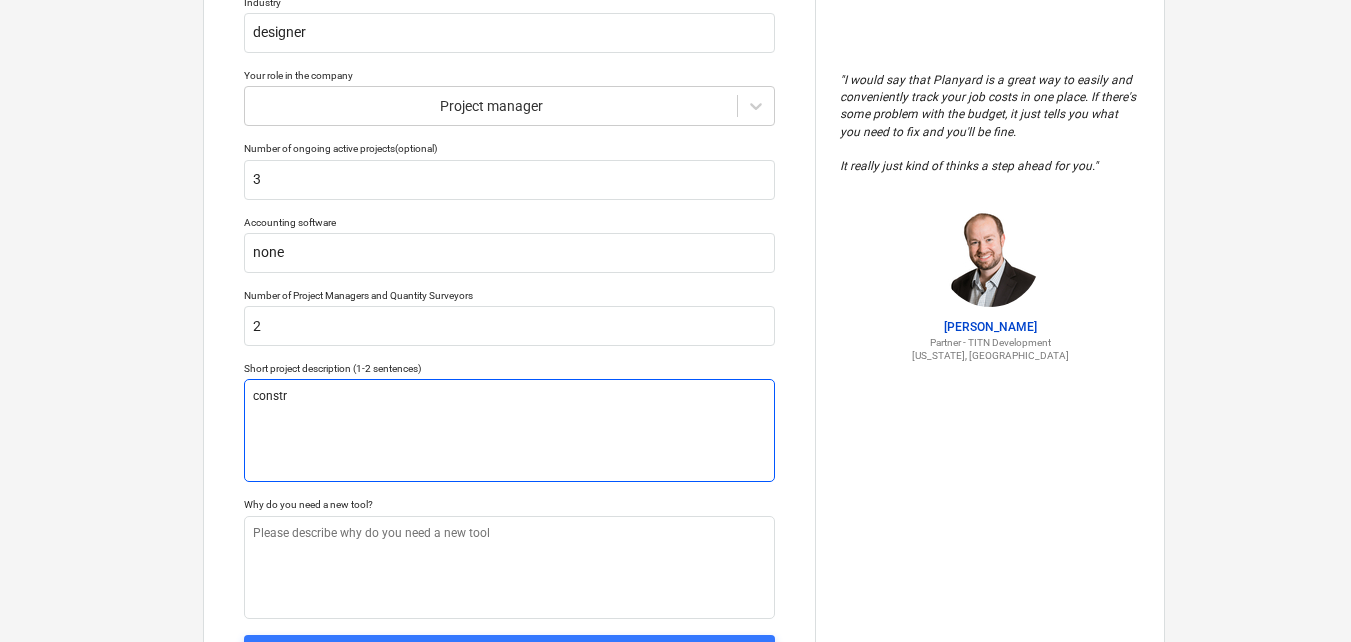 type on "x" 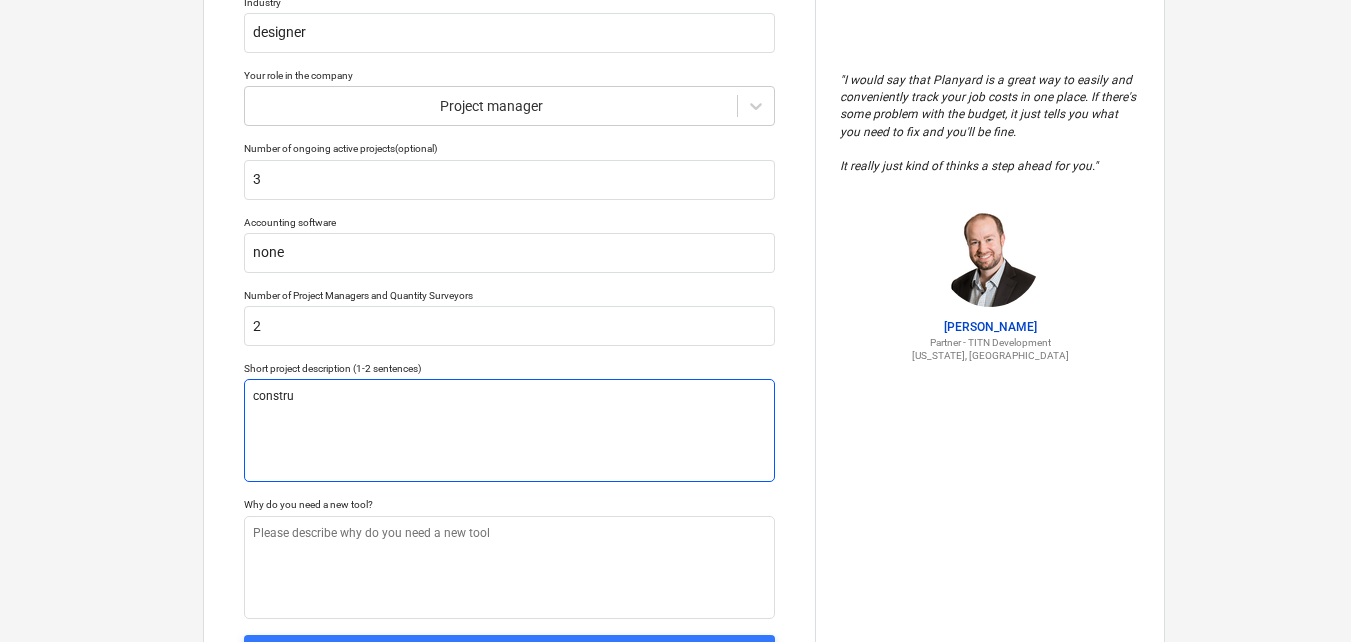 type on "x" 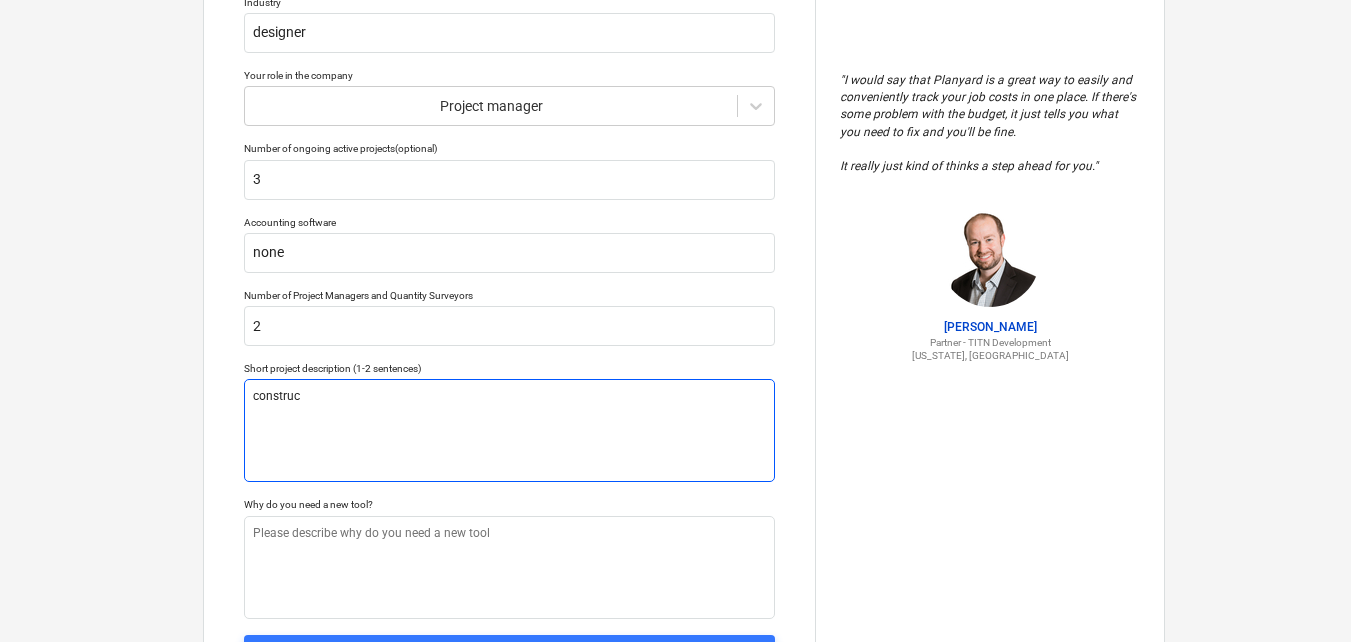 type on "x" 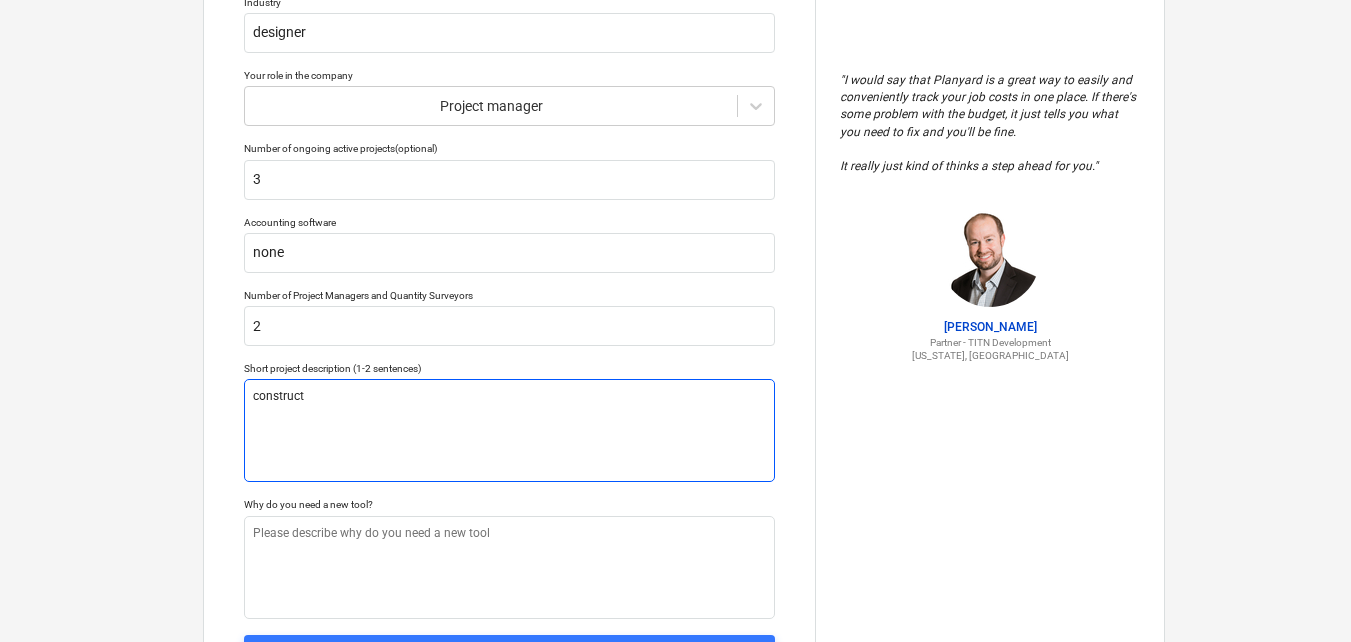 type on "x" 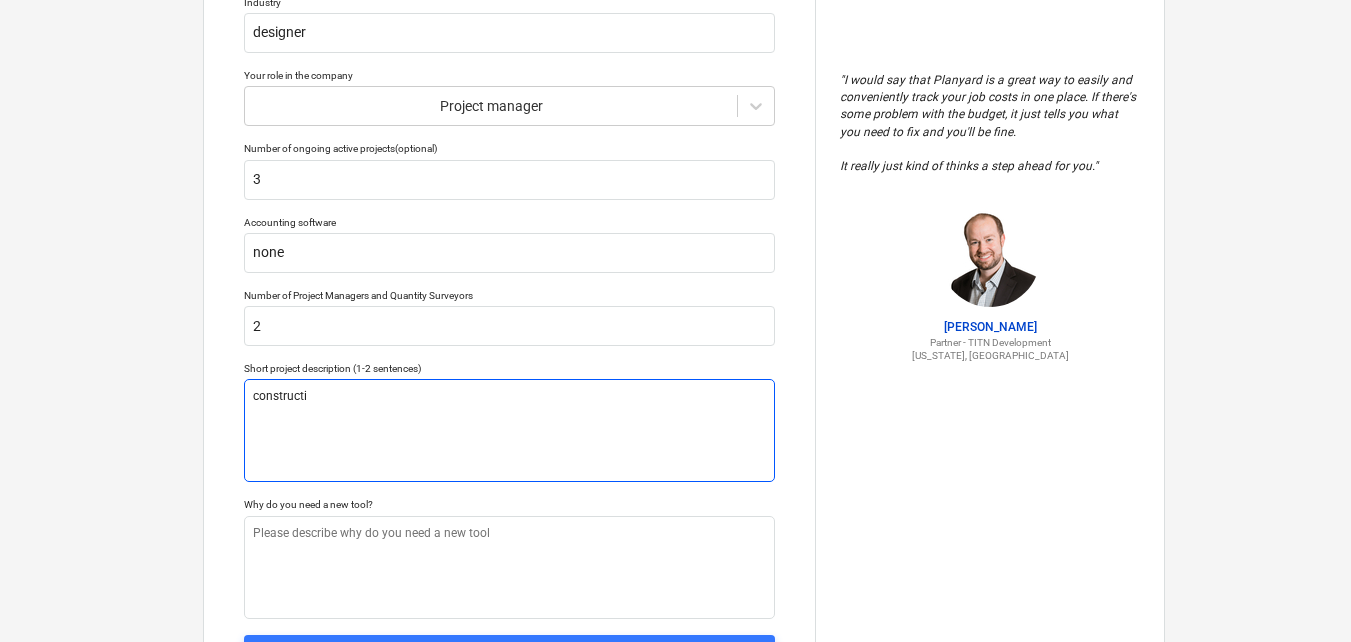 type on "x" 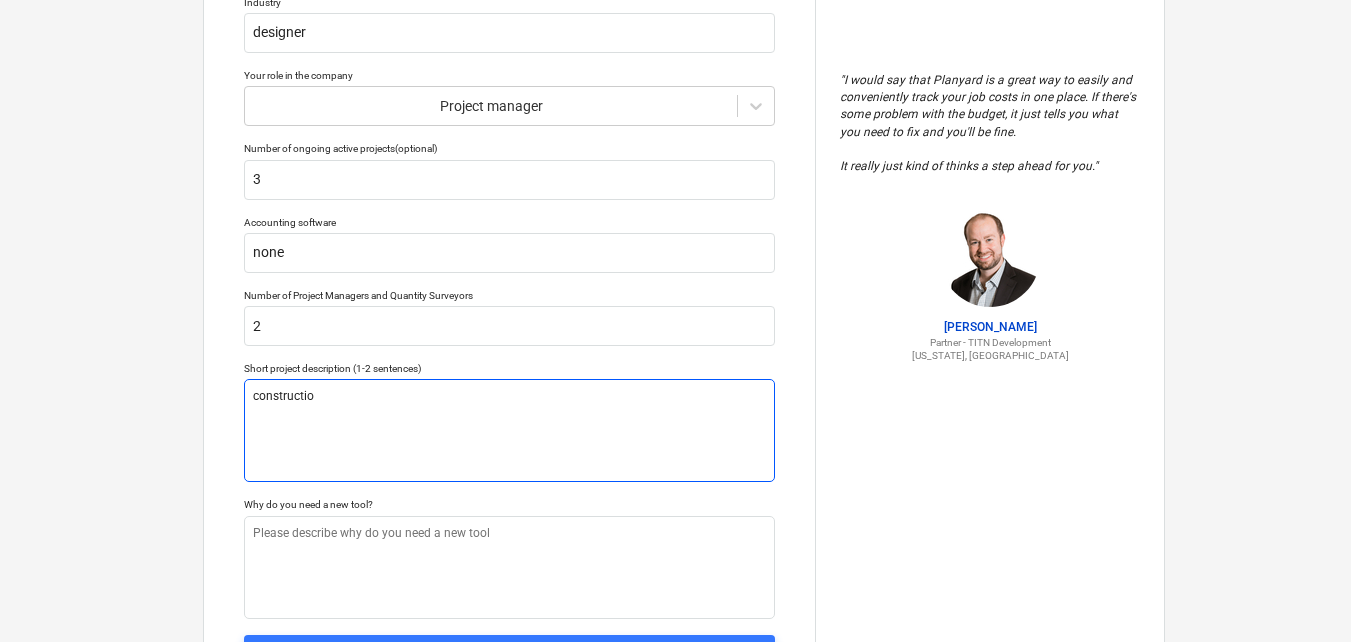 type on "x" 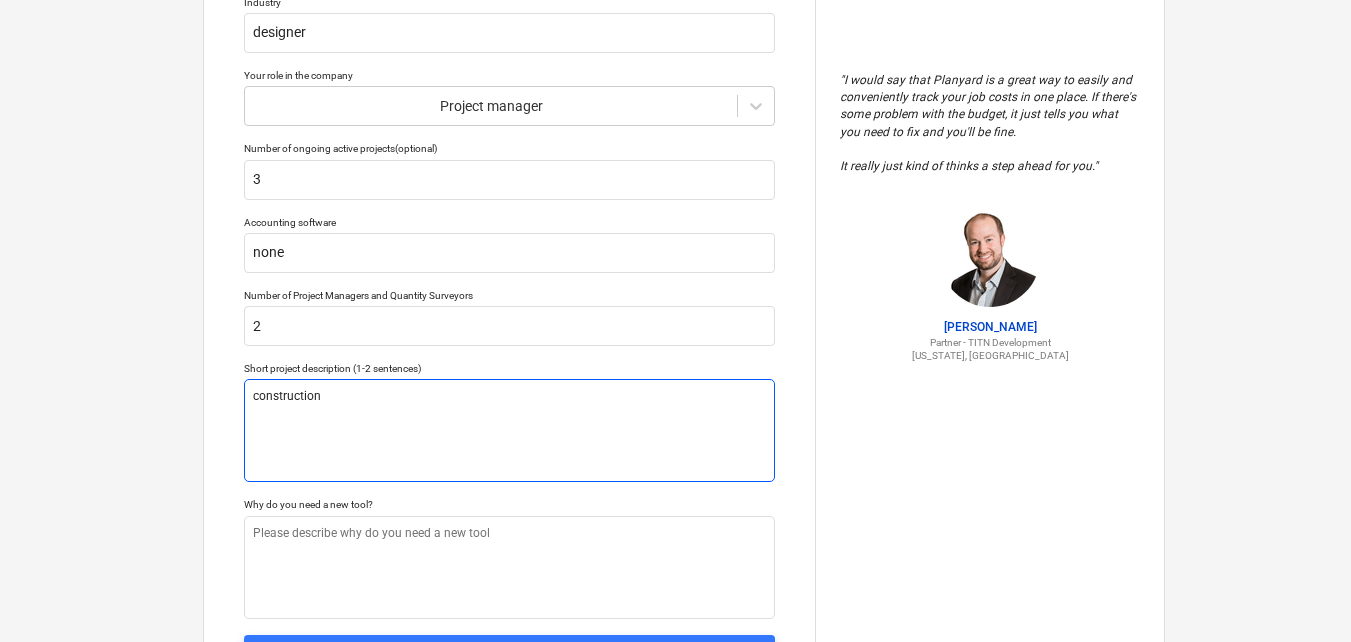 type on "x" 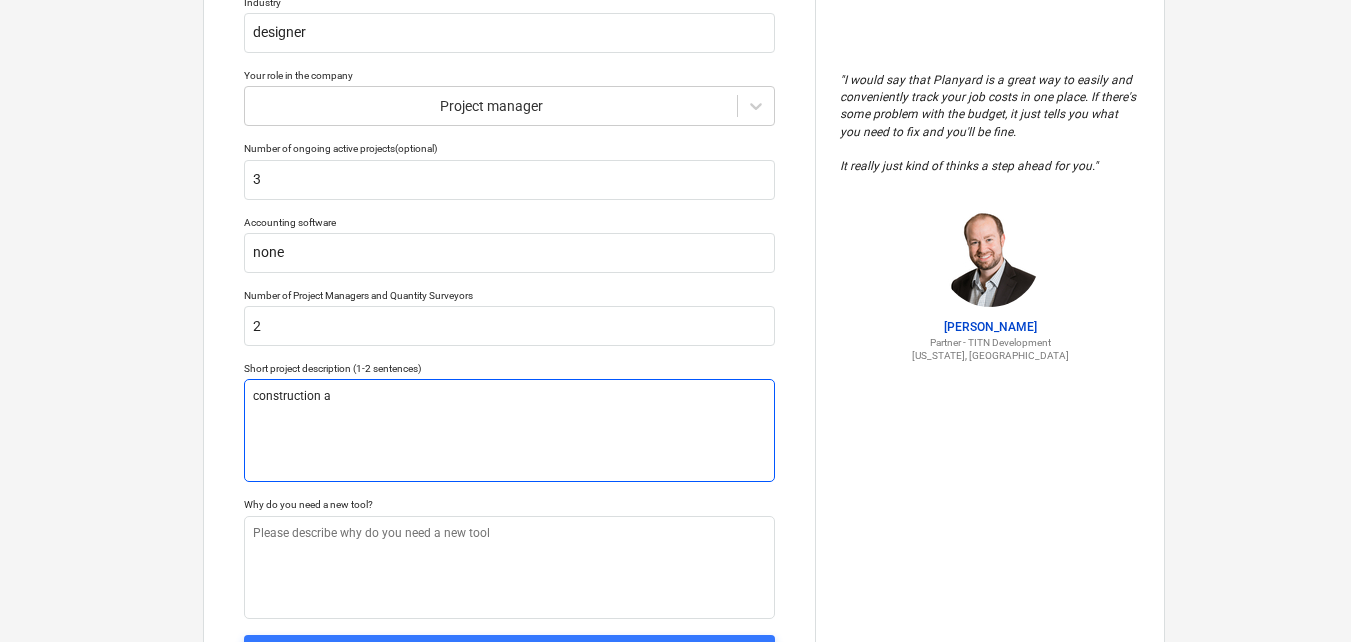 type on "x" 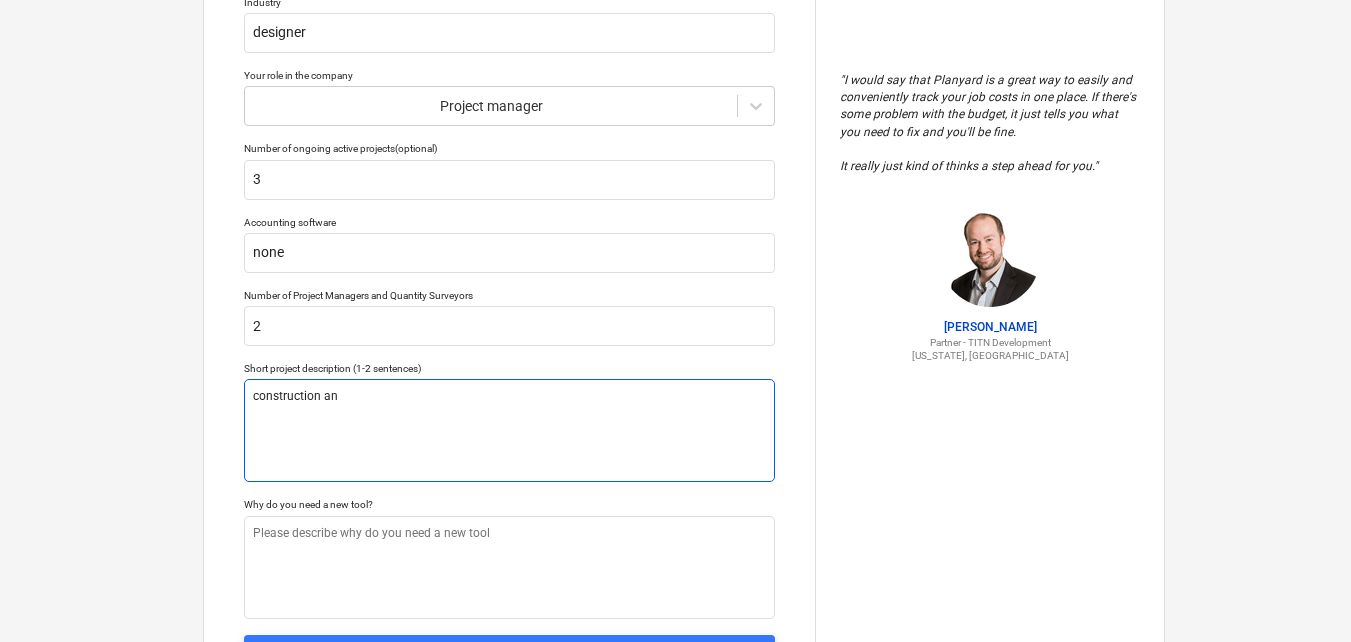 type on "x" 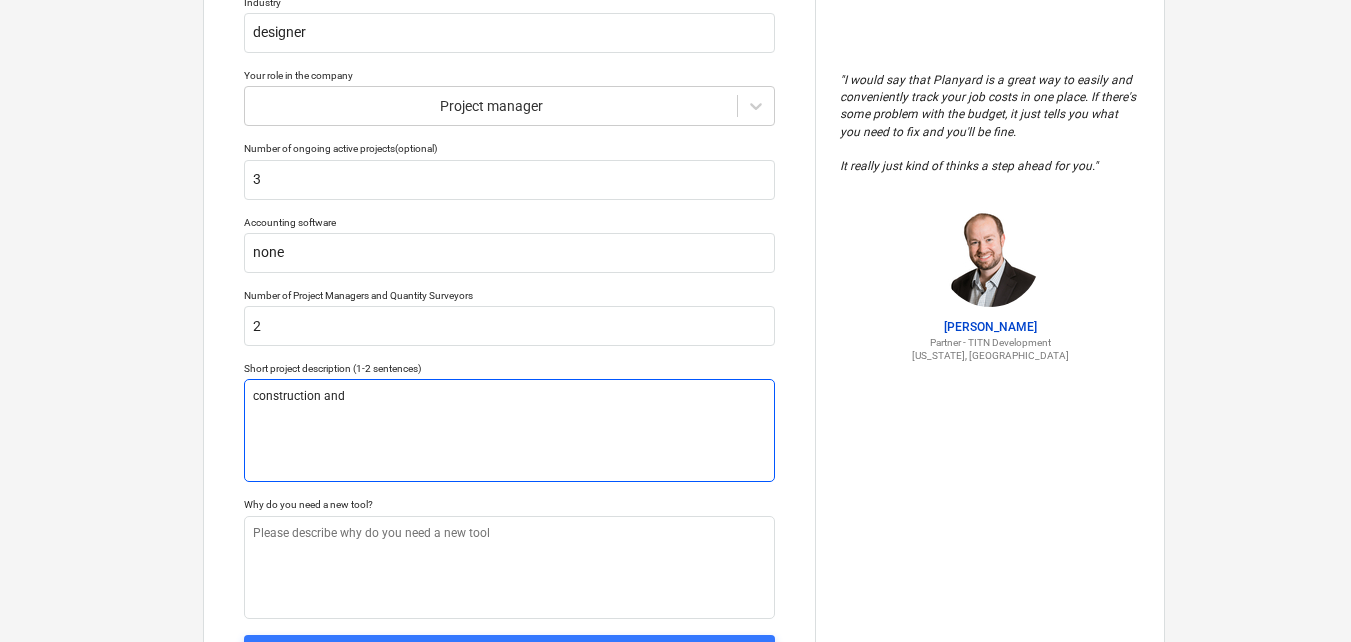 type on "x" 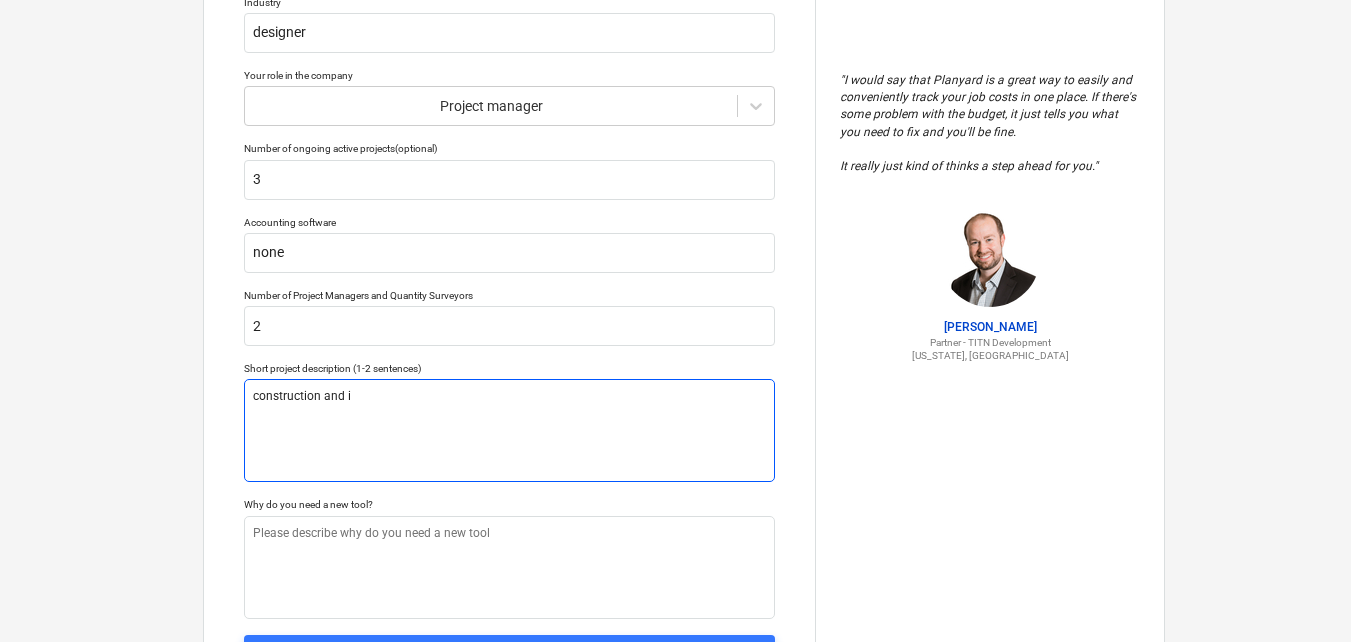 type on "x" 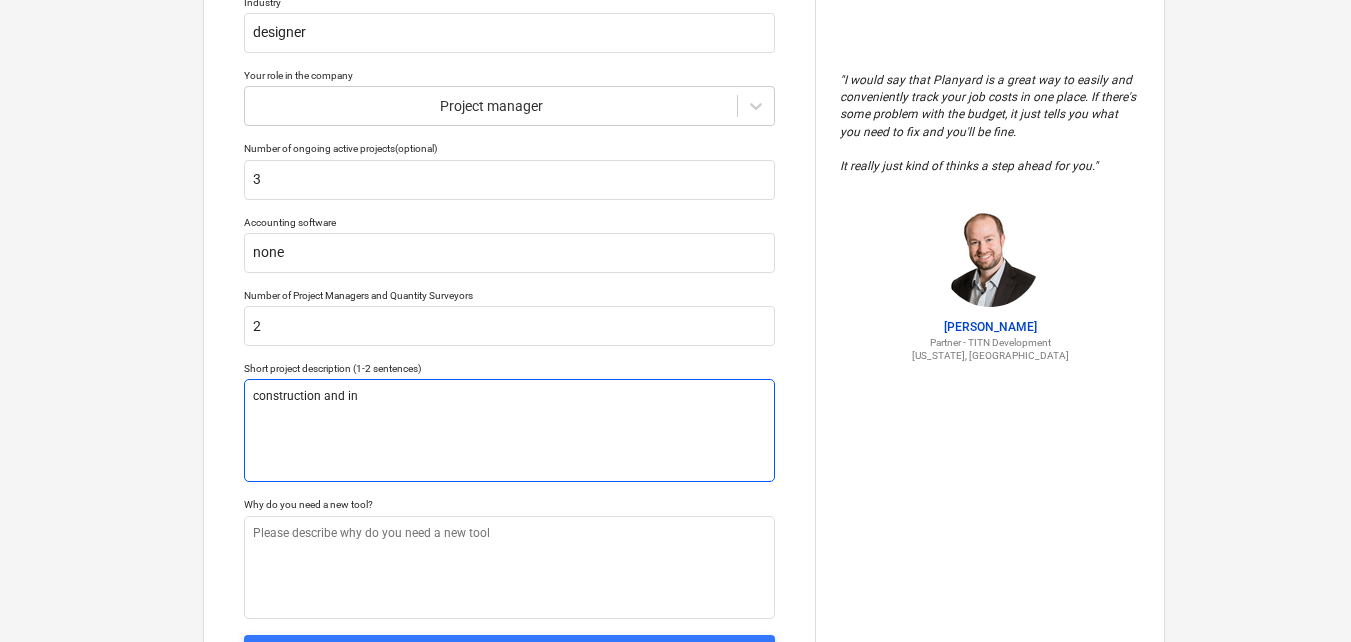 type on "x" 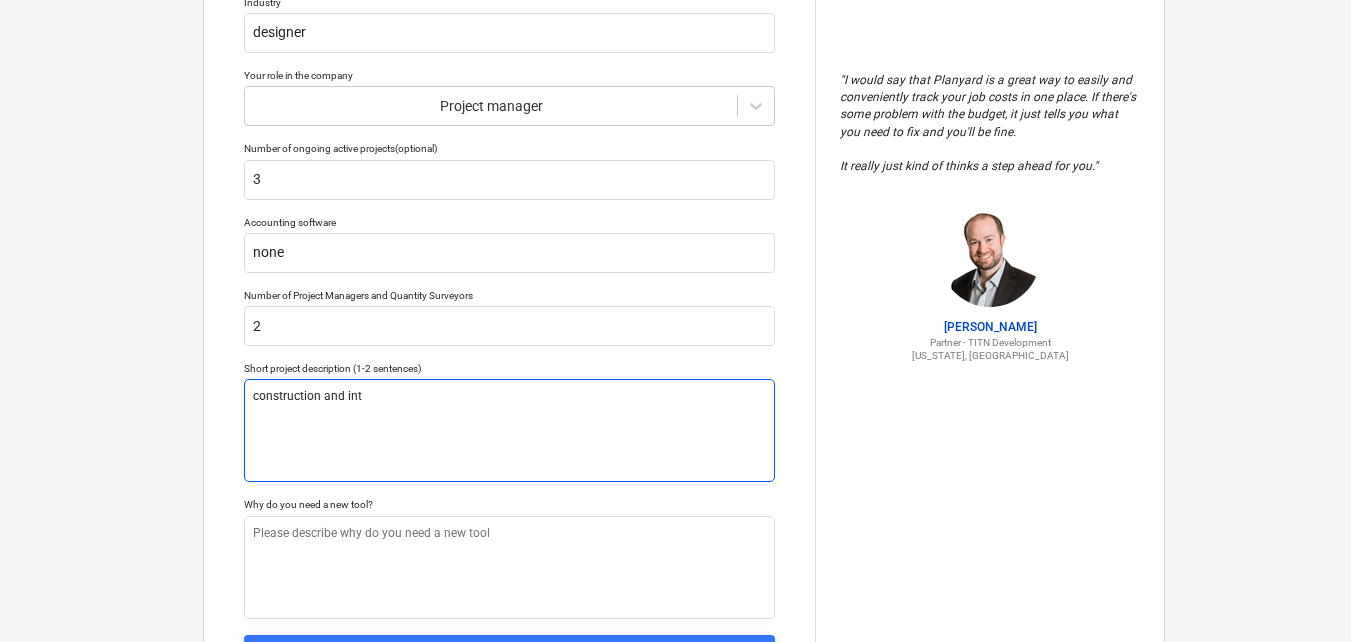 type on "x" 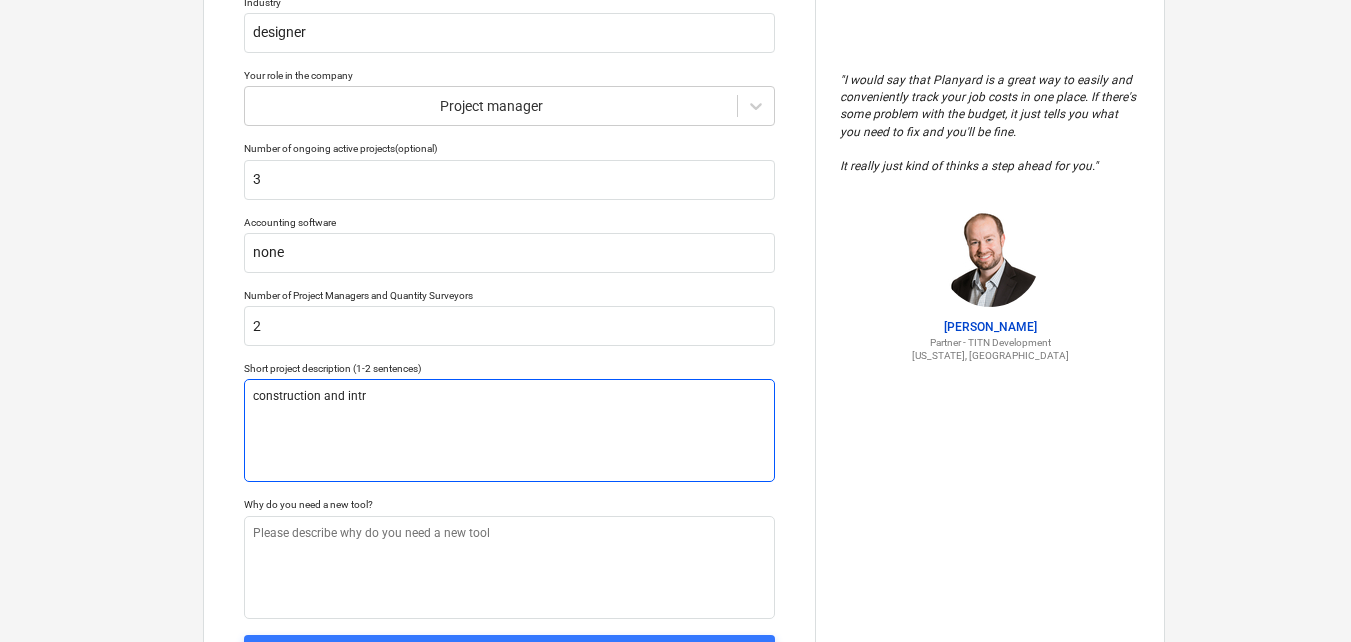type on "x" 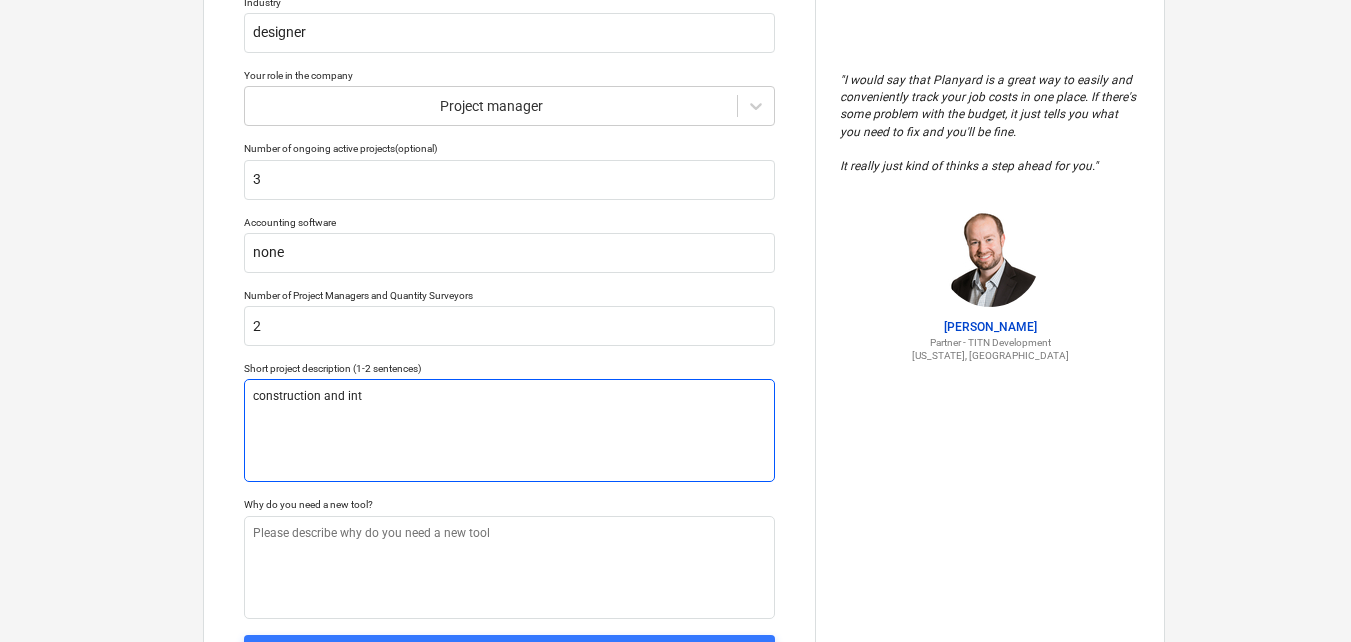 type on "x" 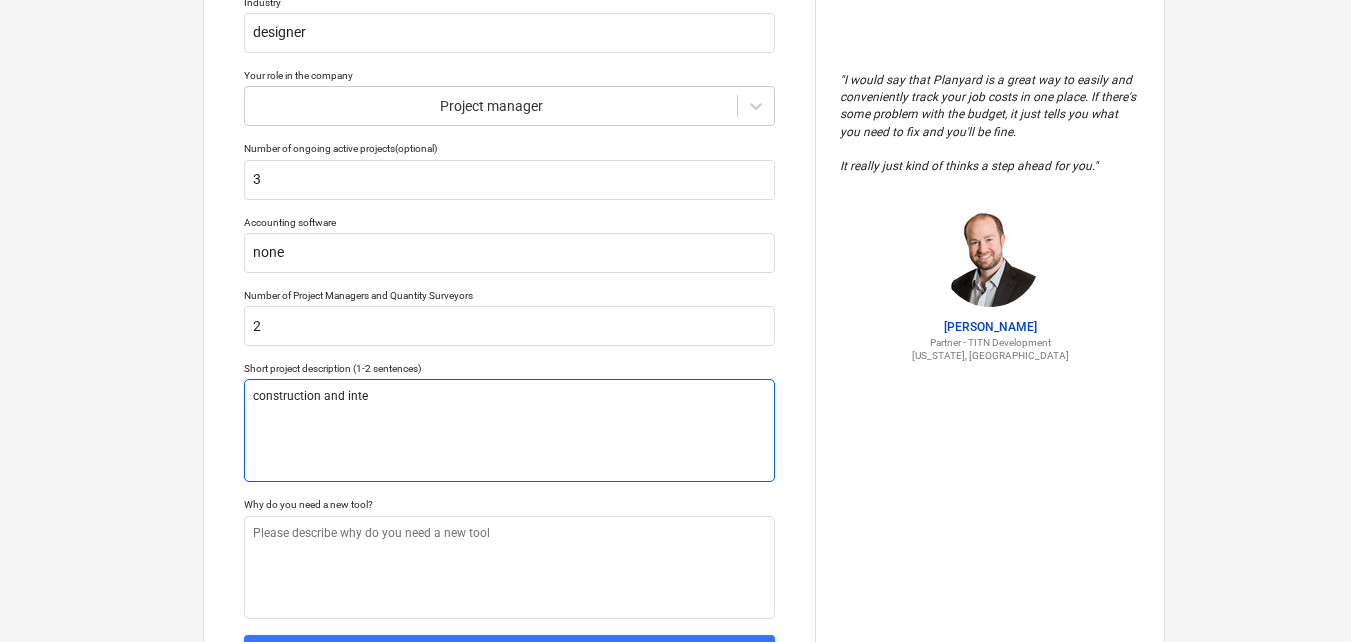 type on "x" 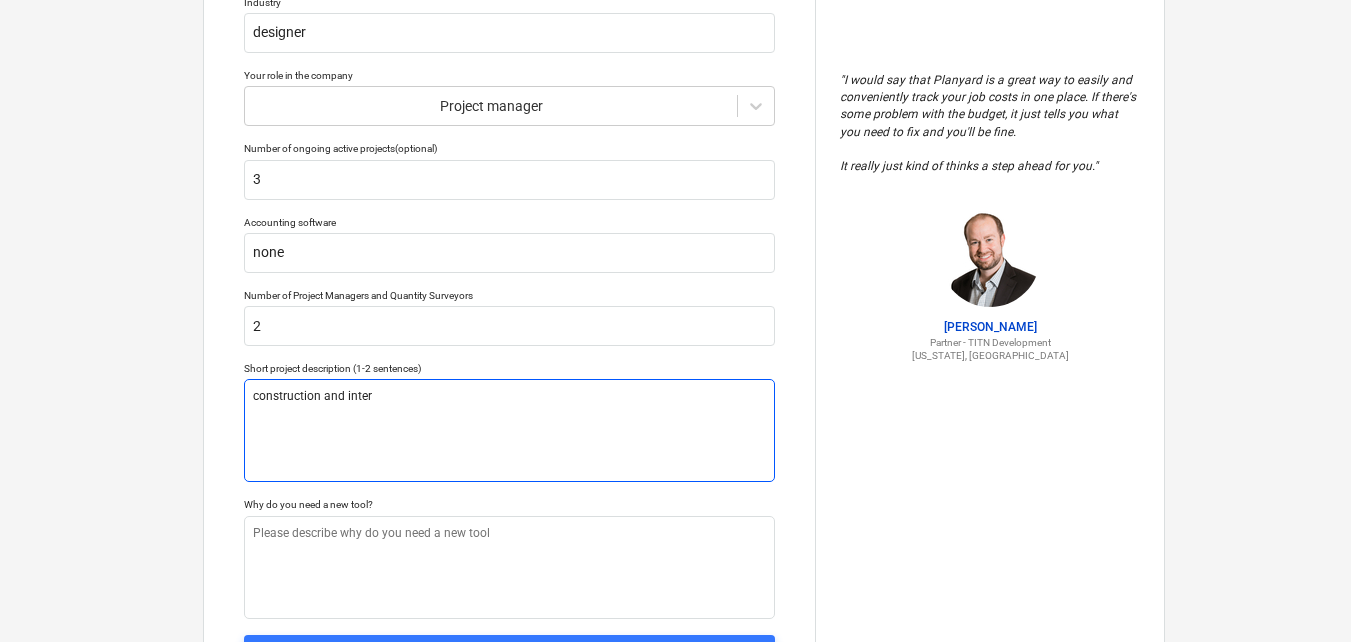 type on "x" 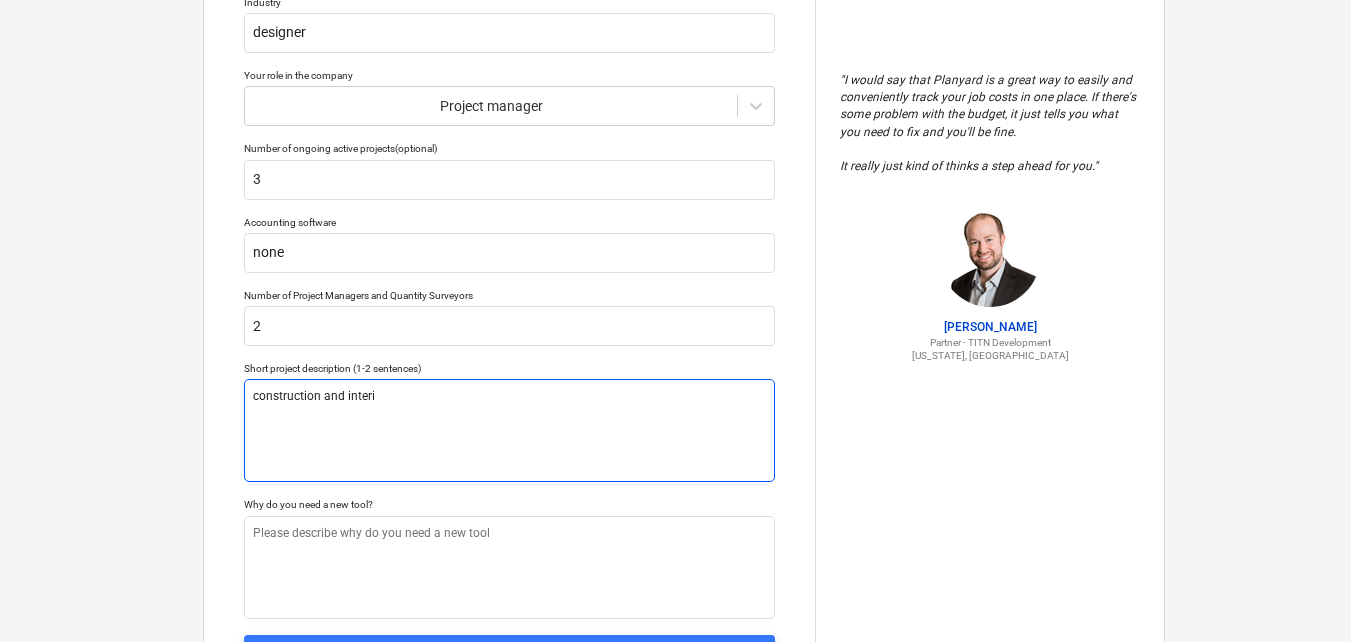 type on "x" 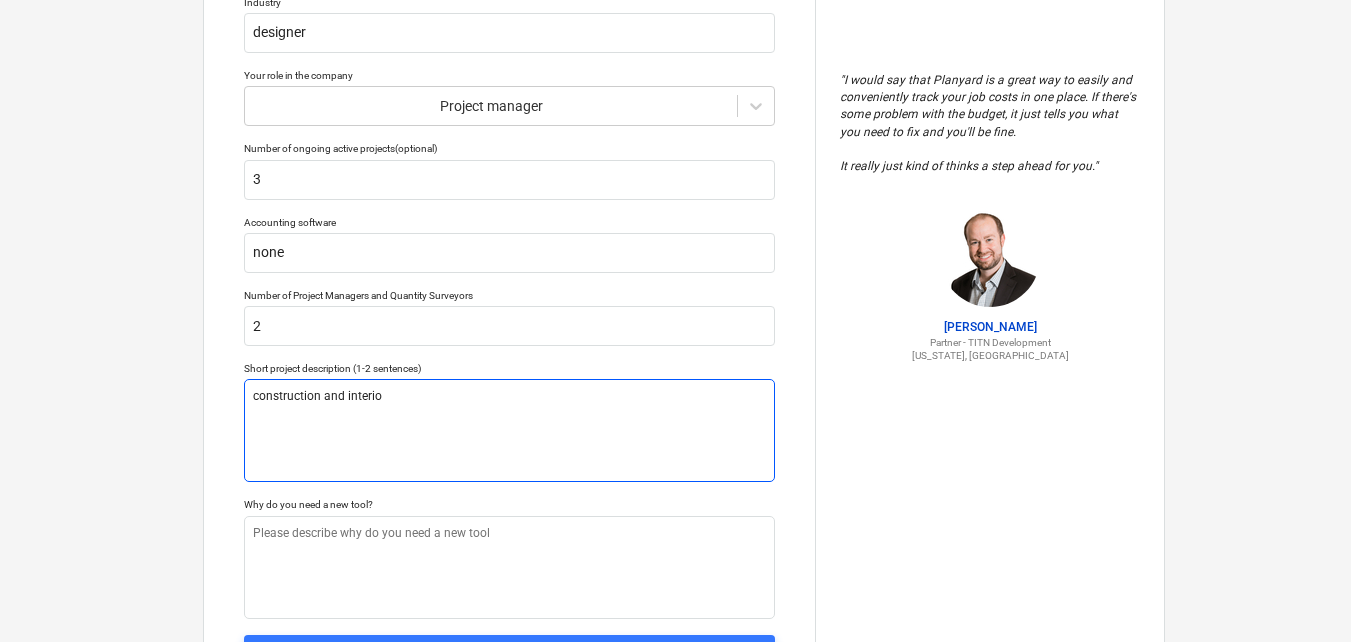 type on "x" 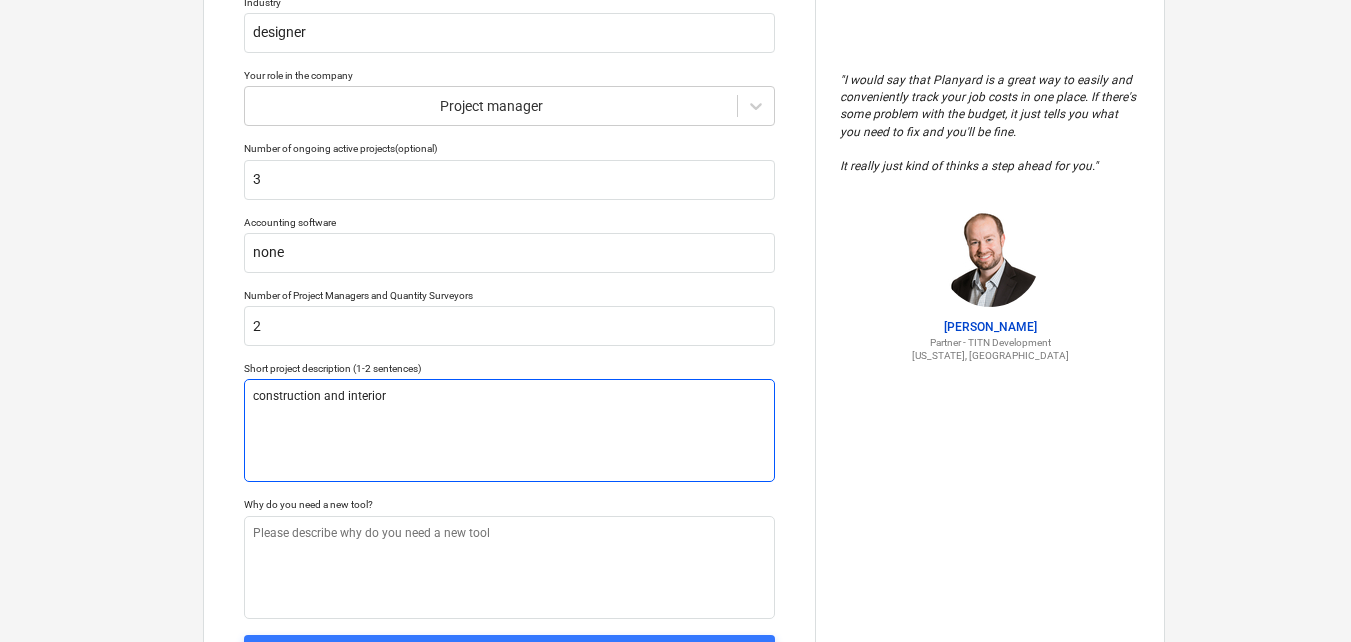 type on "x" 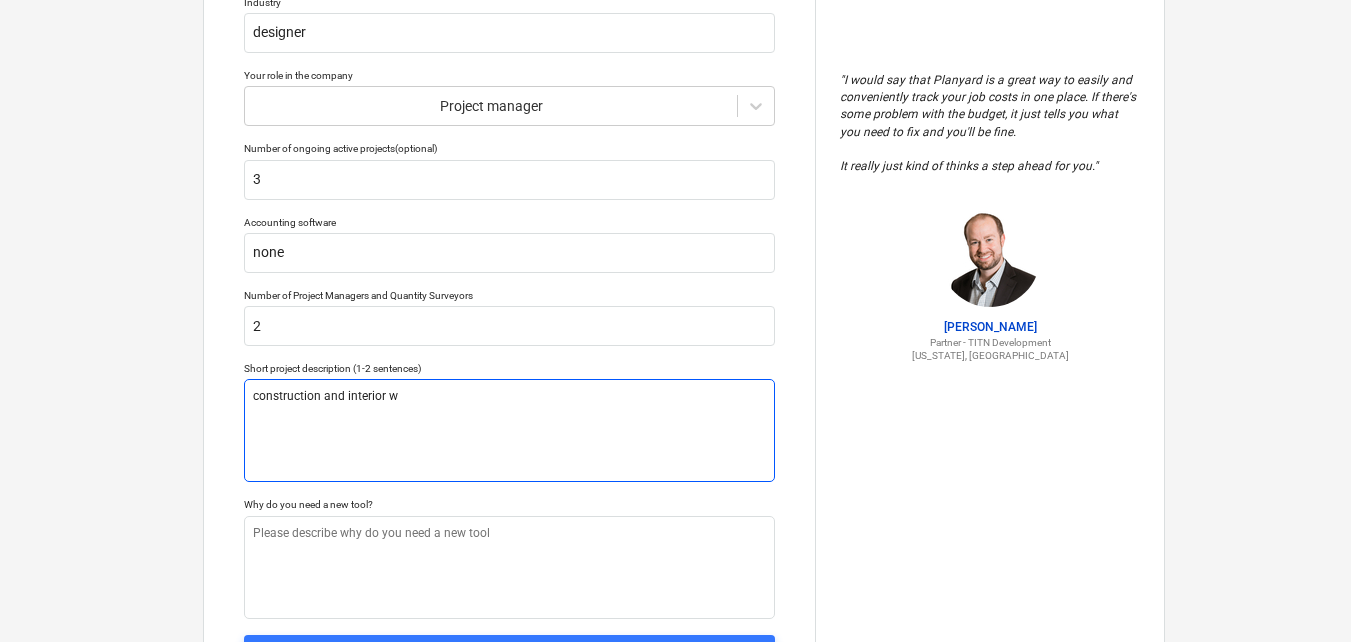 type on "x" 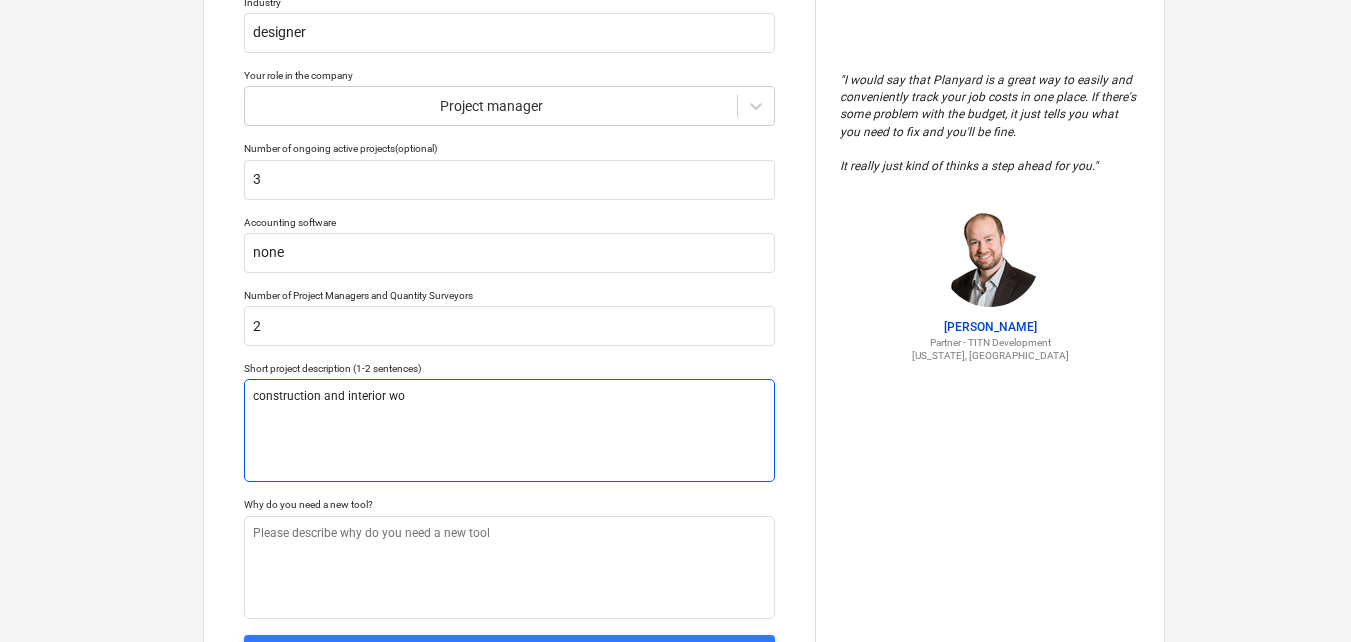 type on "x" 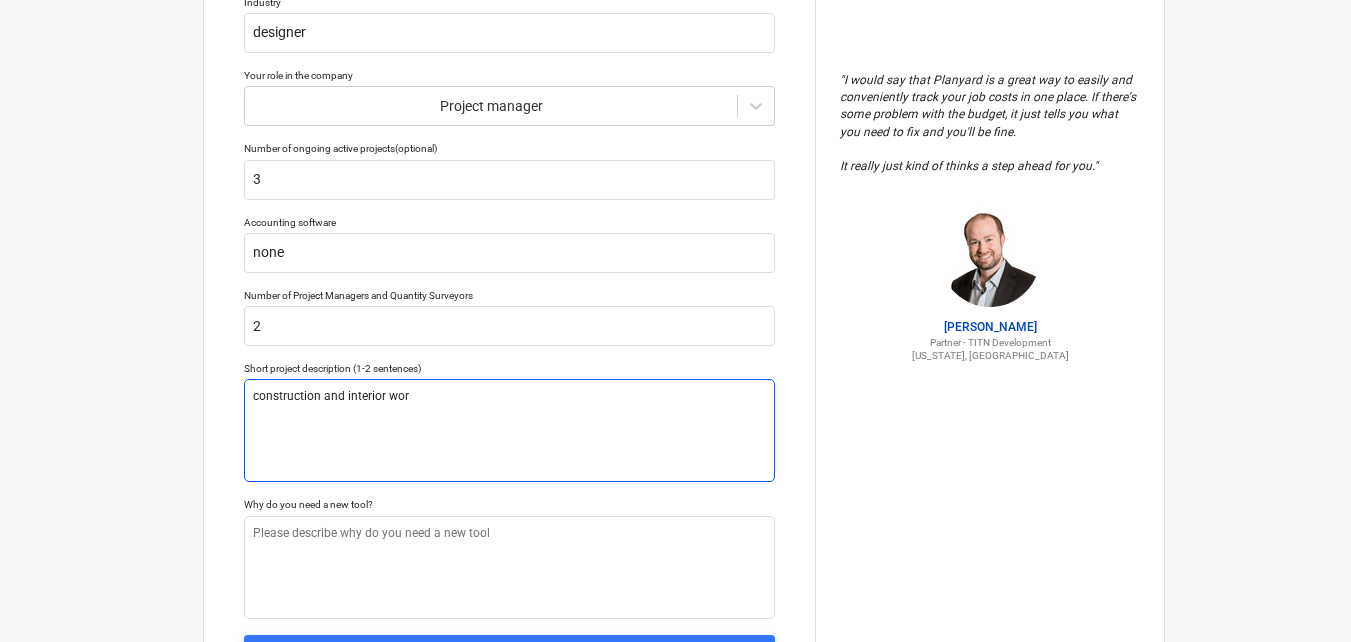 type on "x" 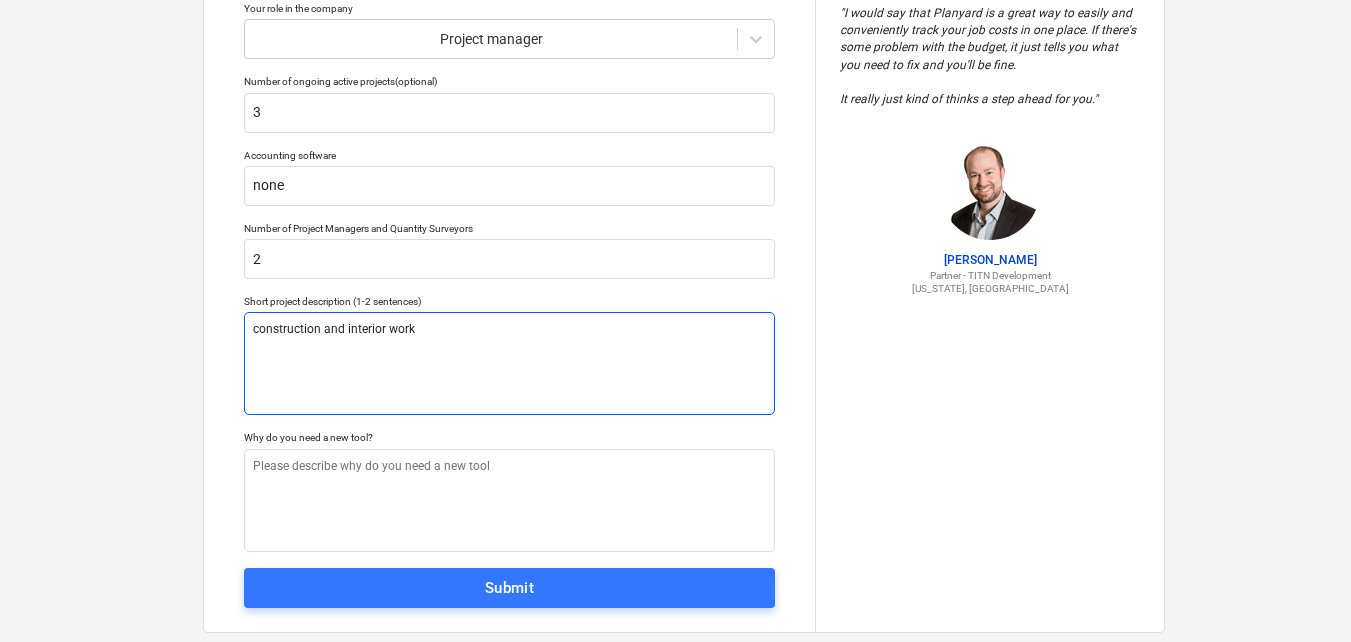 scroll, scrollTop: 413, scrollLeft: 0, axis: vertical 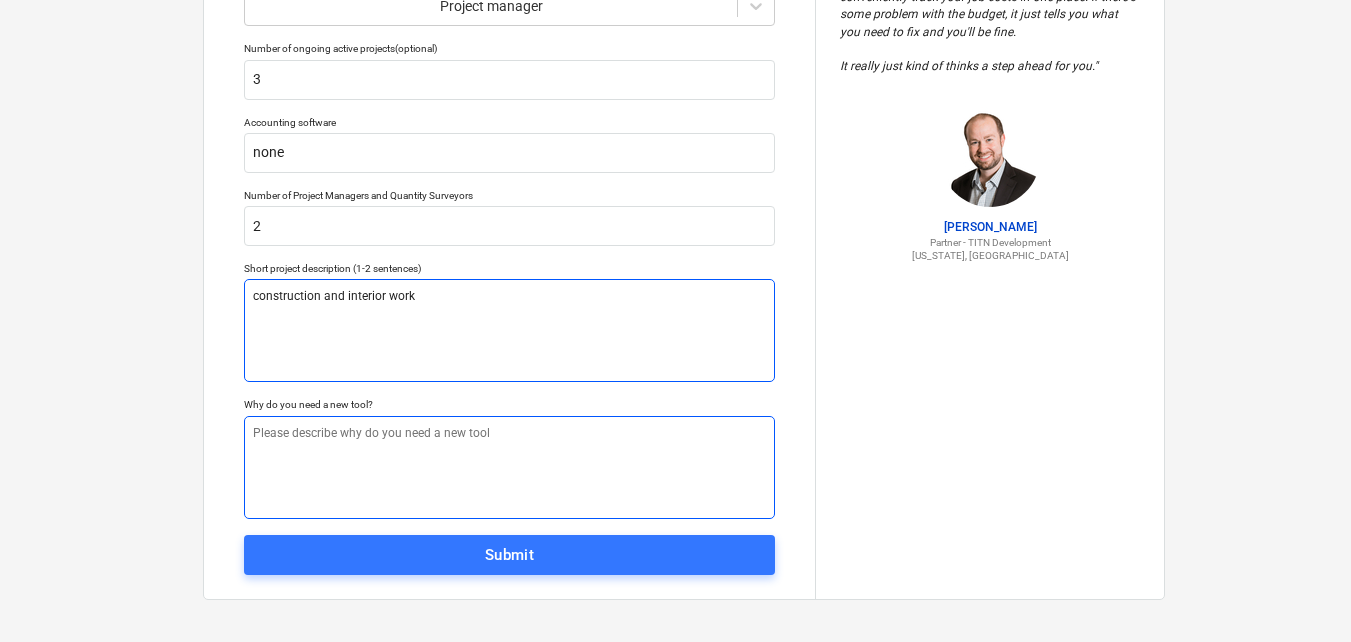 type on "construction and interior work" 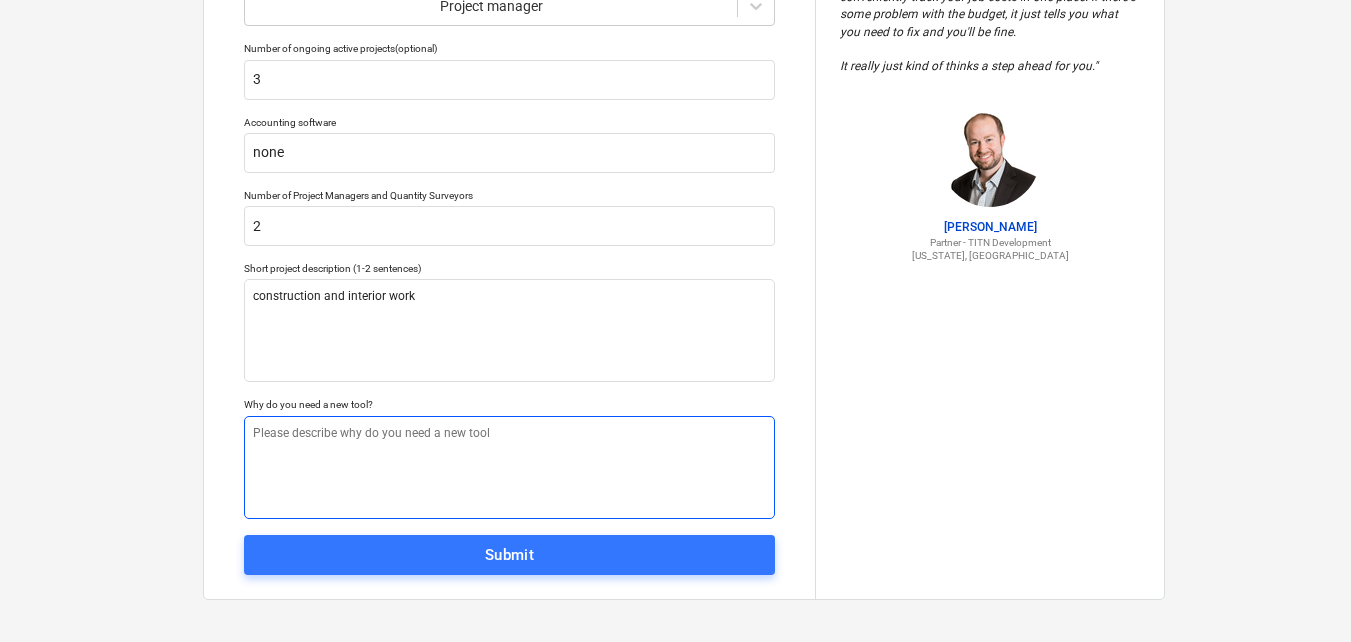 click at bounding box center [509, 467] 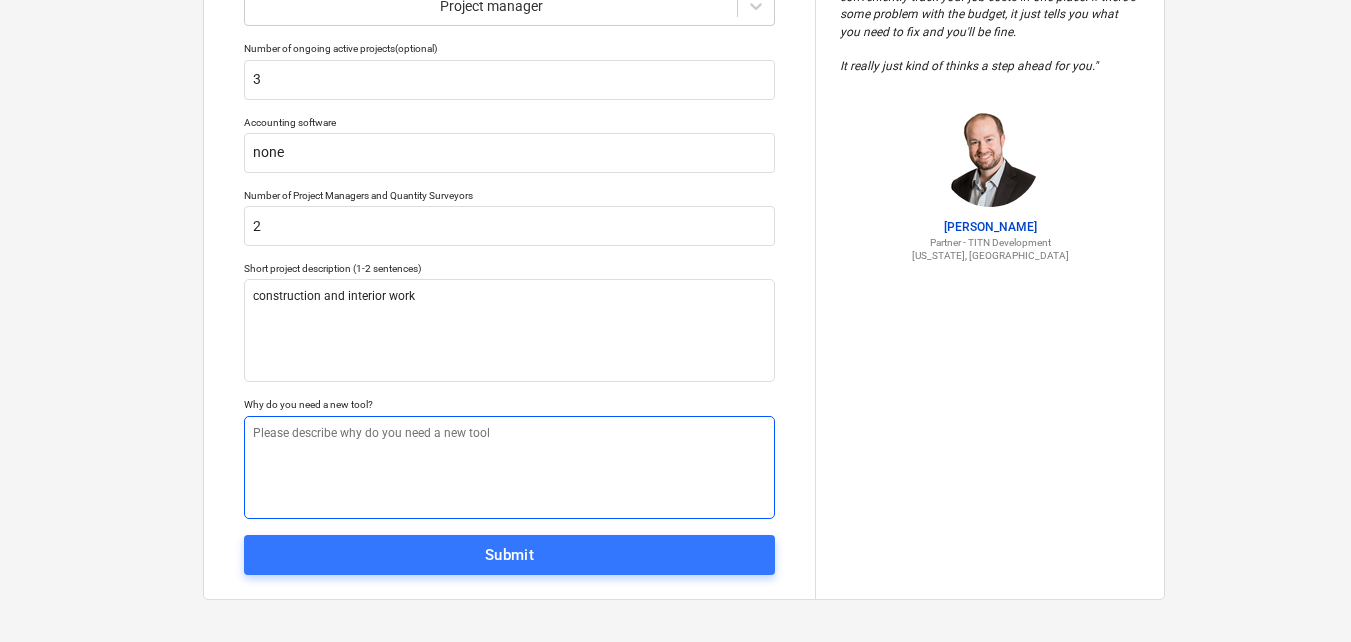 type on "x" 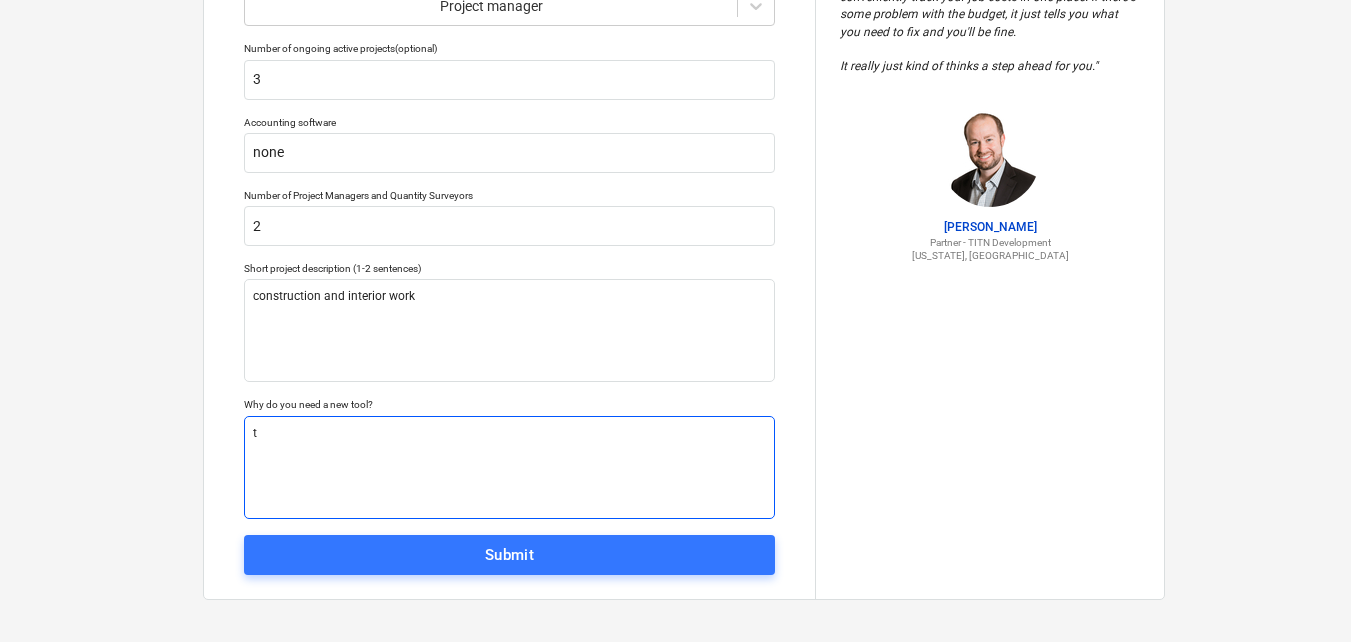 type on "x" 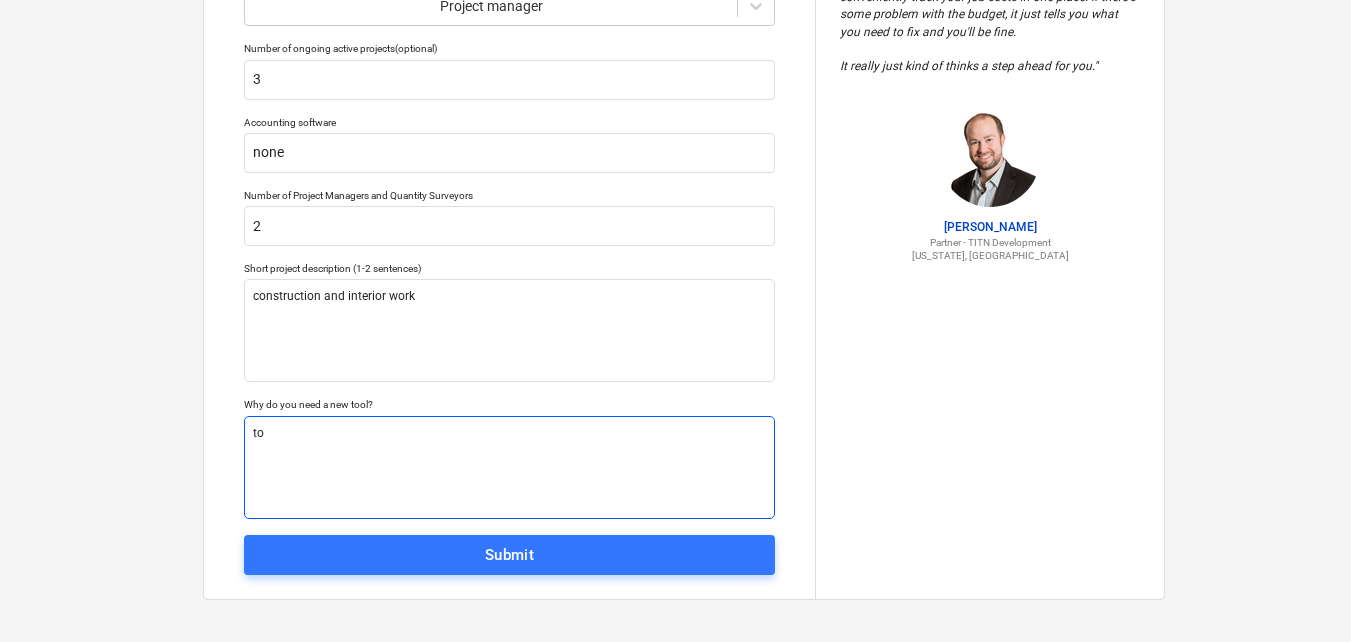 type on "x" 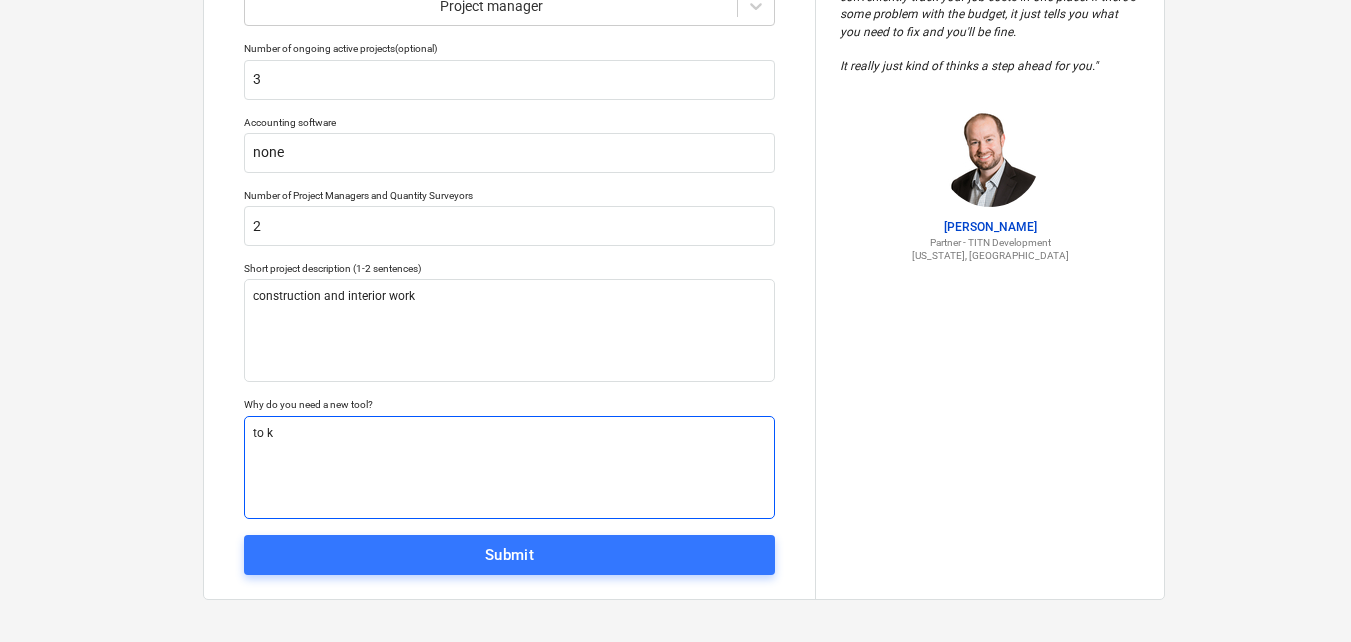 type on "x" 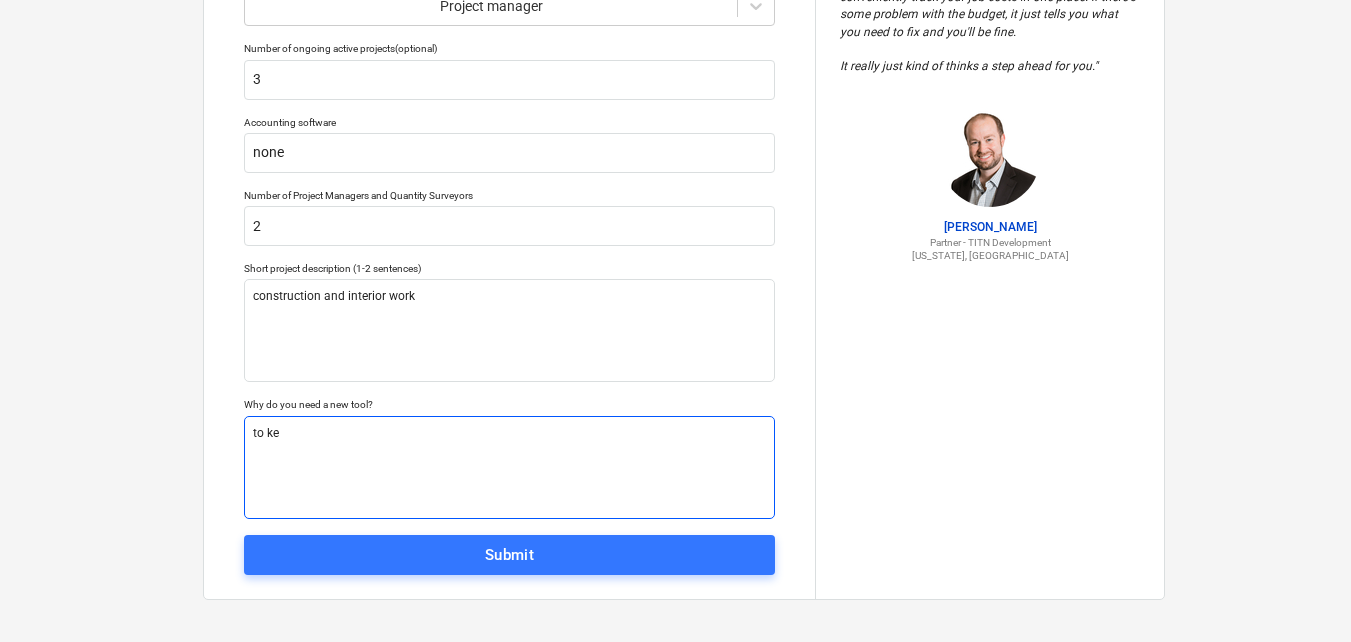 type on "x" 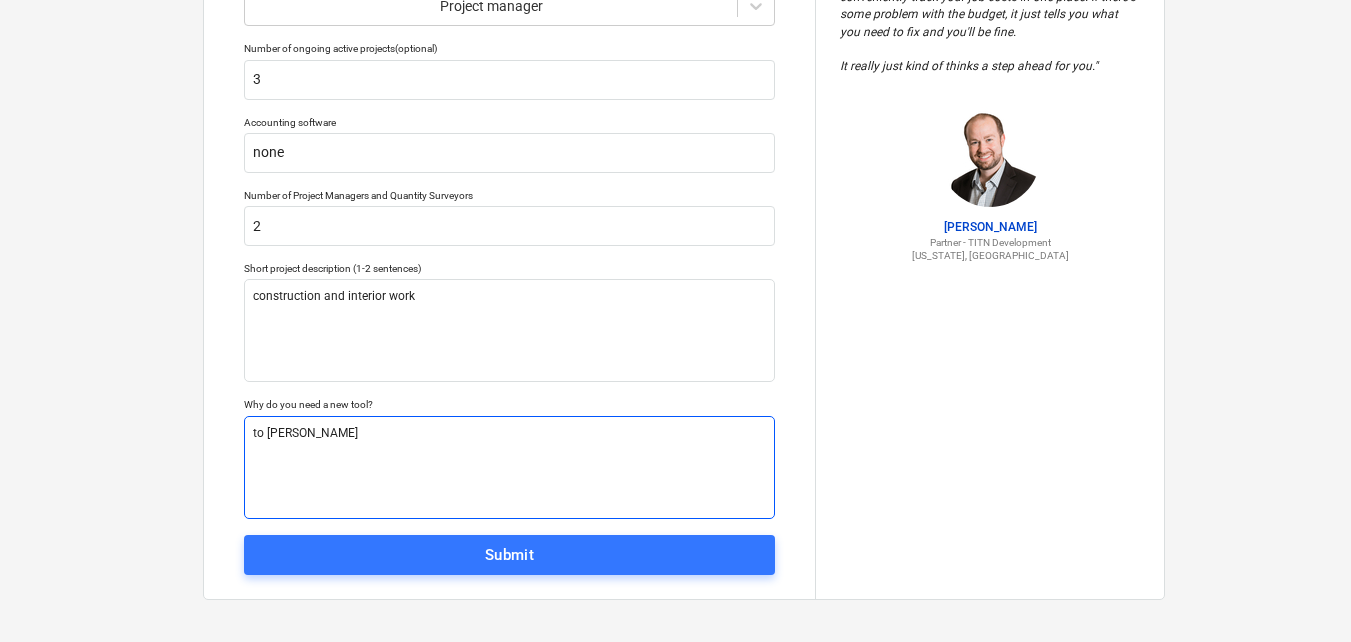 type on "x" 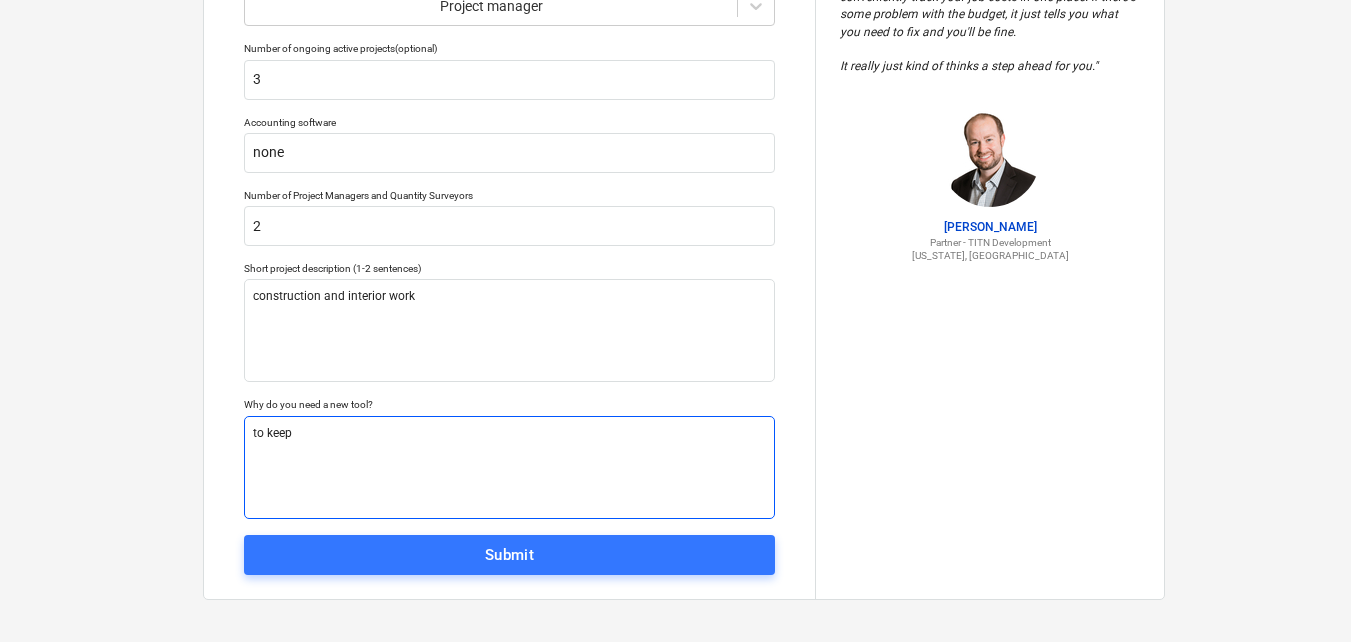 type on "x" 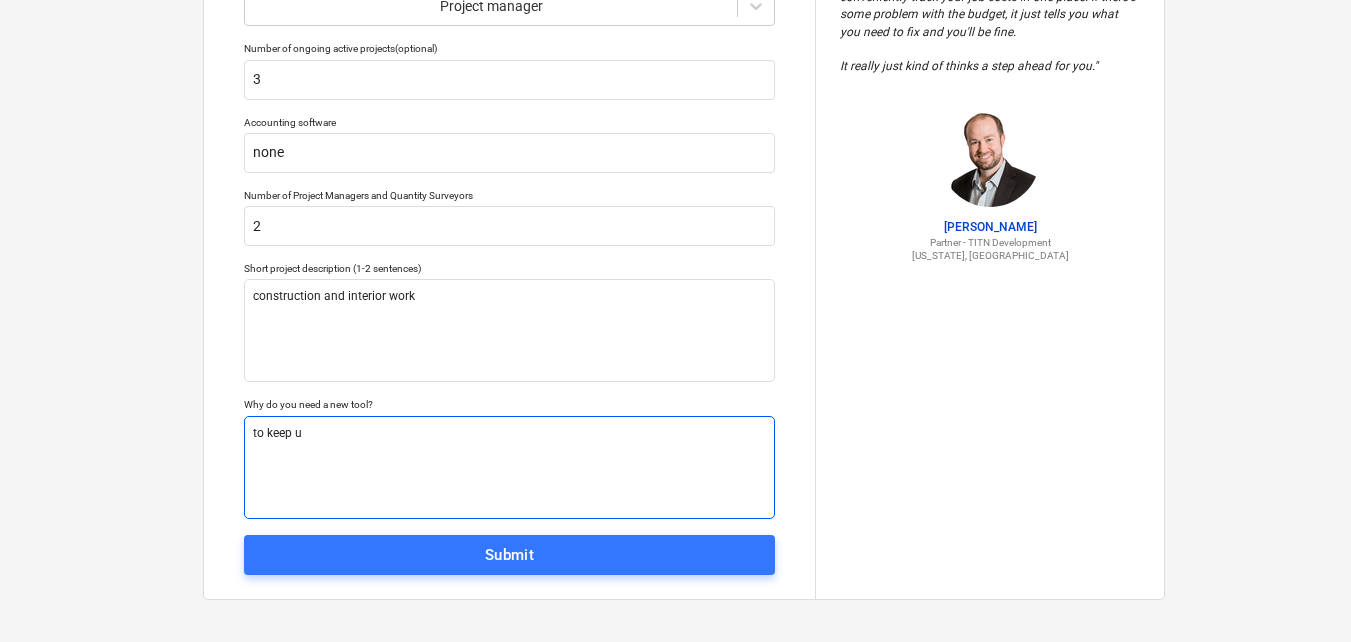 type on "x" 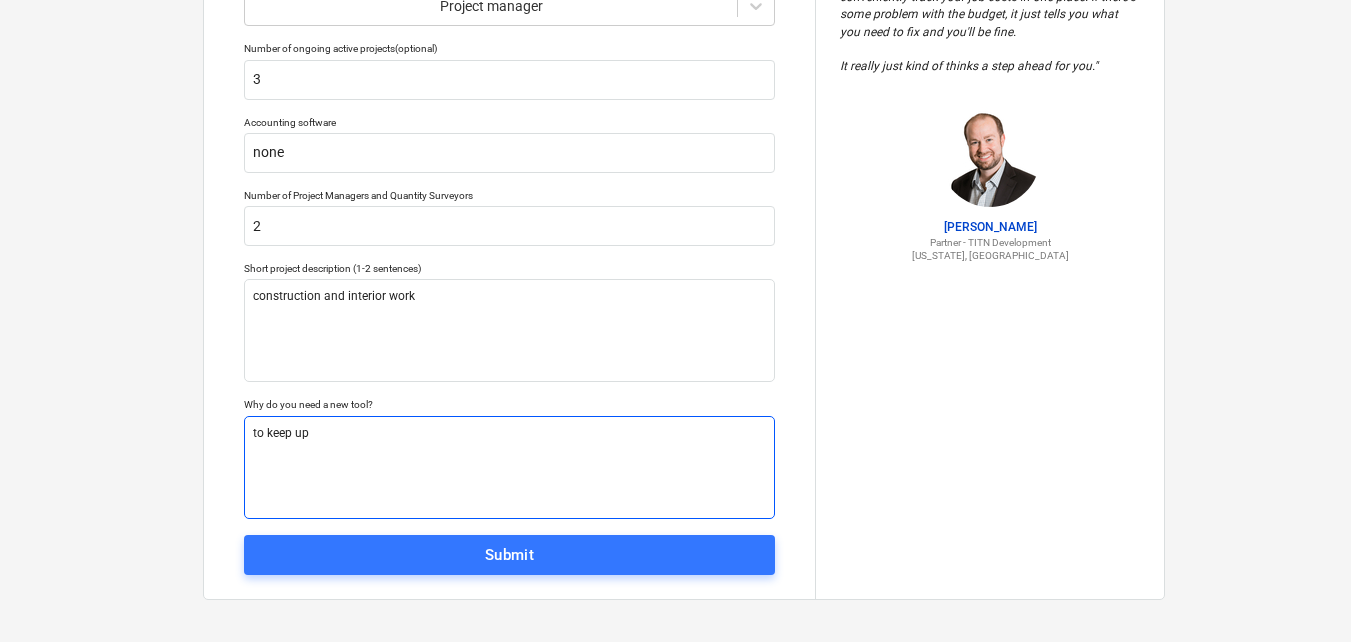 type on "x" 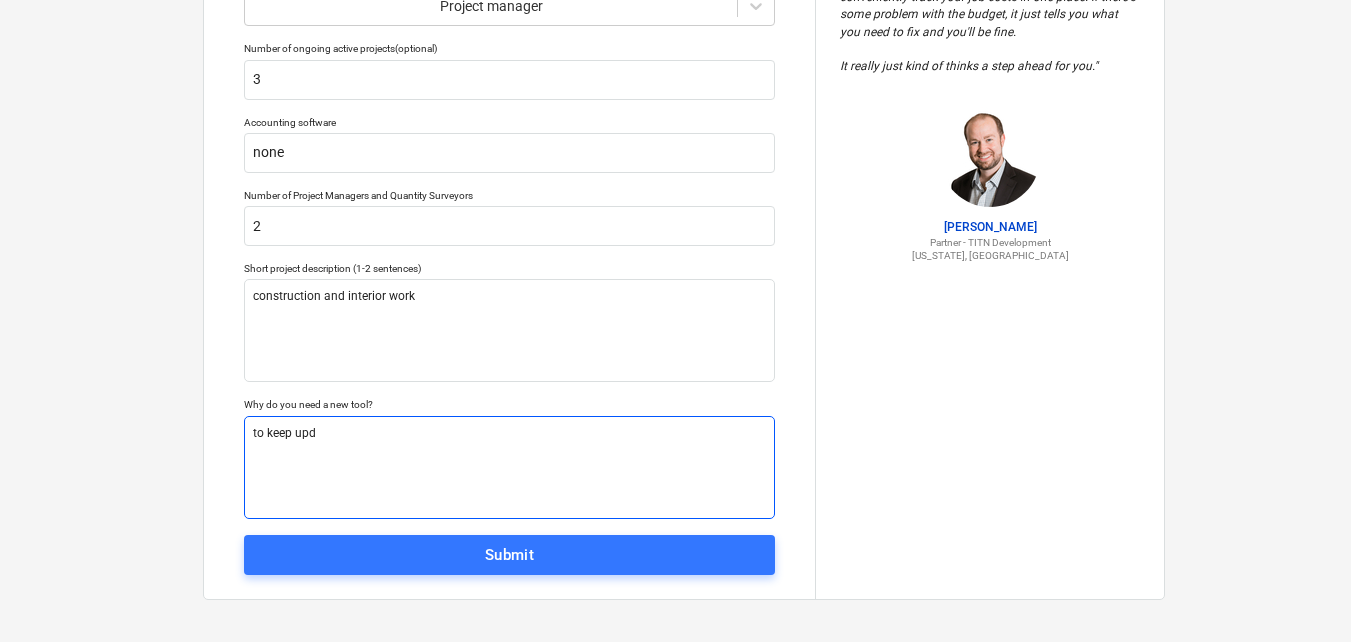 type on "x" 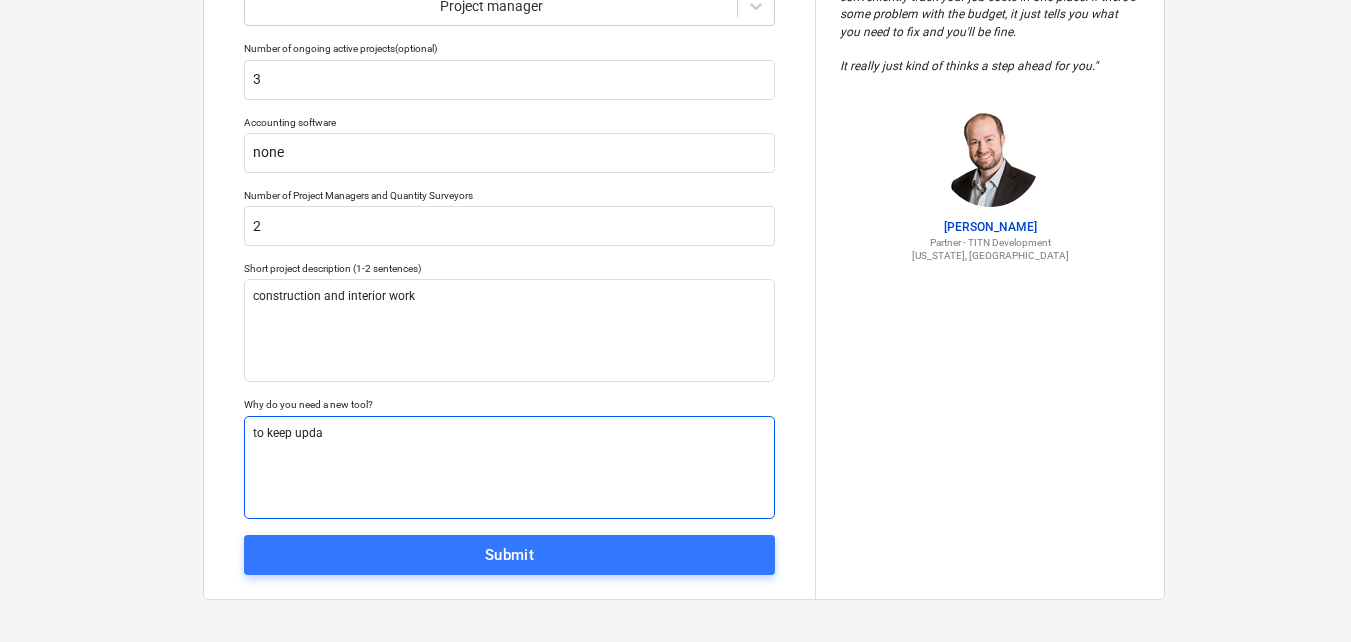 type on "x" 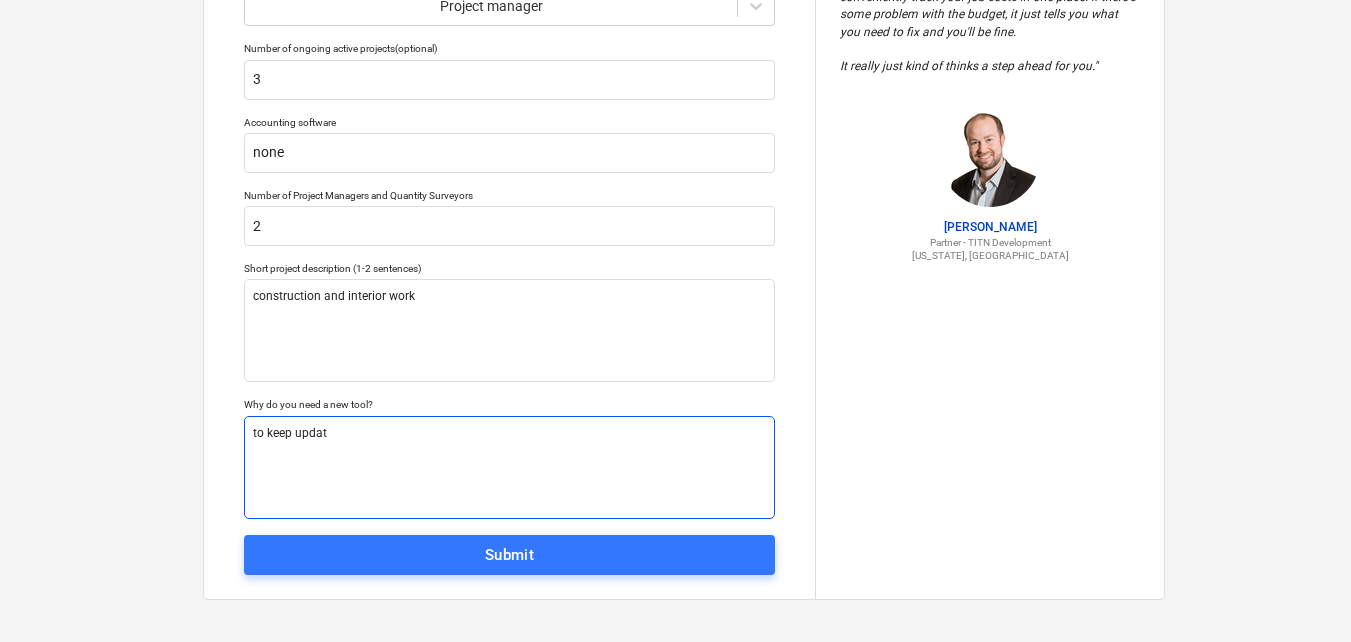 type on "to keep update" 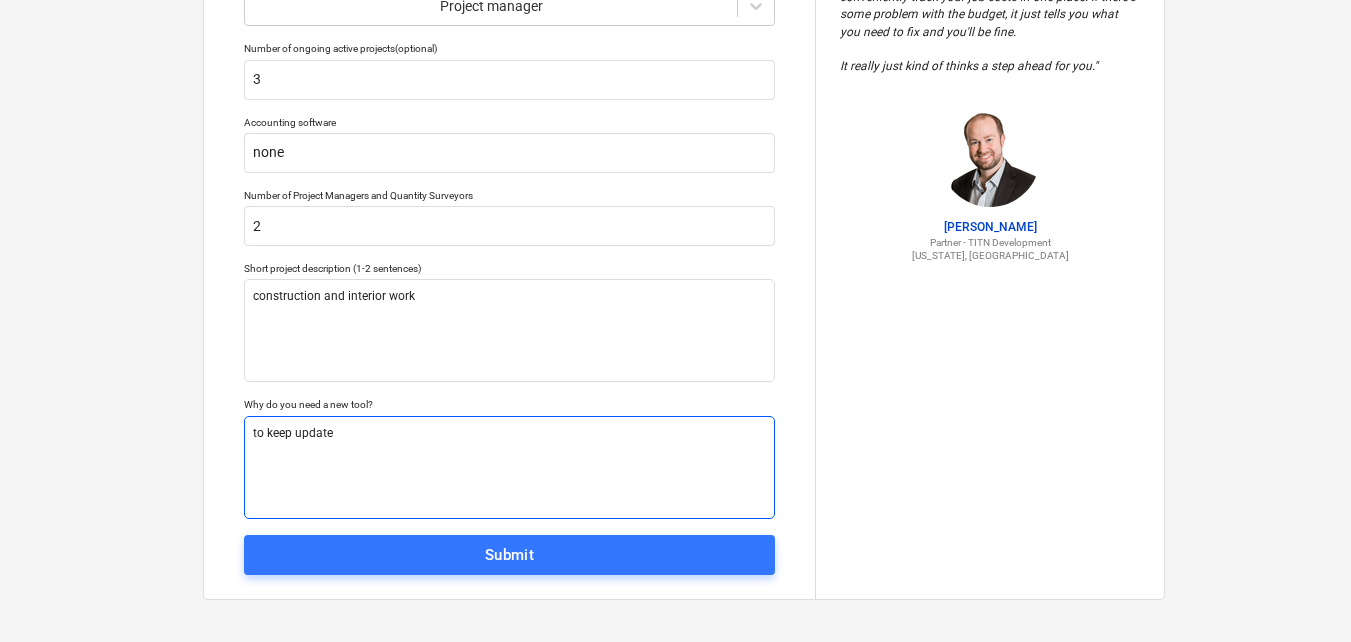 type on "x" 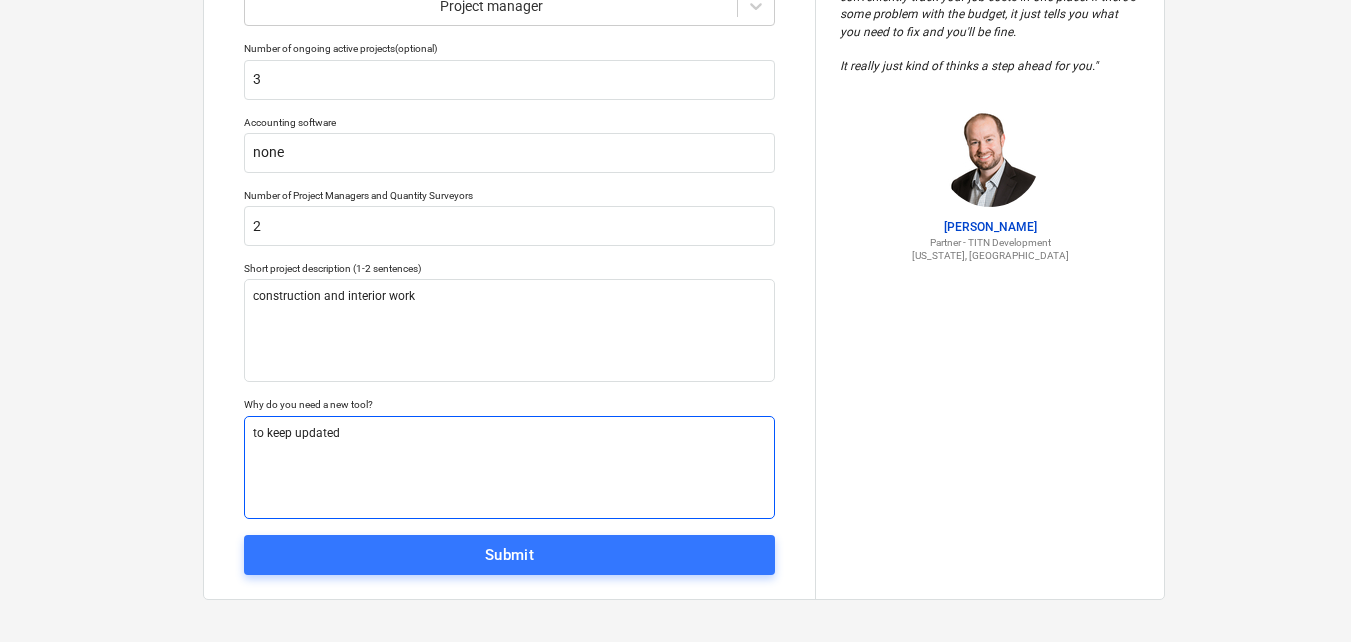 type on "to keep updated" 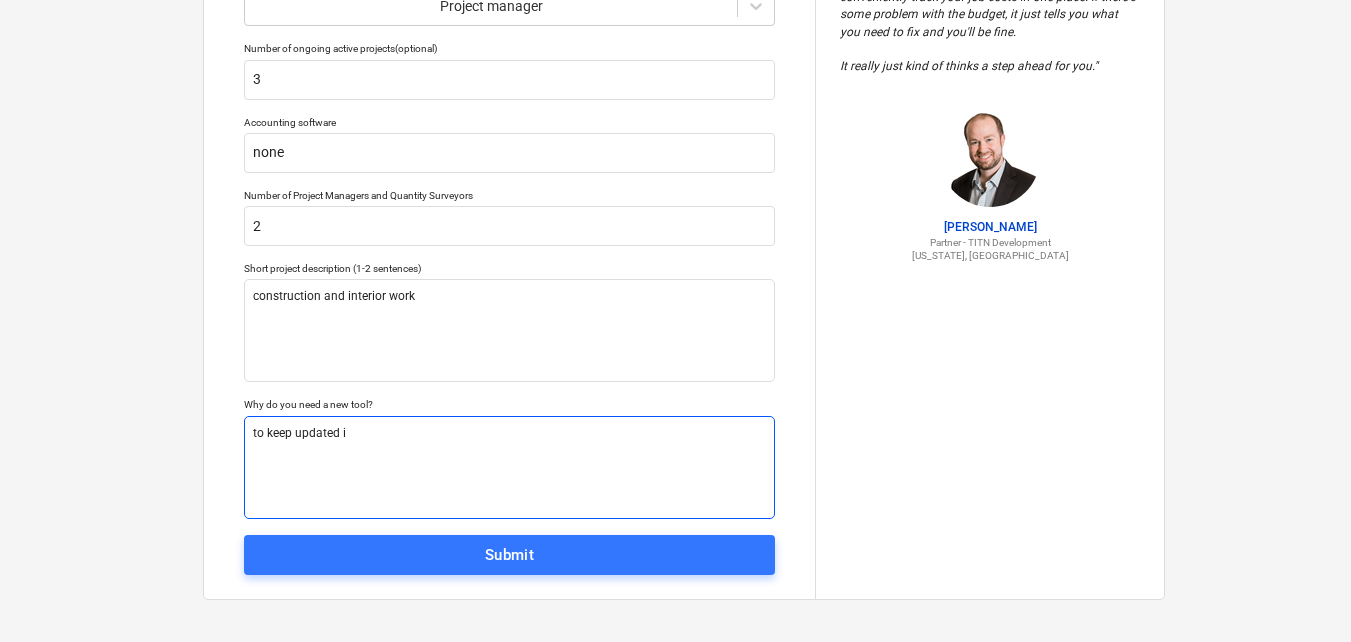 type on "x" 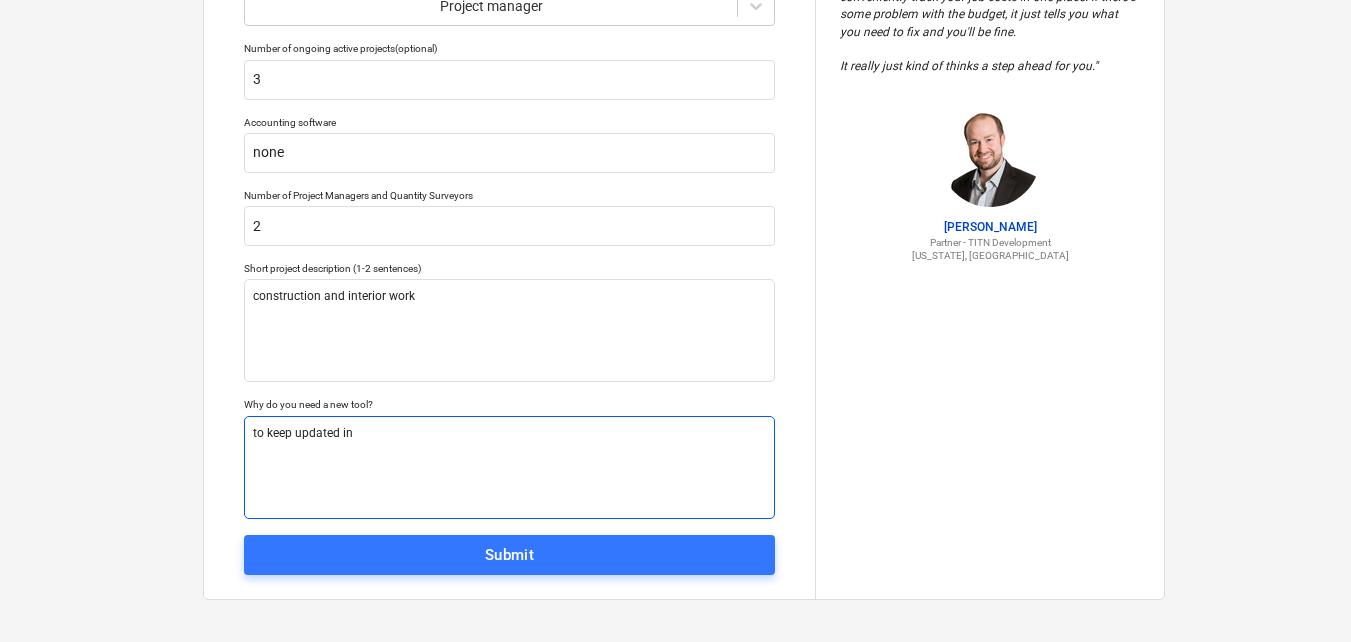 type on "x" 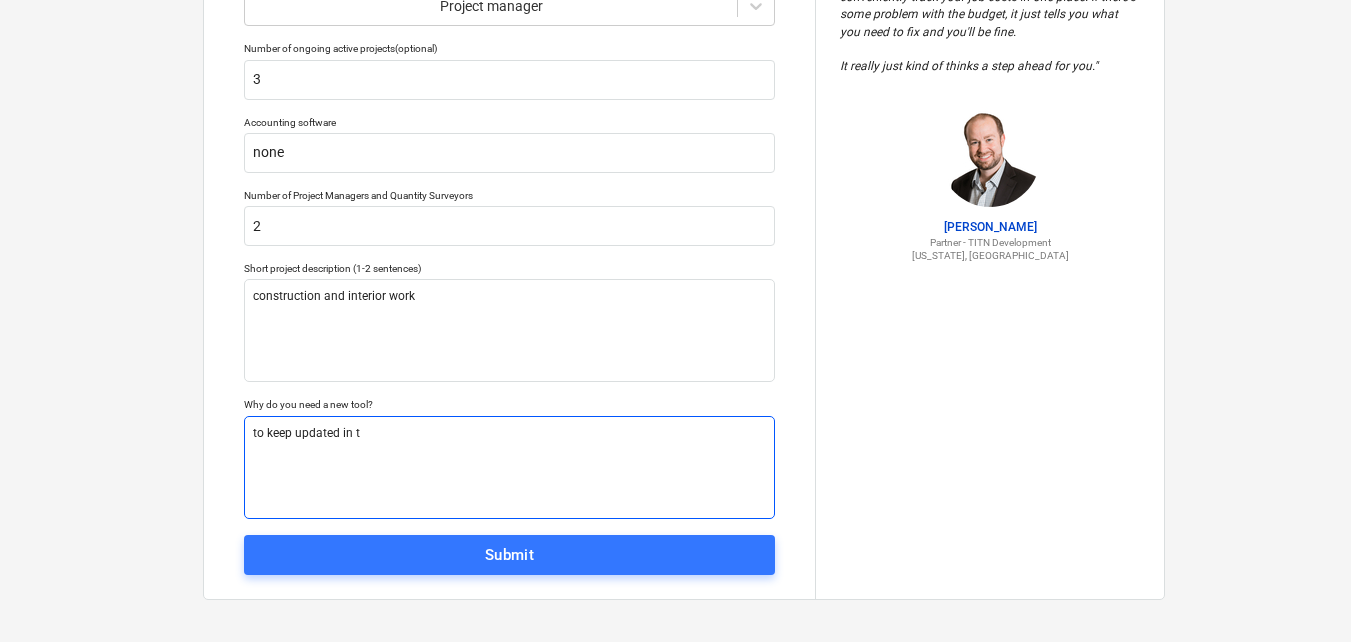 type on "x" 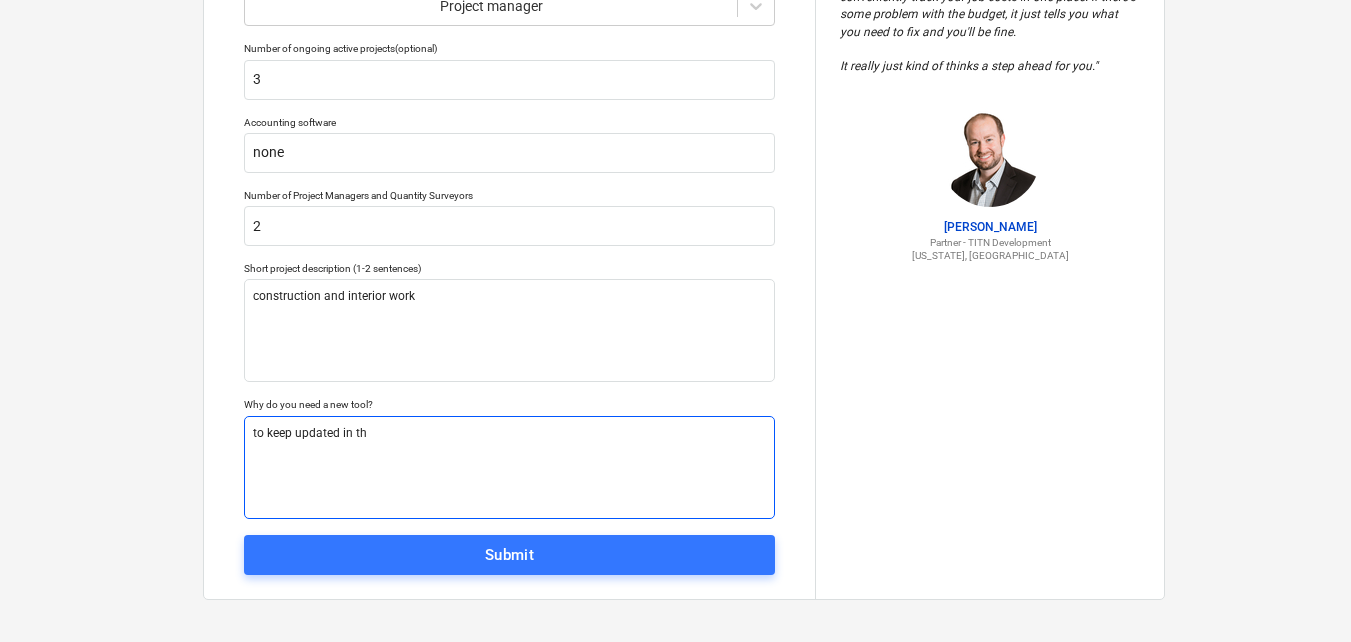 type on "x" 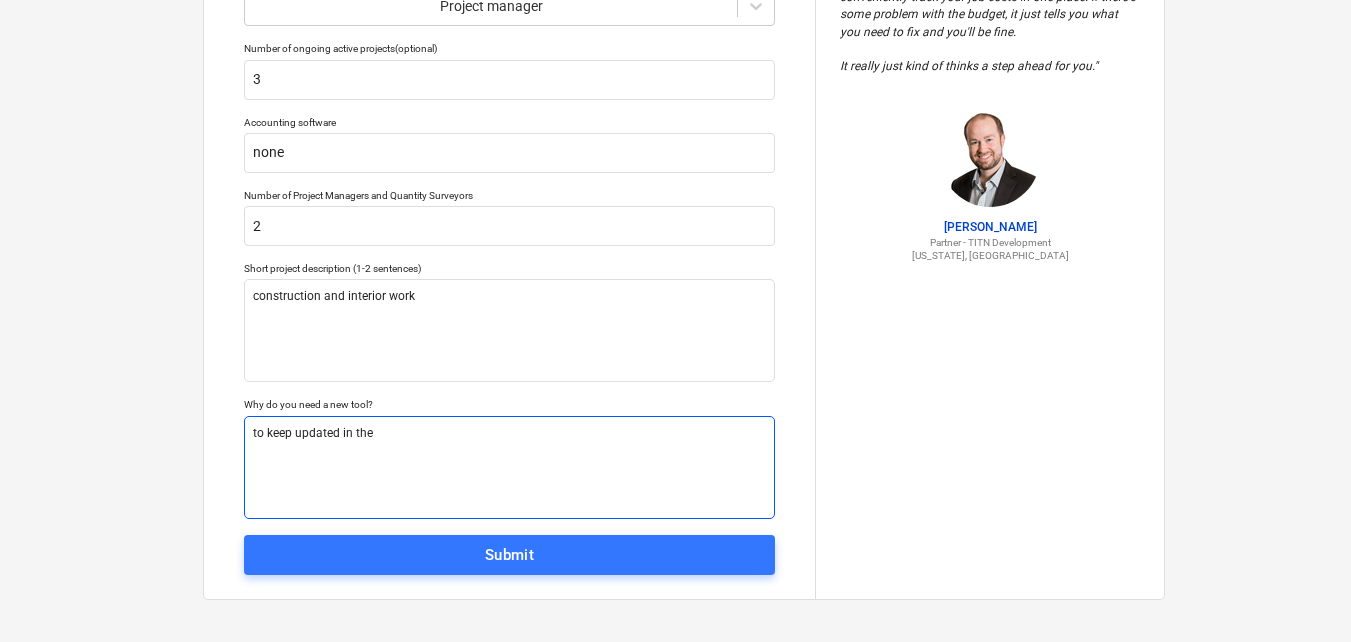type on "x" 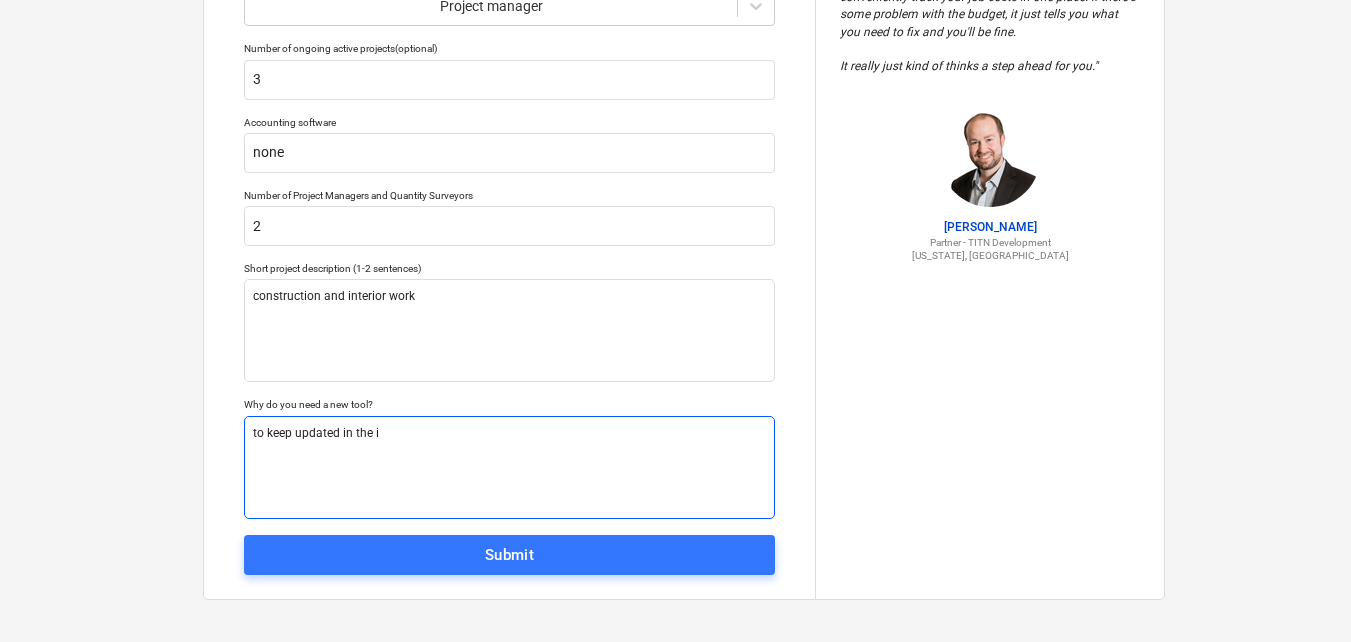 type on "to keep updated in the in" 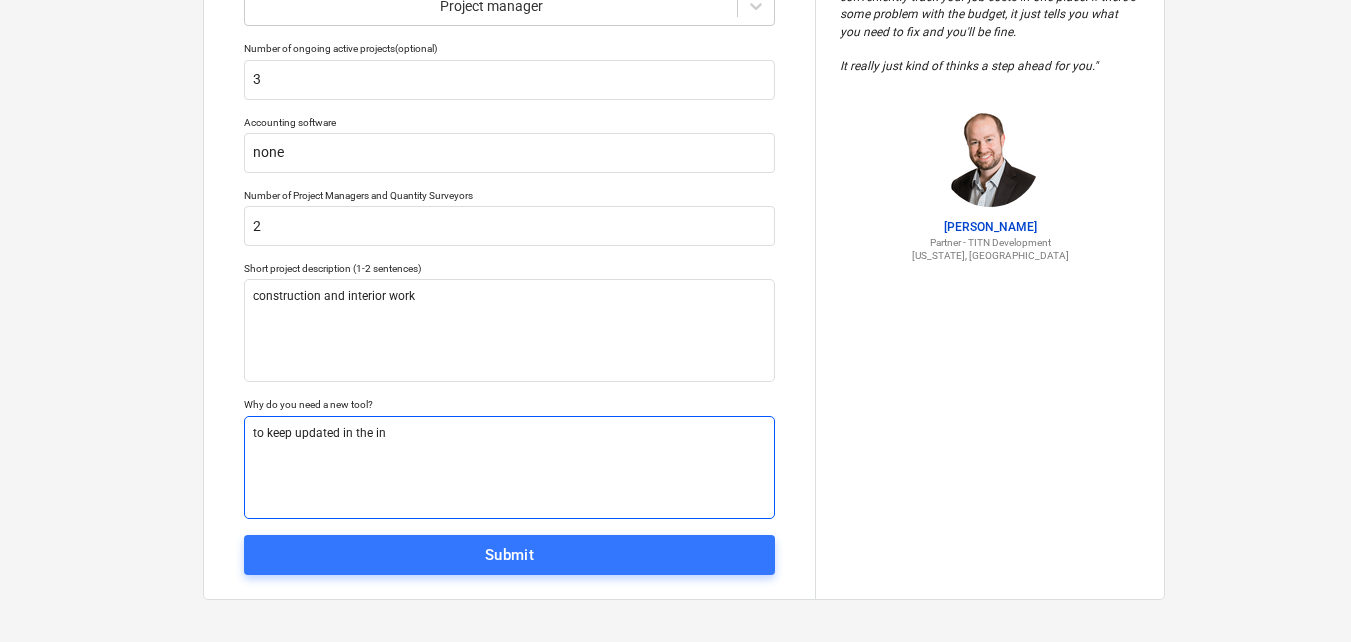 type on "x" 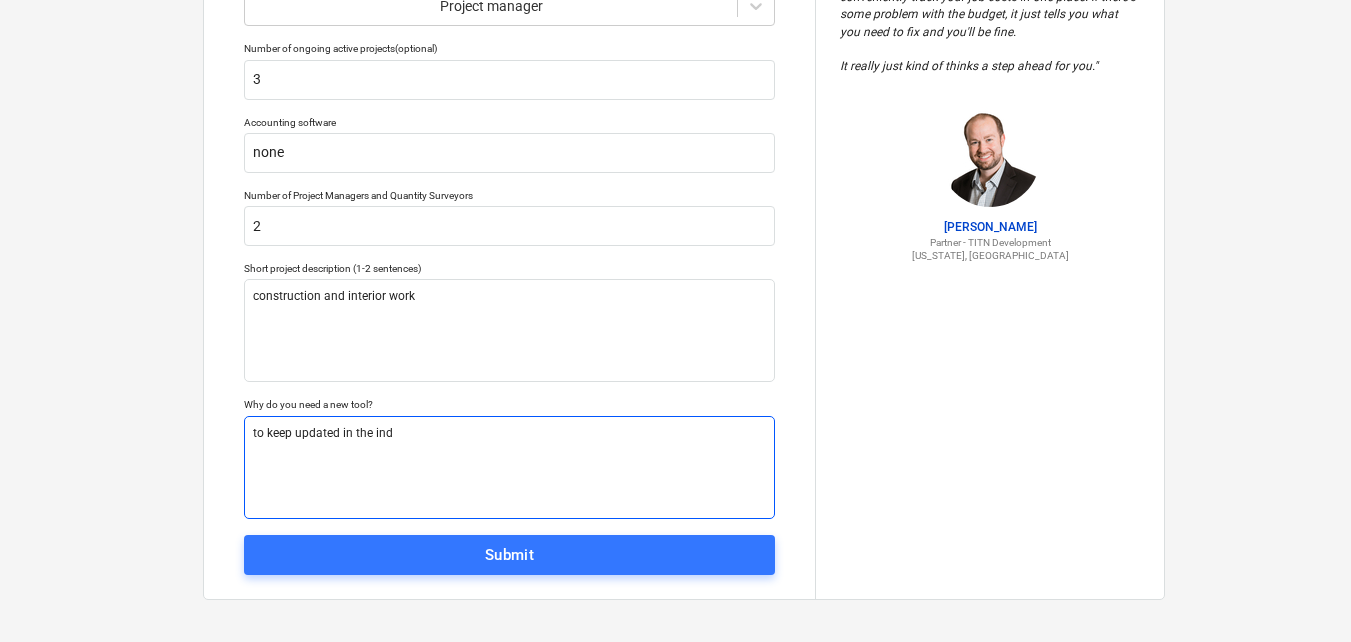 type on "x" 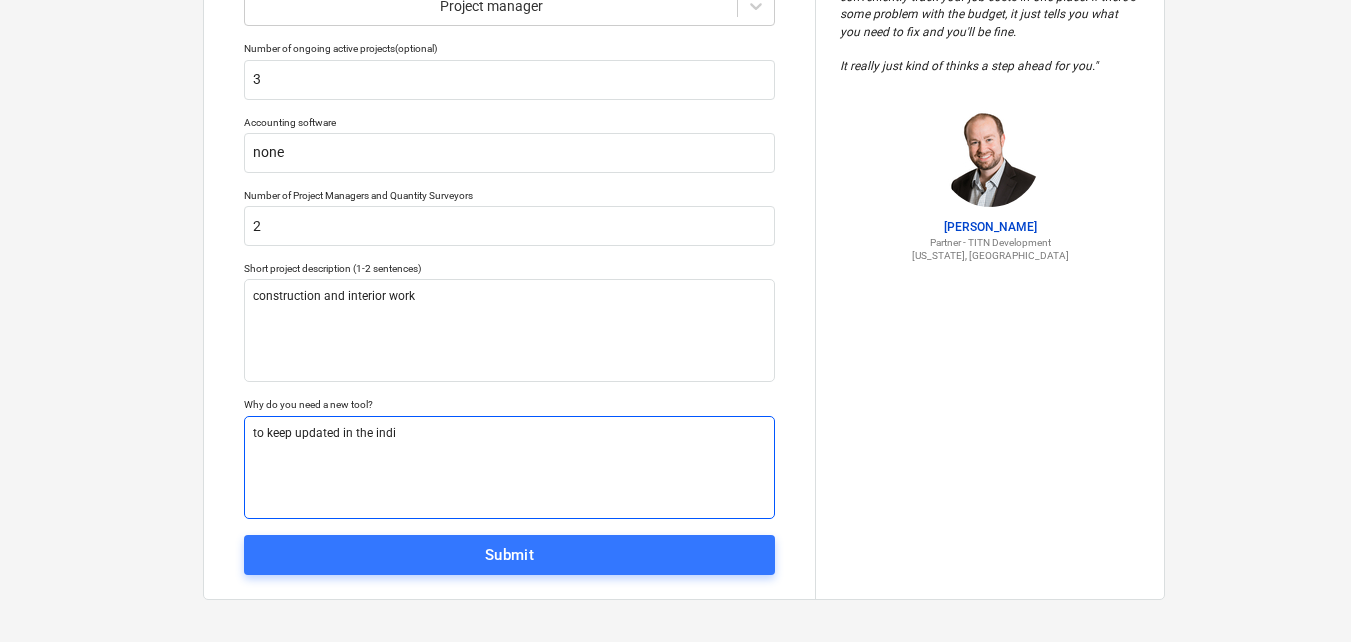 type on "x" 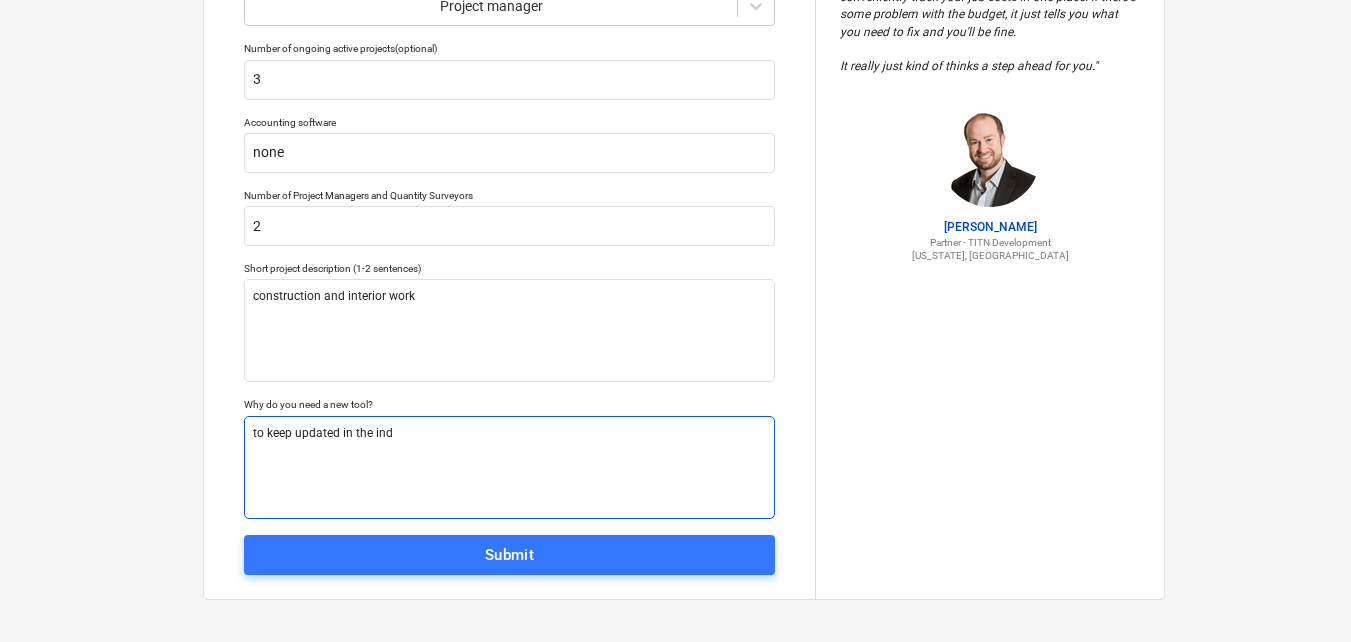 type 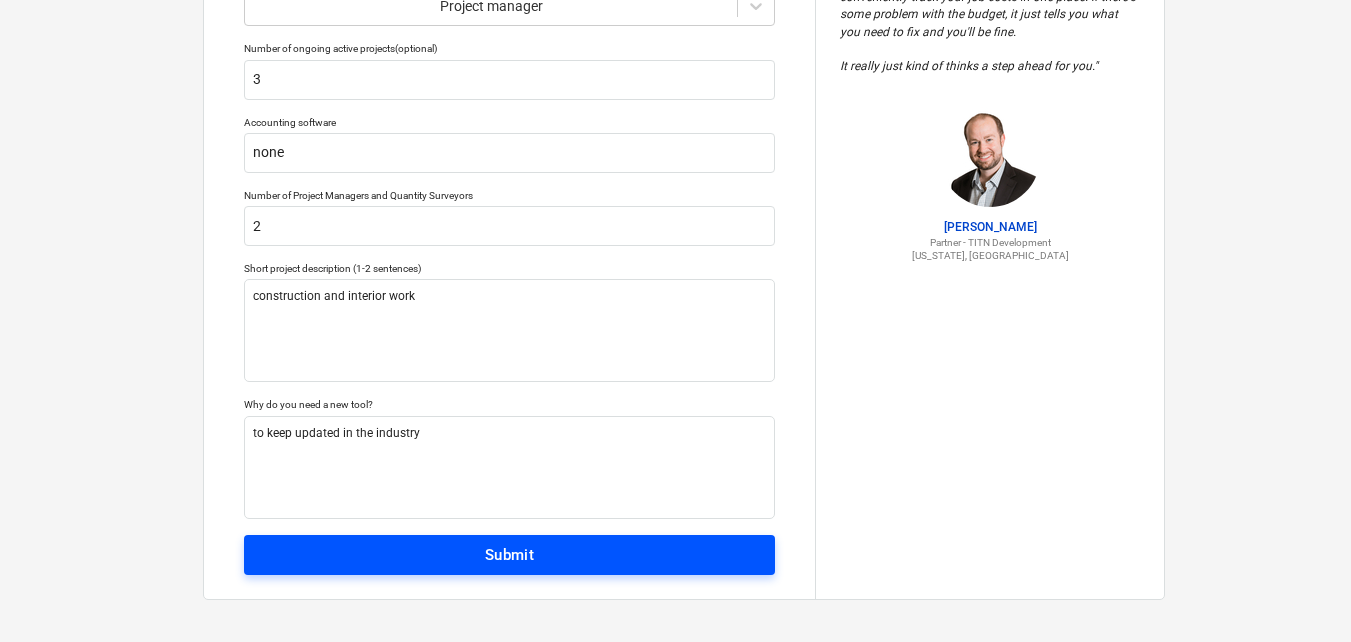 click on "Submit" at bounding box center (509, 555) 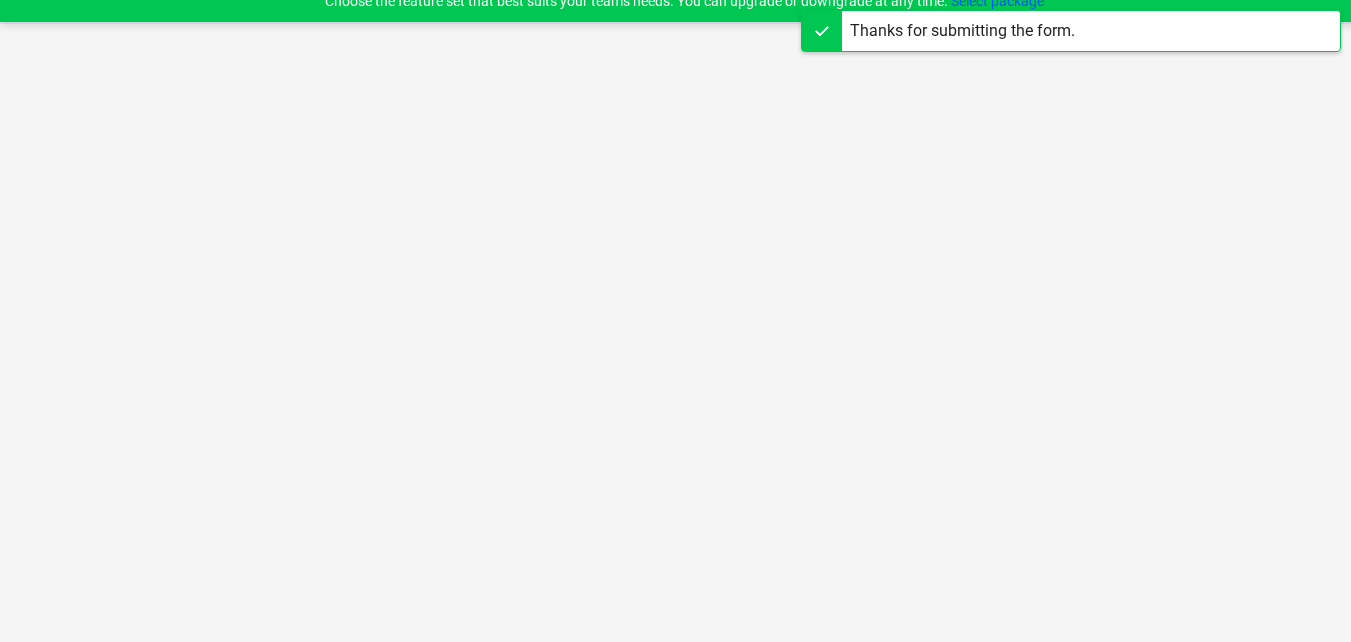 scroll, scrollTop: 19, scrollLeft: 0, axis: vertical 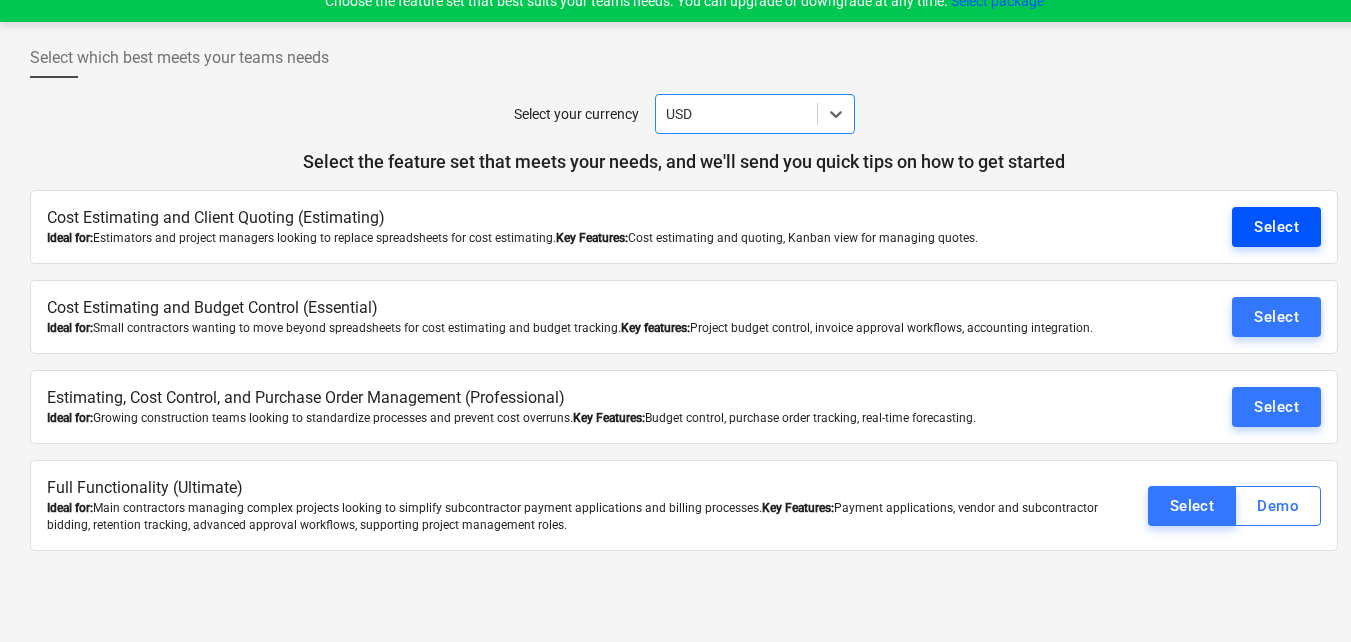 click on "Select" at bounding box center [1276, 227] 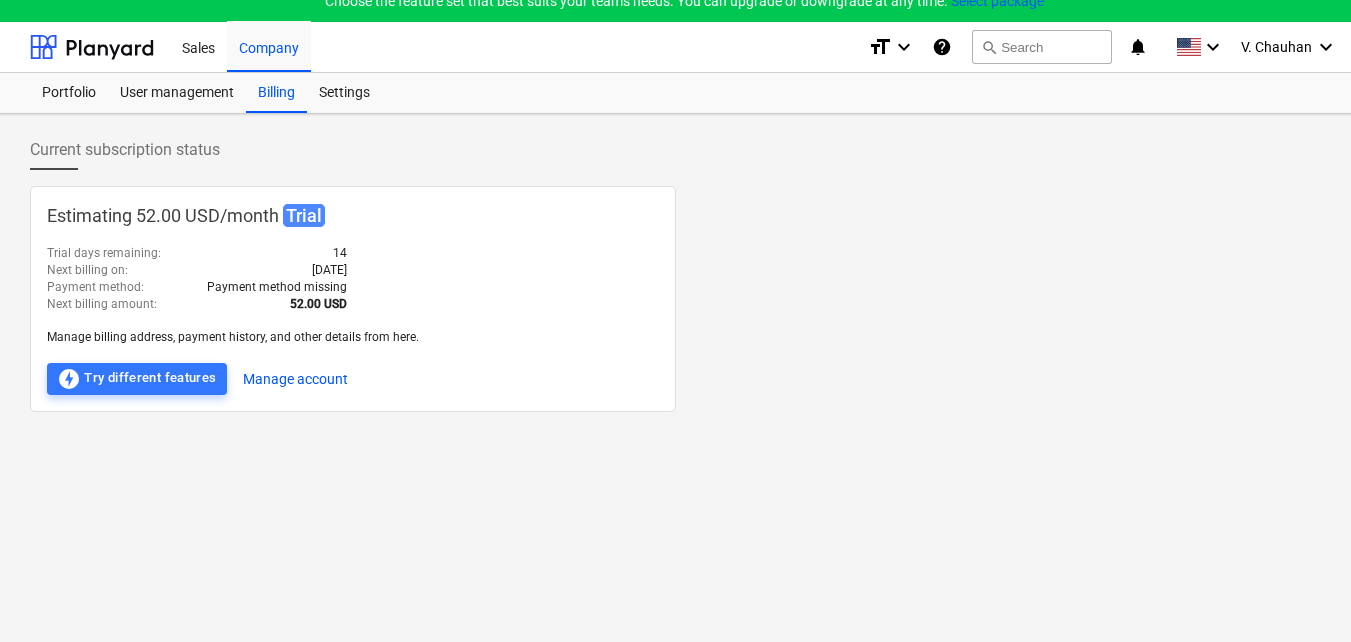 scroll, scrollTop: 0, scrollLeft: 0, axis: both 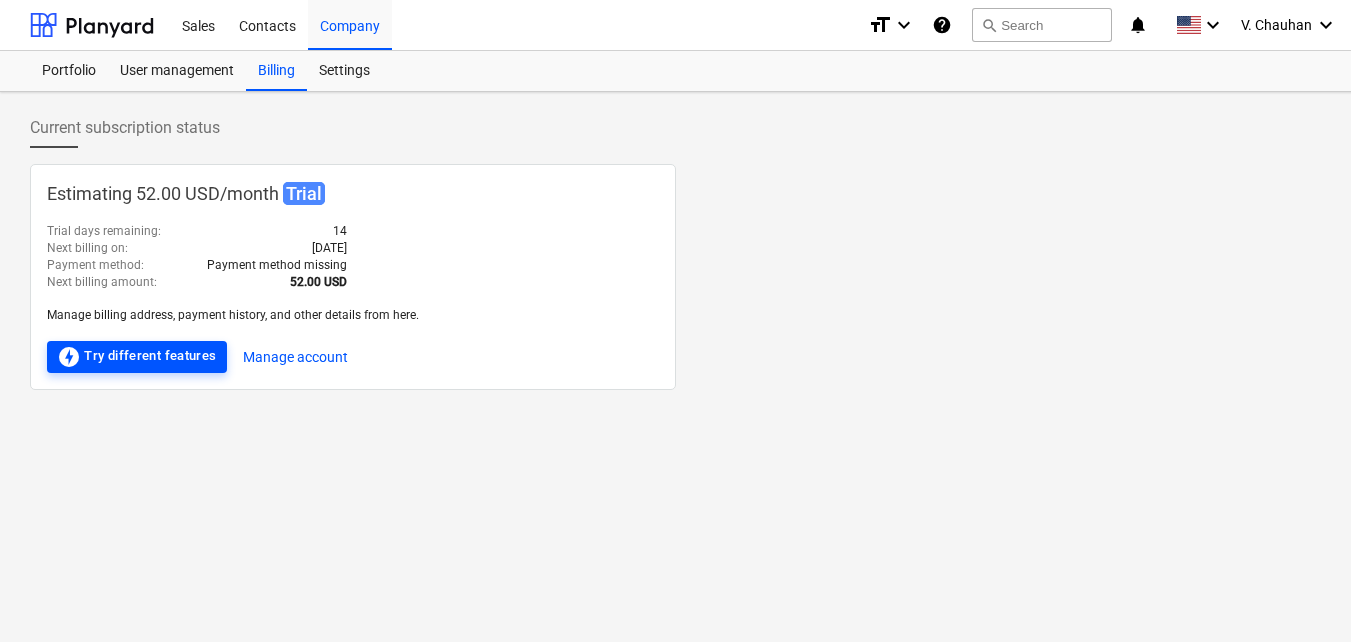 click on "offline_bolt   Try different features" at bounding box center [137, 357] 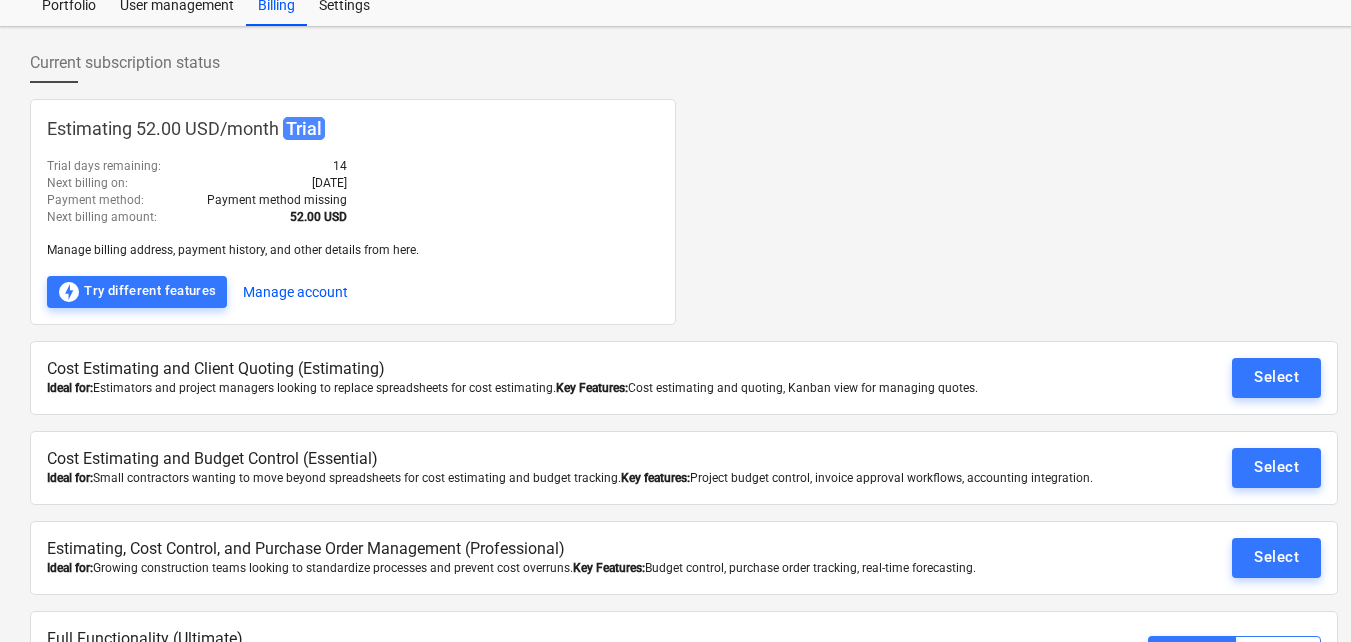 scroll, scrollTop: 141, scrollLeft: 0, axis: vertical 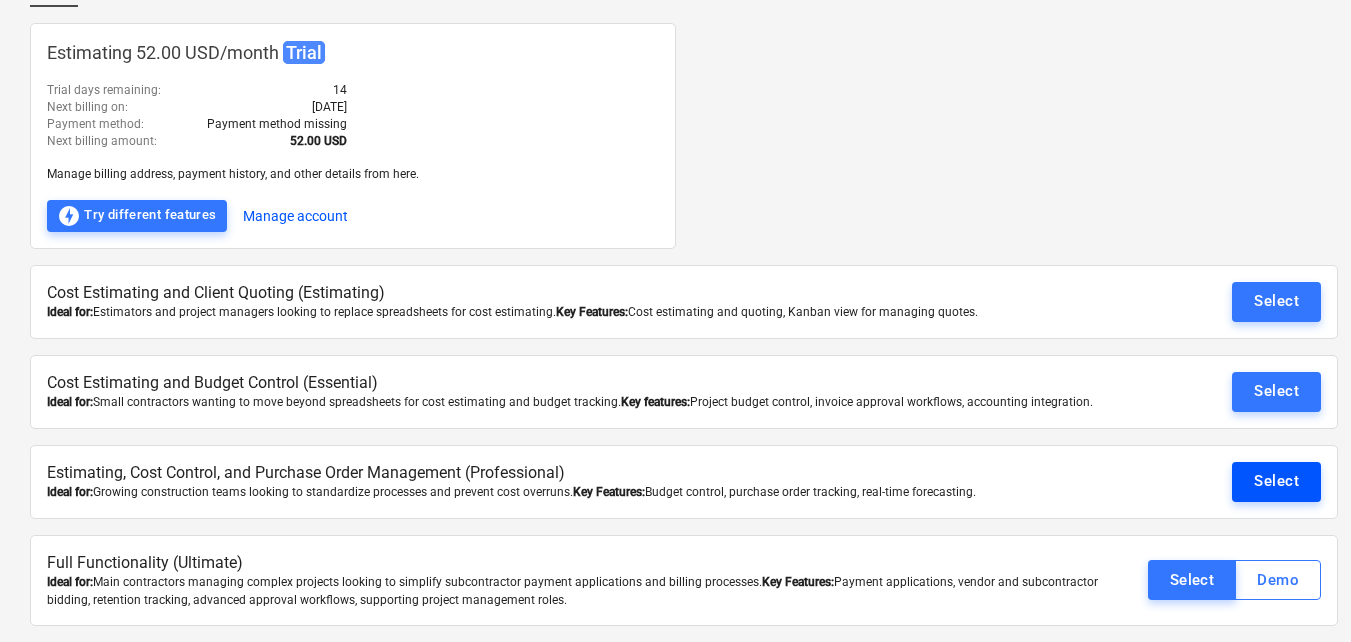 click on "Select" at bounding box center (1276, 481) 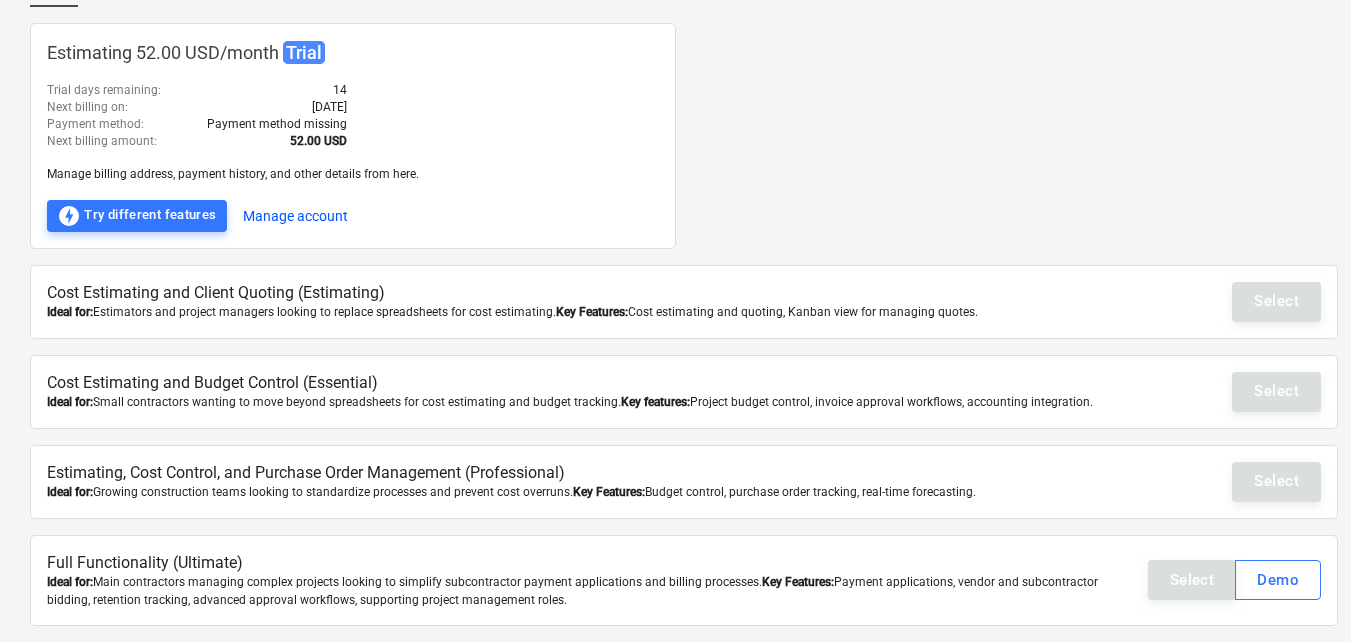 scroll, scrollTop: 19, scrollLeft: 0, axis: vertical 